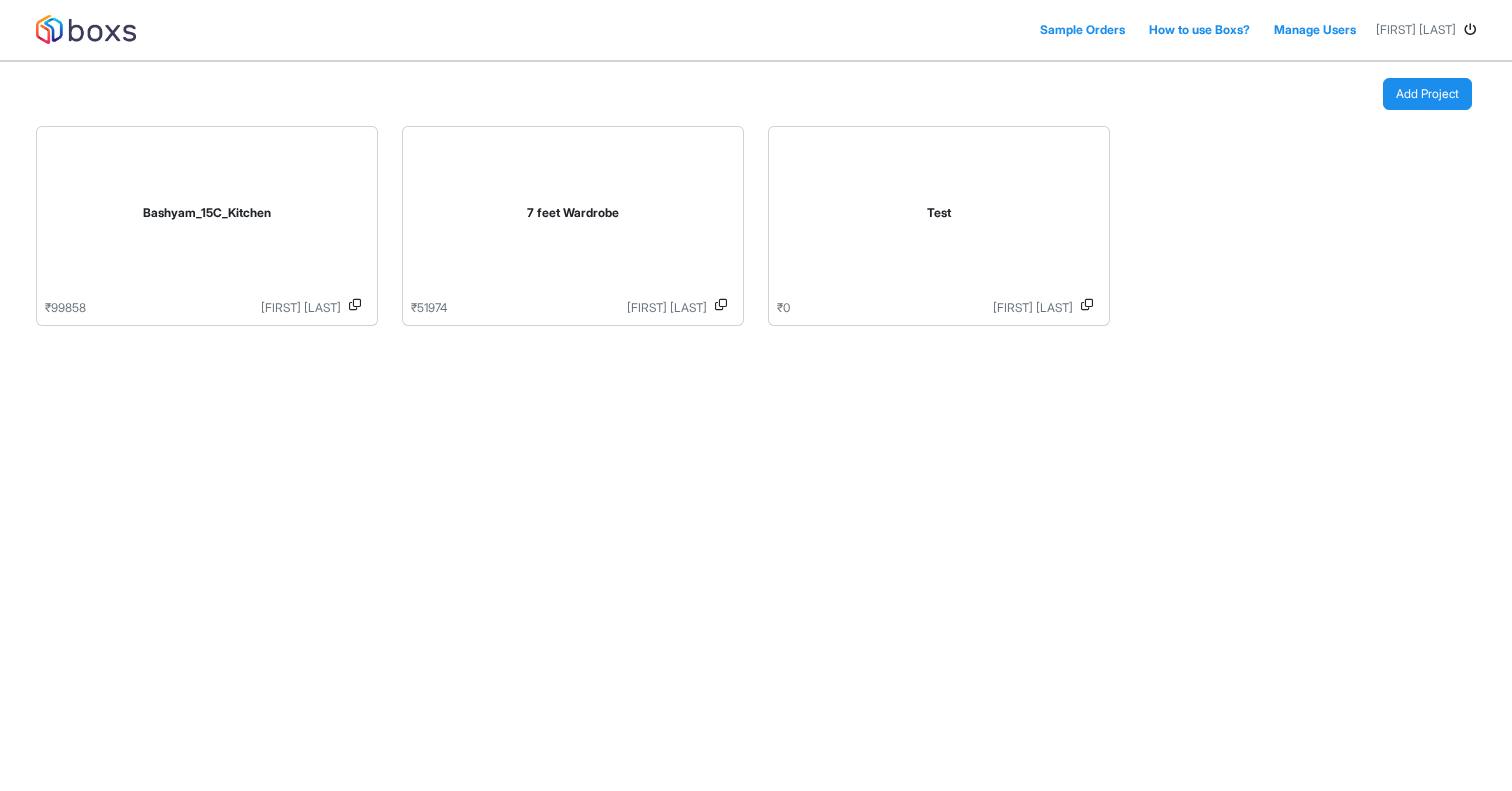 scroll, scrollTop: 0, scrollLeft: 0, axis: both 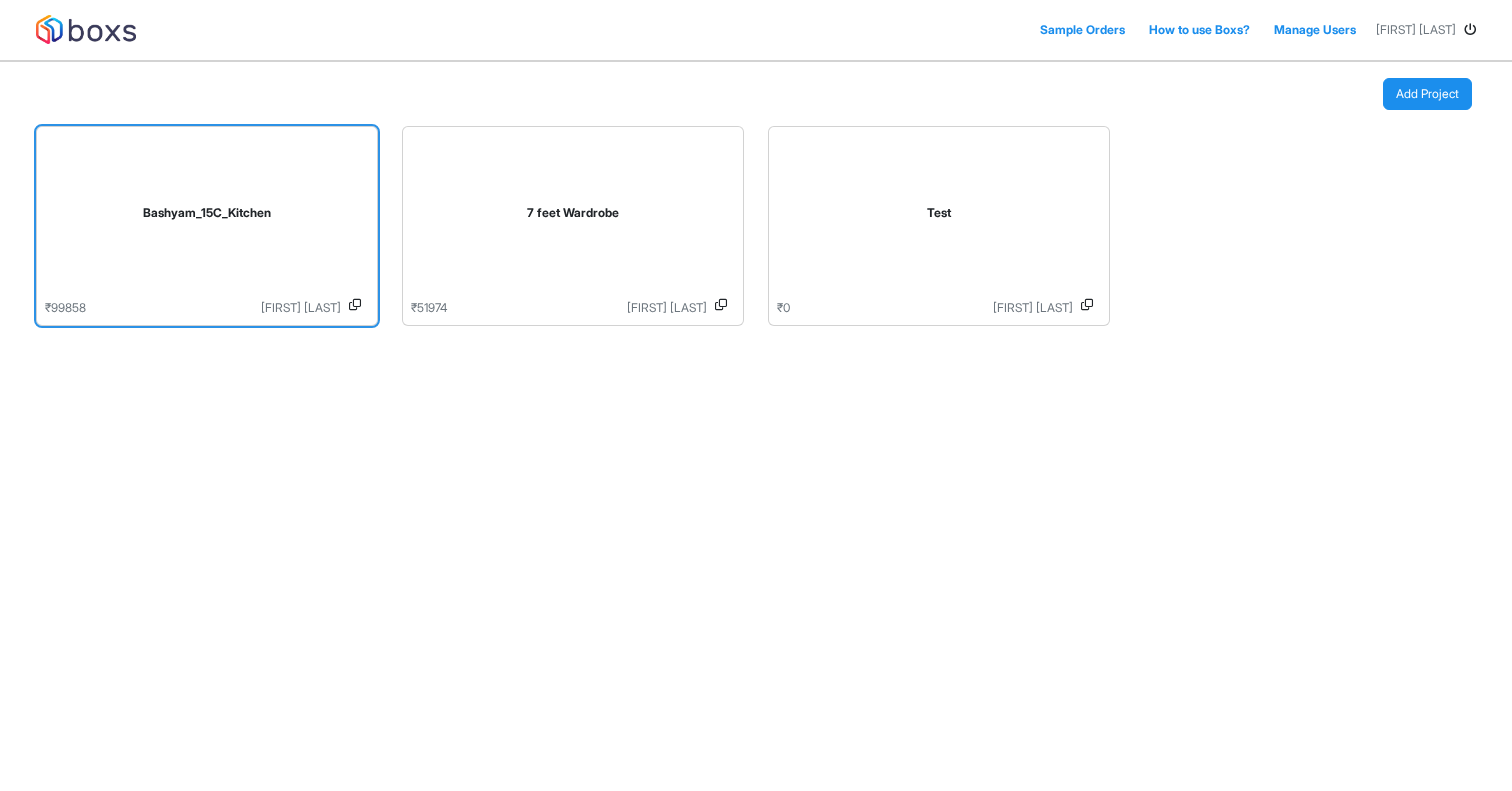 click on "Bashyam_15C_Kitchen" at bounding box center [207, 217] 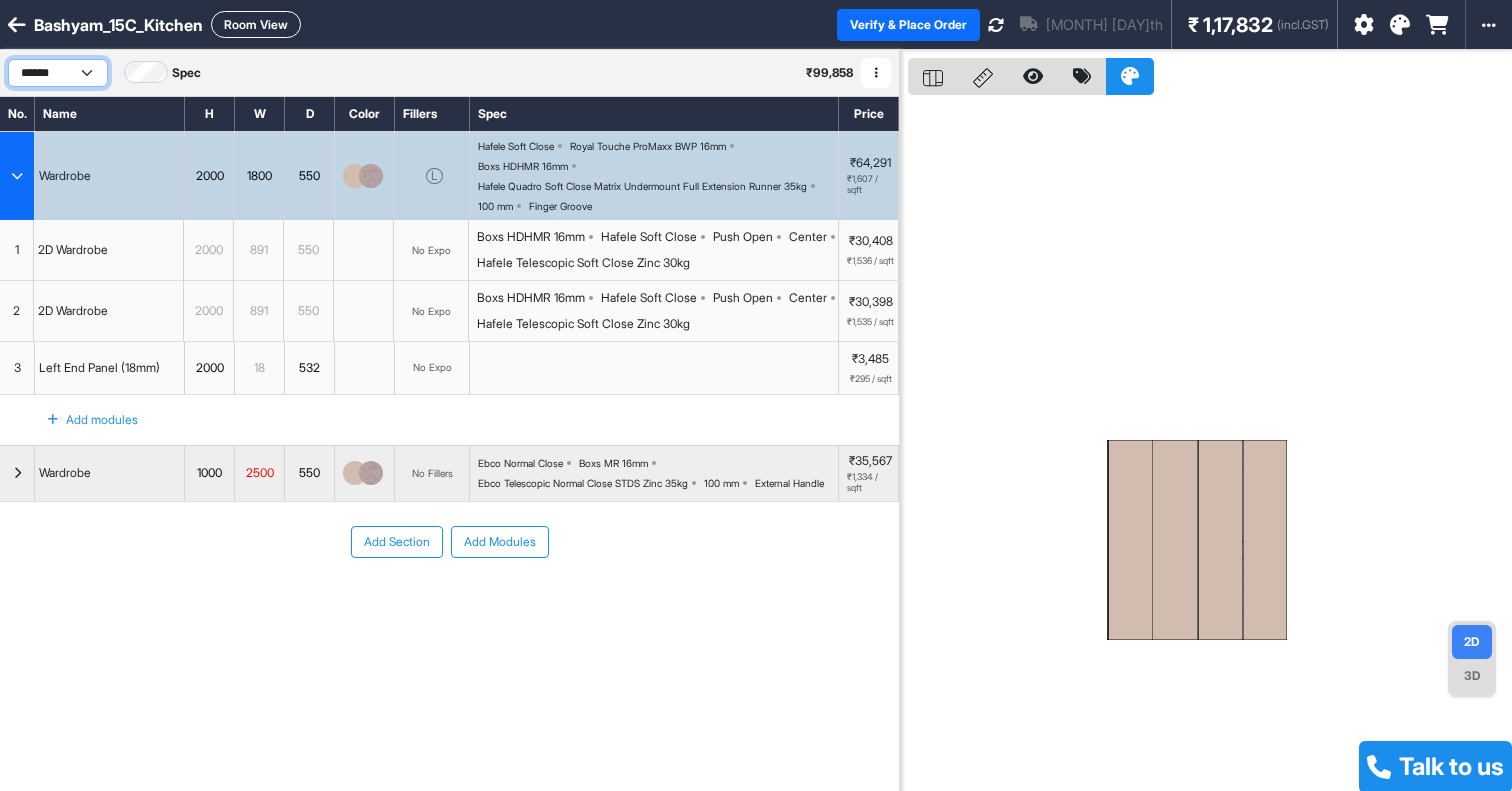 click on "******" at bounding box center (58, 73) 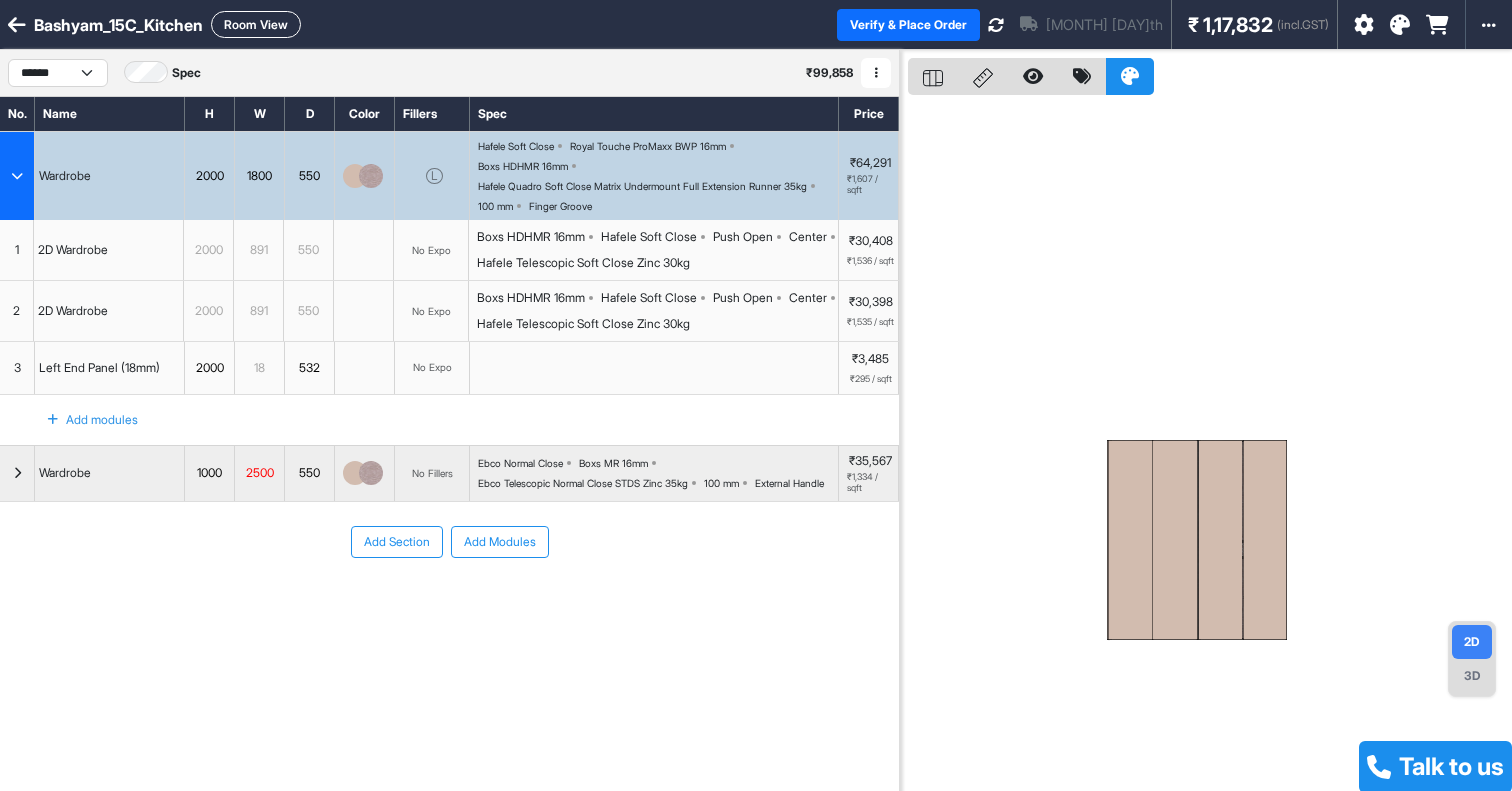 click at bounding box center (17, 25) 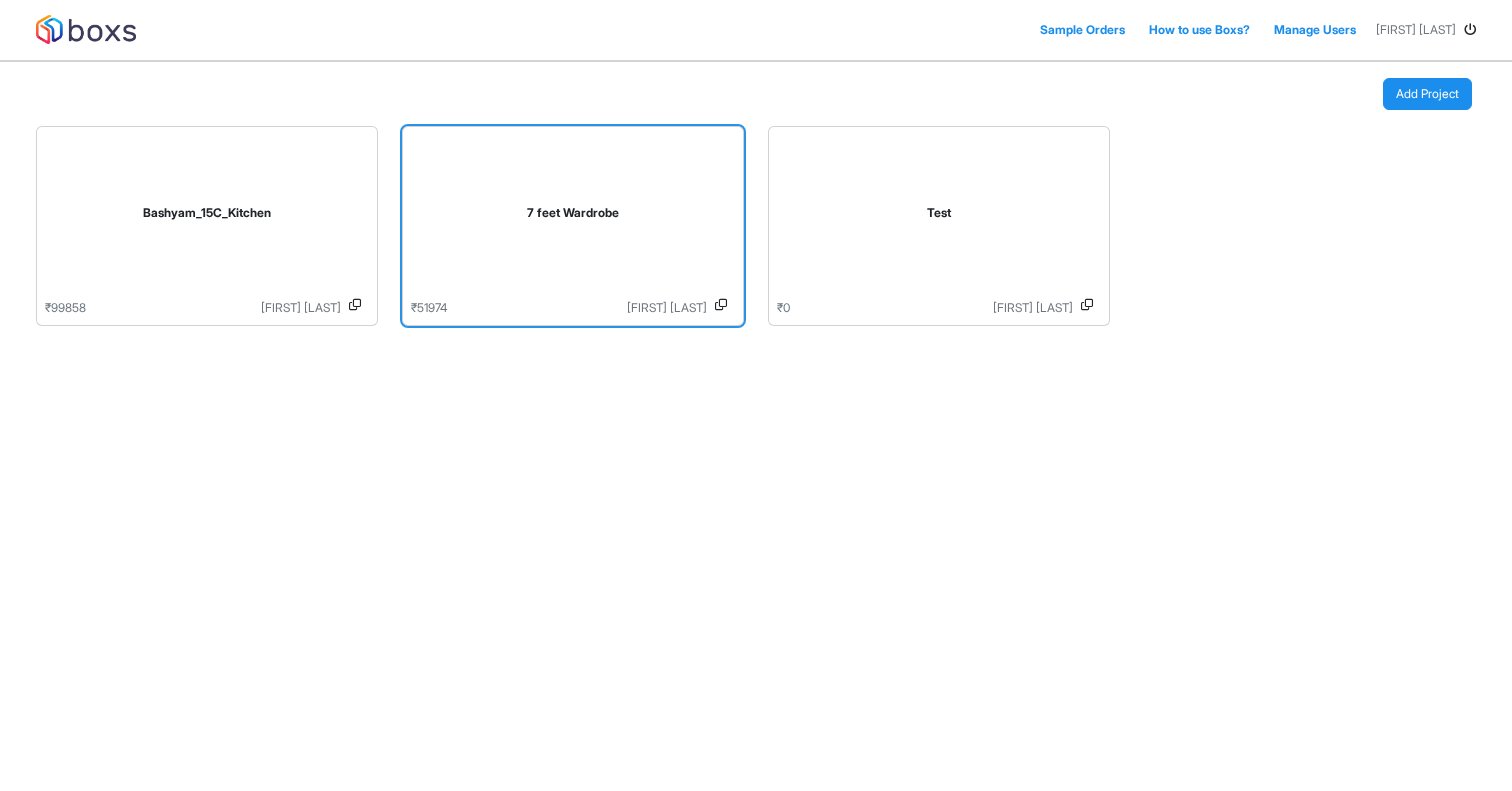 click on "7 feet Wardrobe" at bounding box center (573, 217) 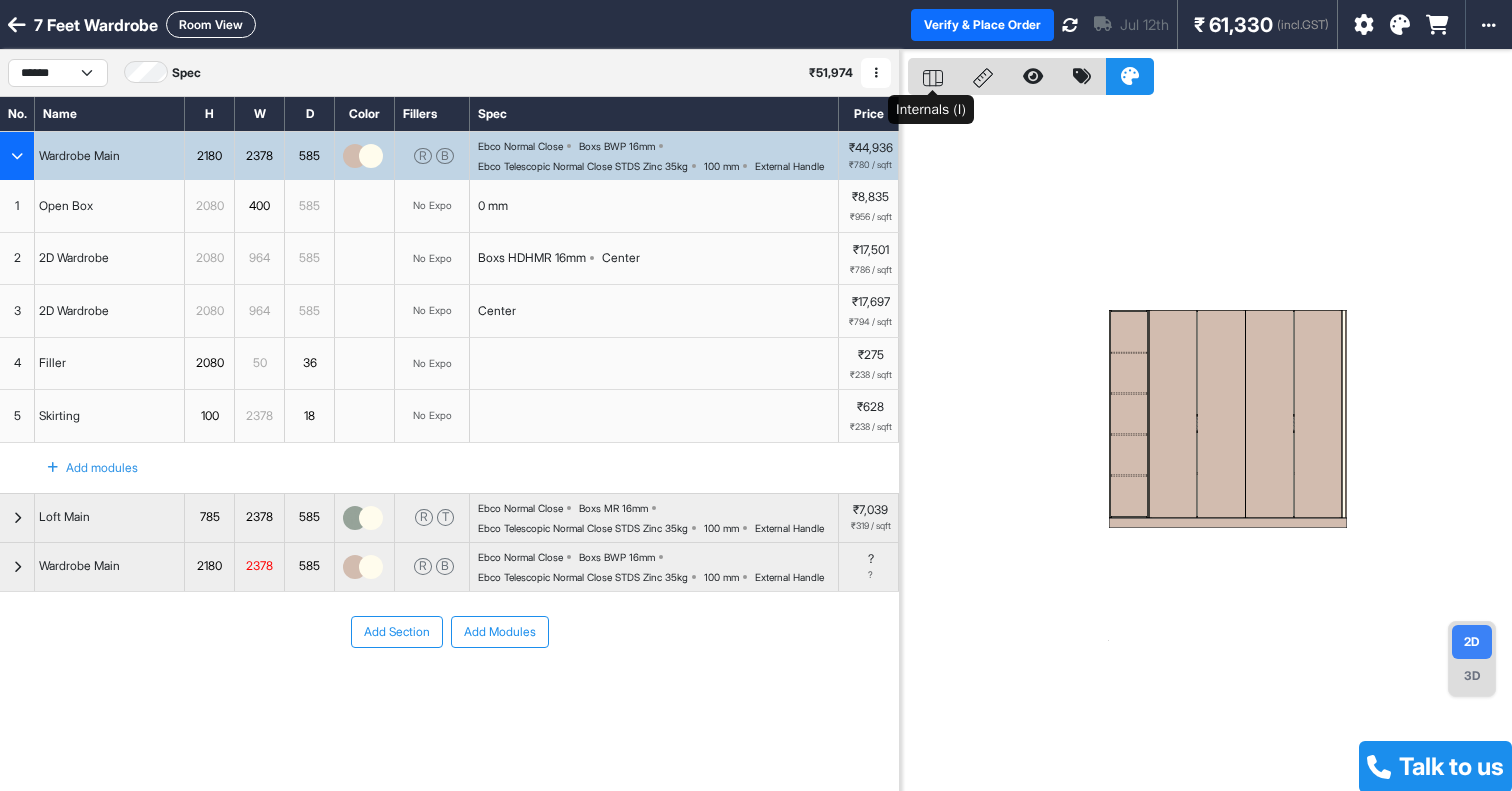 click at bounding box center [933, 78] 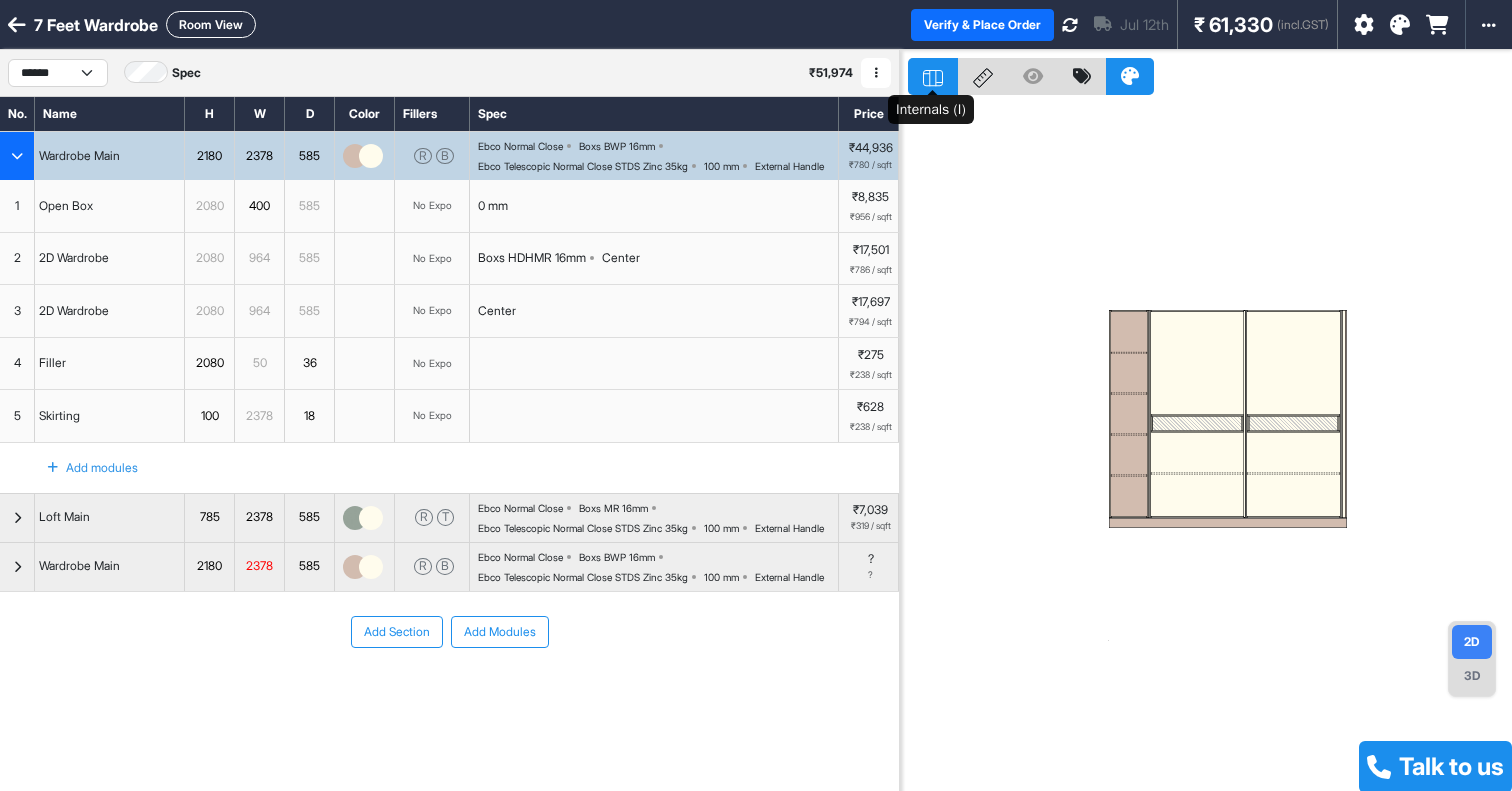 click at bounding box center (933, 78) 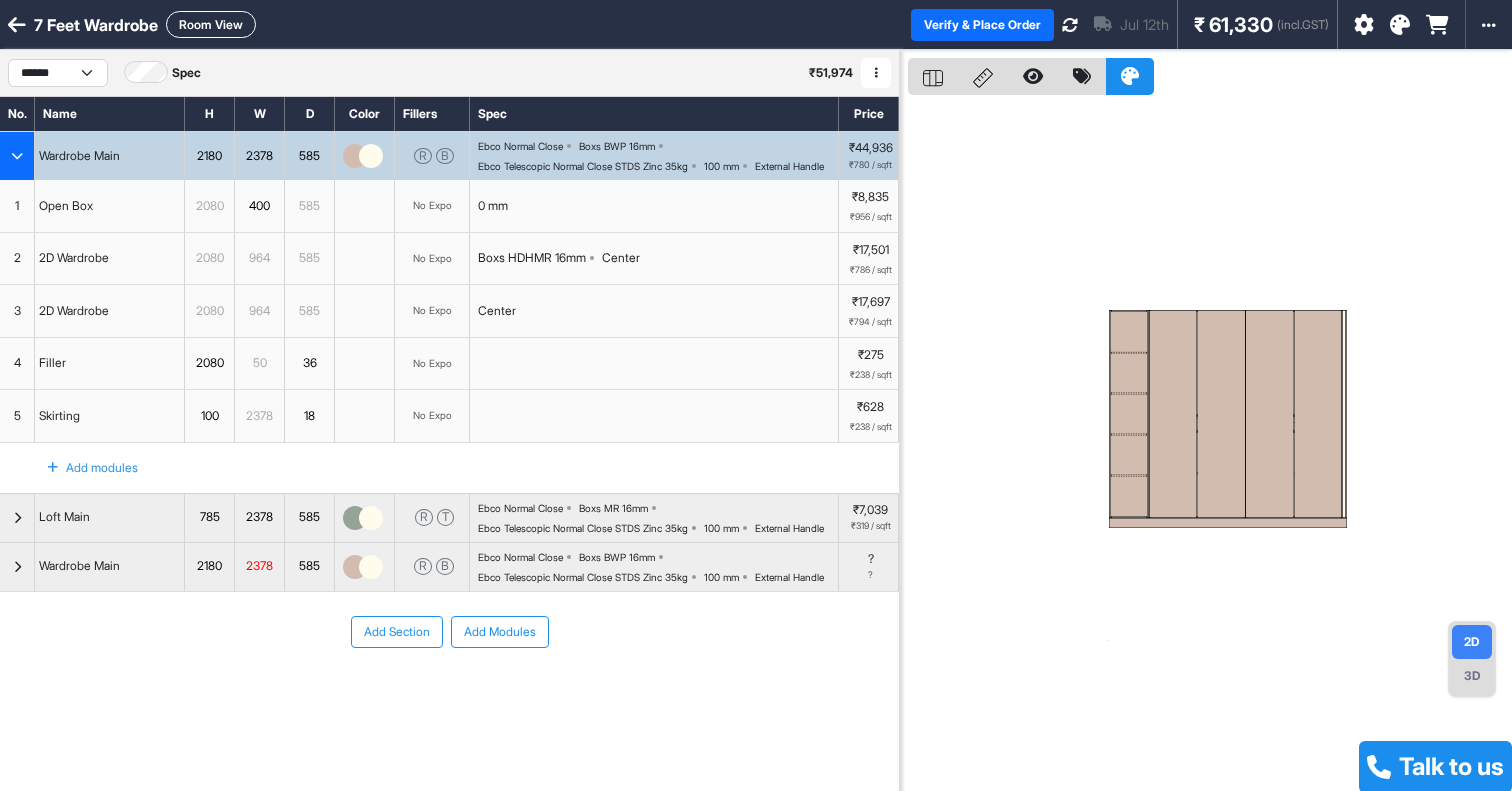 click on "Ebco Normal Close Boxs BWP 16mm Ebco Telescopic Normal Close STDS Zinc 35kg 100 mm External Handle" at bounding box center (658, 156) 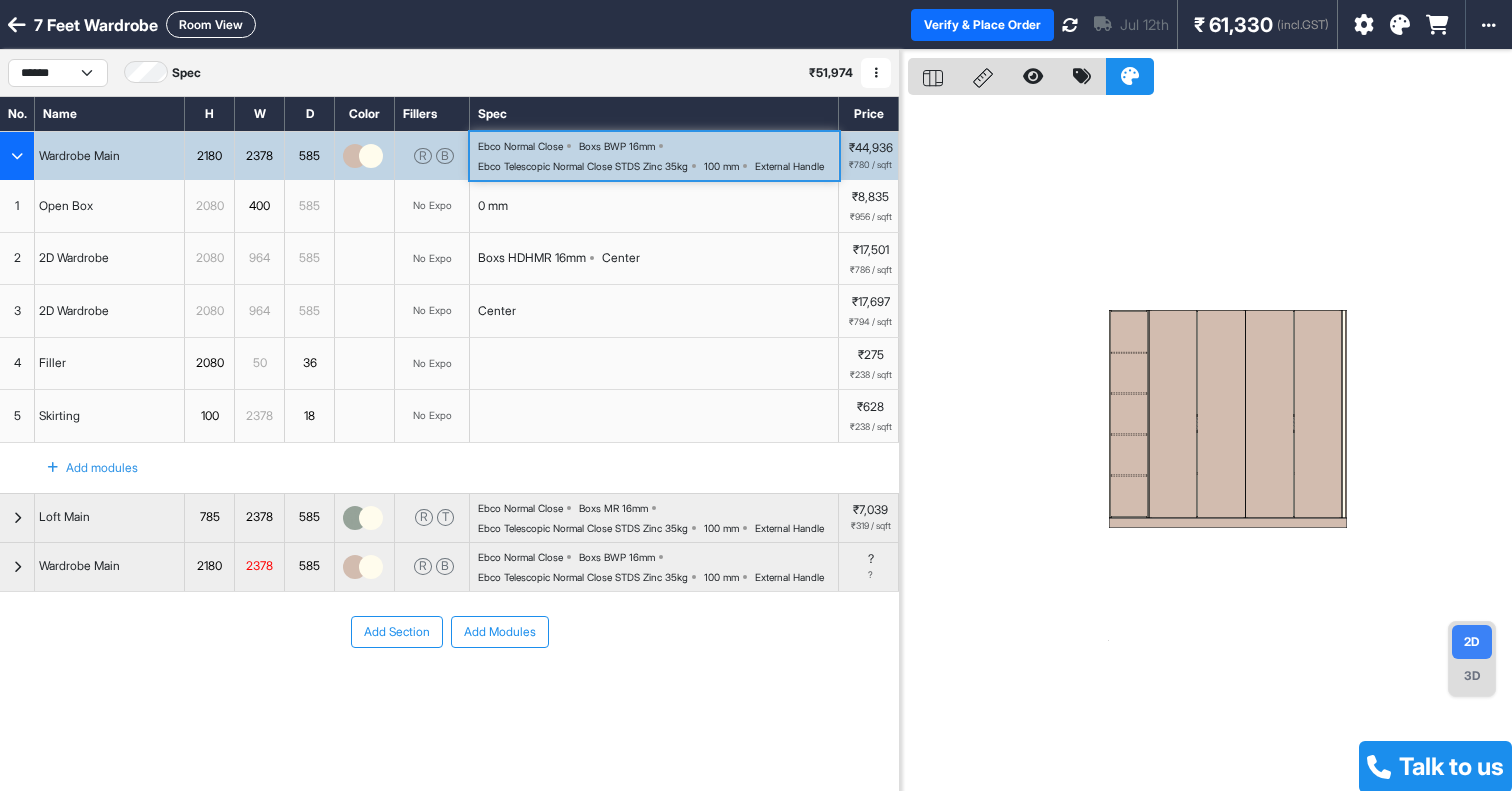 click on "Ebco Normal Close Boxs BWP 16mm Ebco Telescopic Normal Close STDS Zinc 35kg 100 mm External Handle" at bounding box center [658, 156] 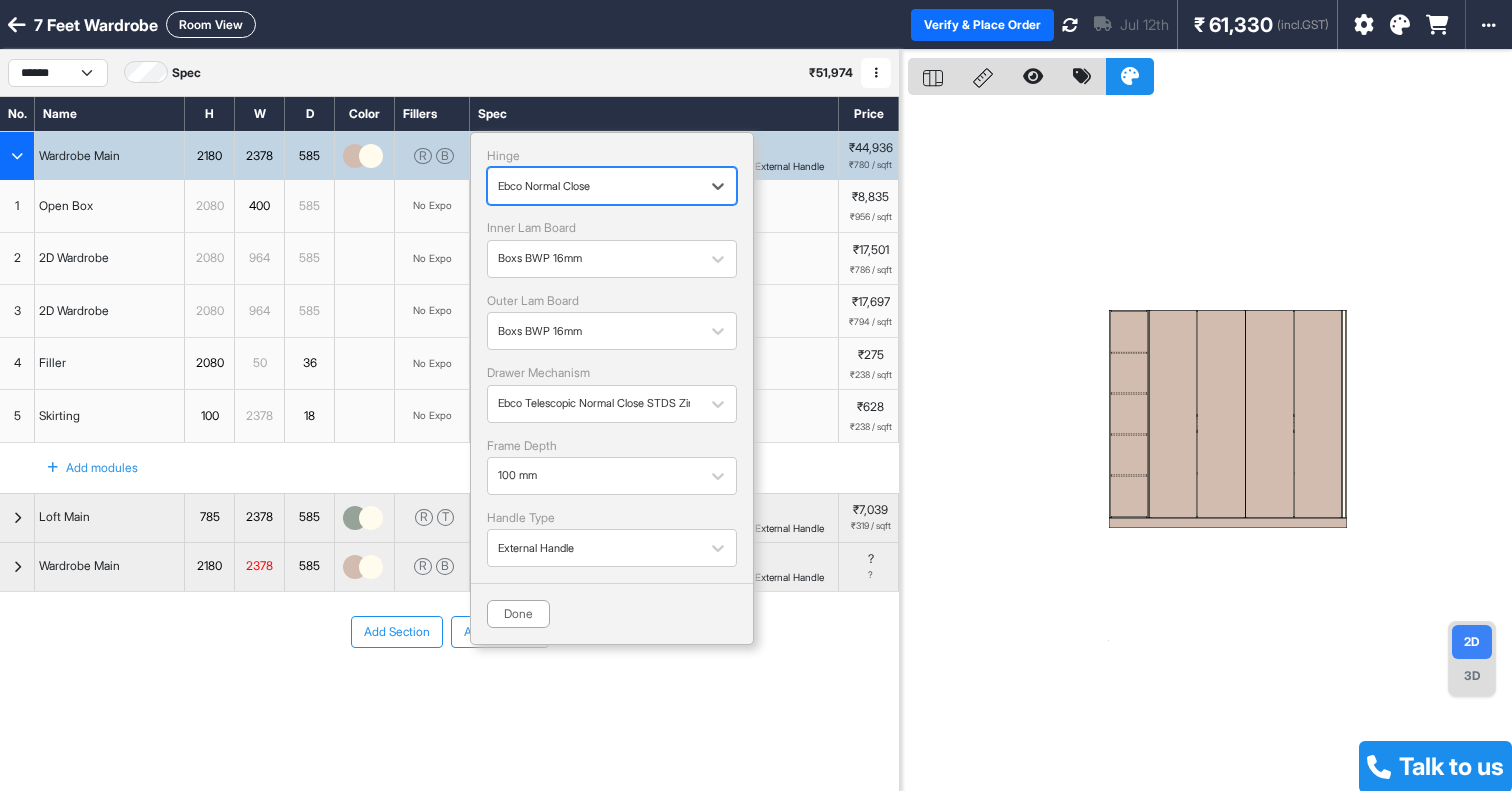 click at bounding box center (594, 186) 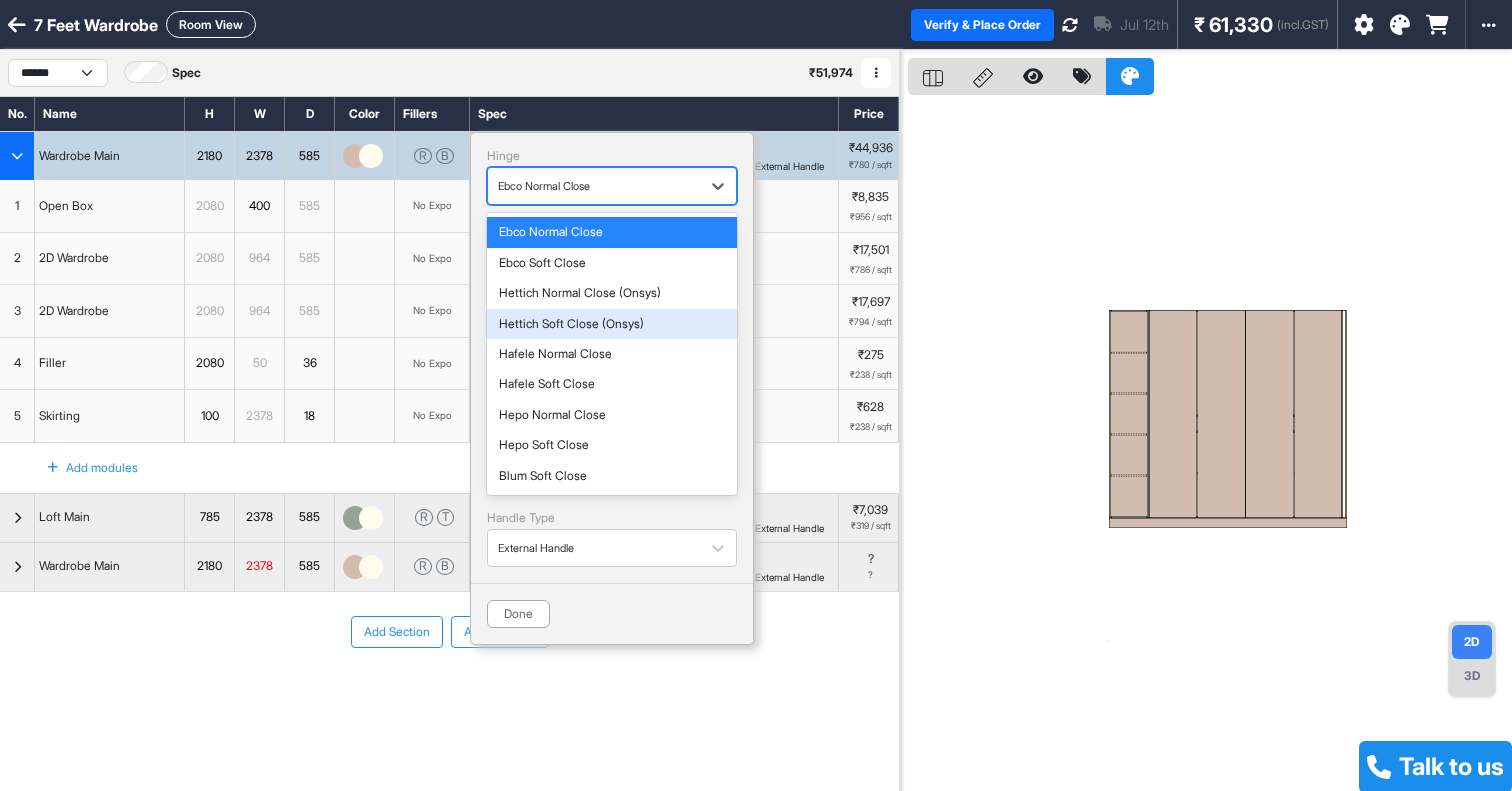 click on "Hettich Soft Close (Onsys)" at bounding box center [612, 324] 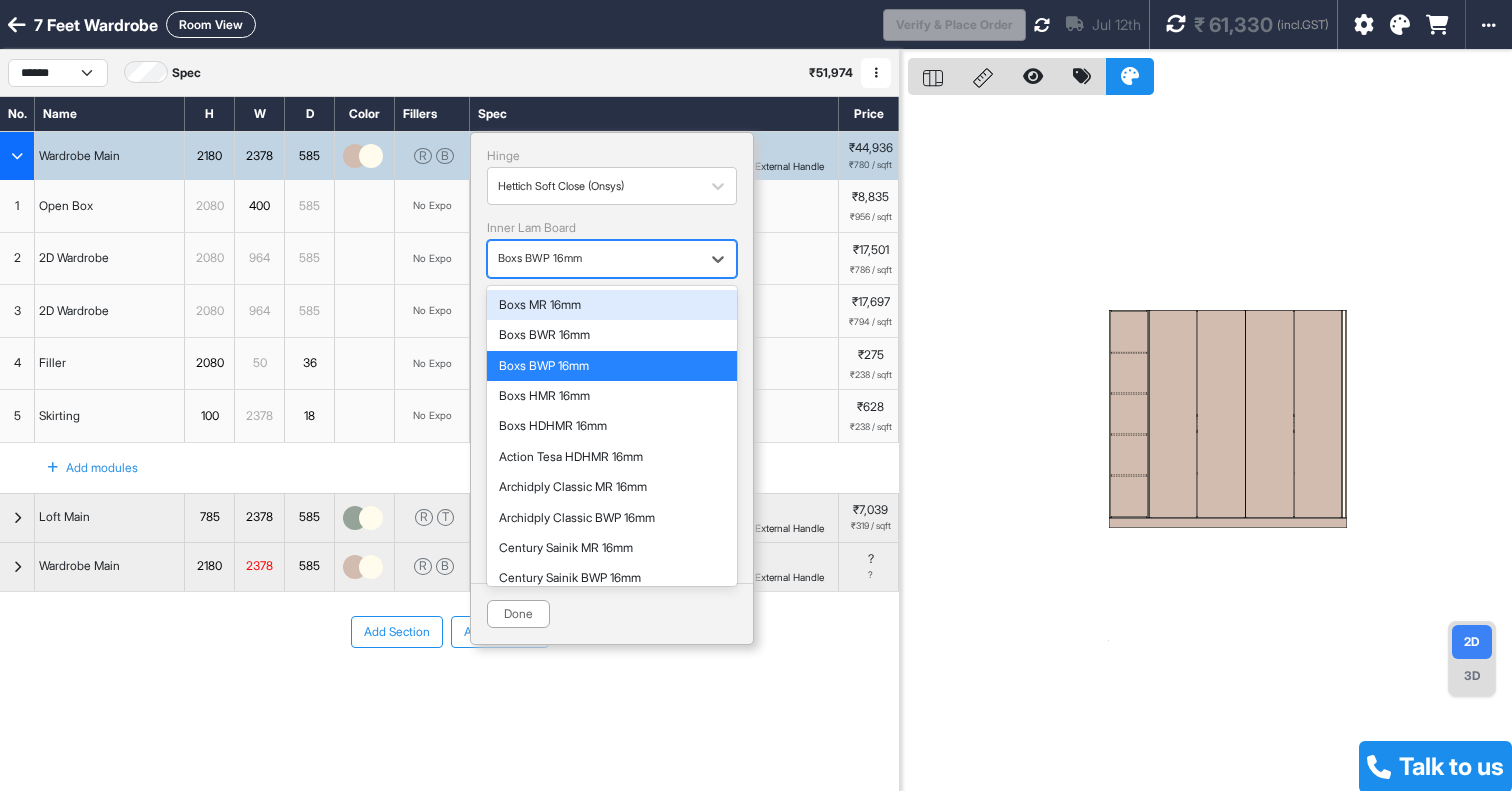 click at bounding box center (594, 259) 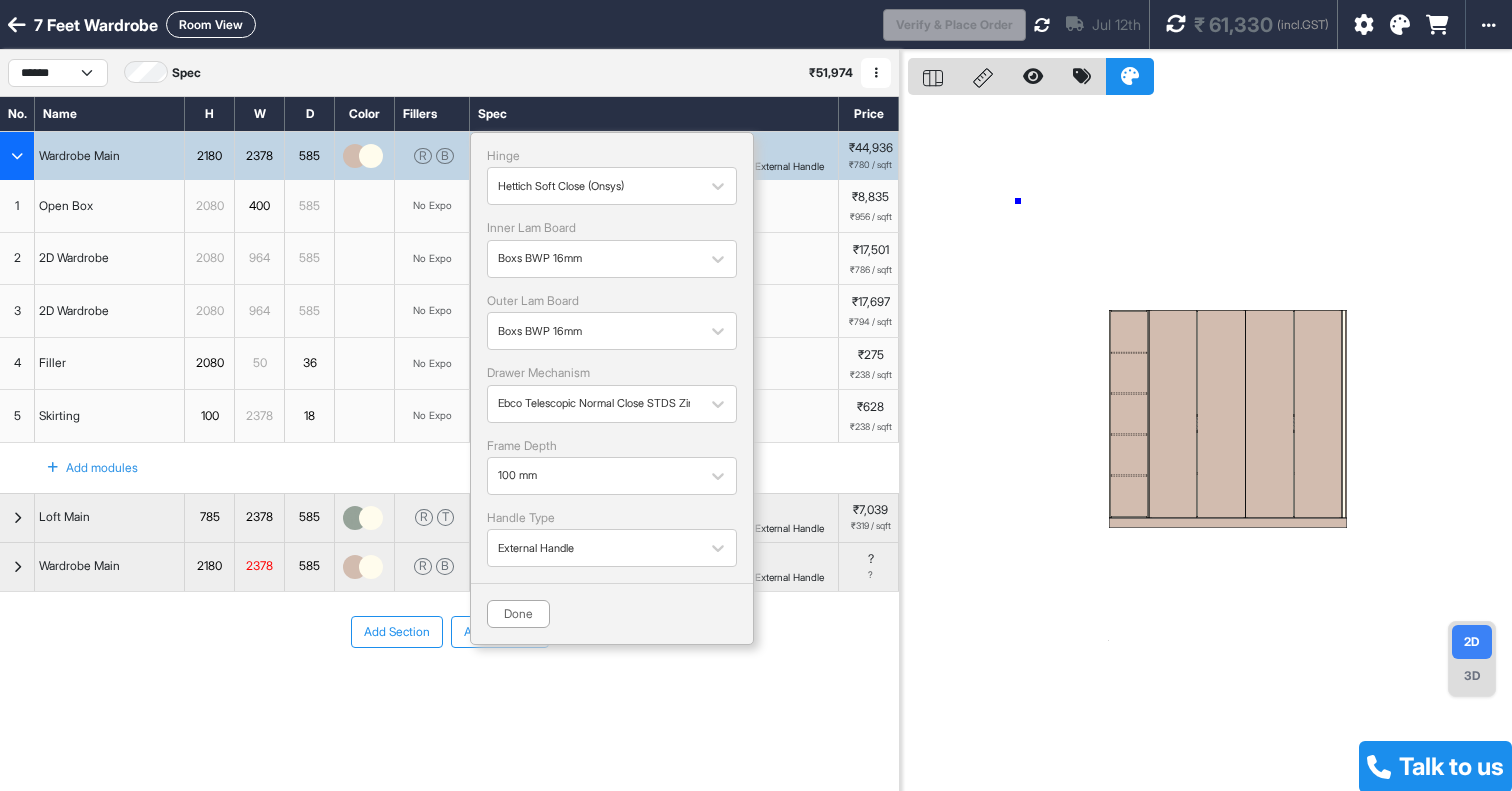 click at bounding box center [1210, 445] 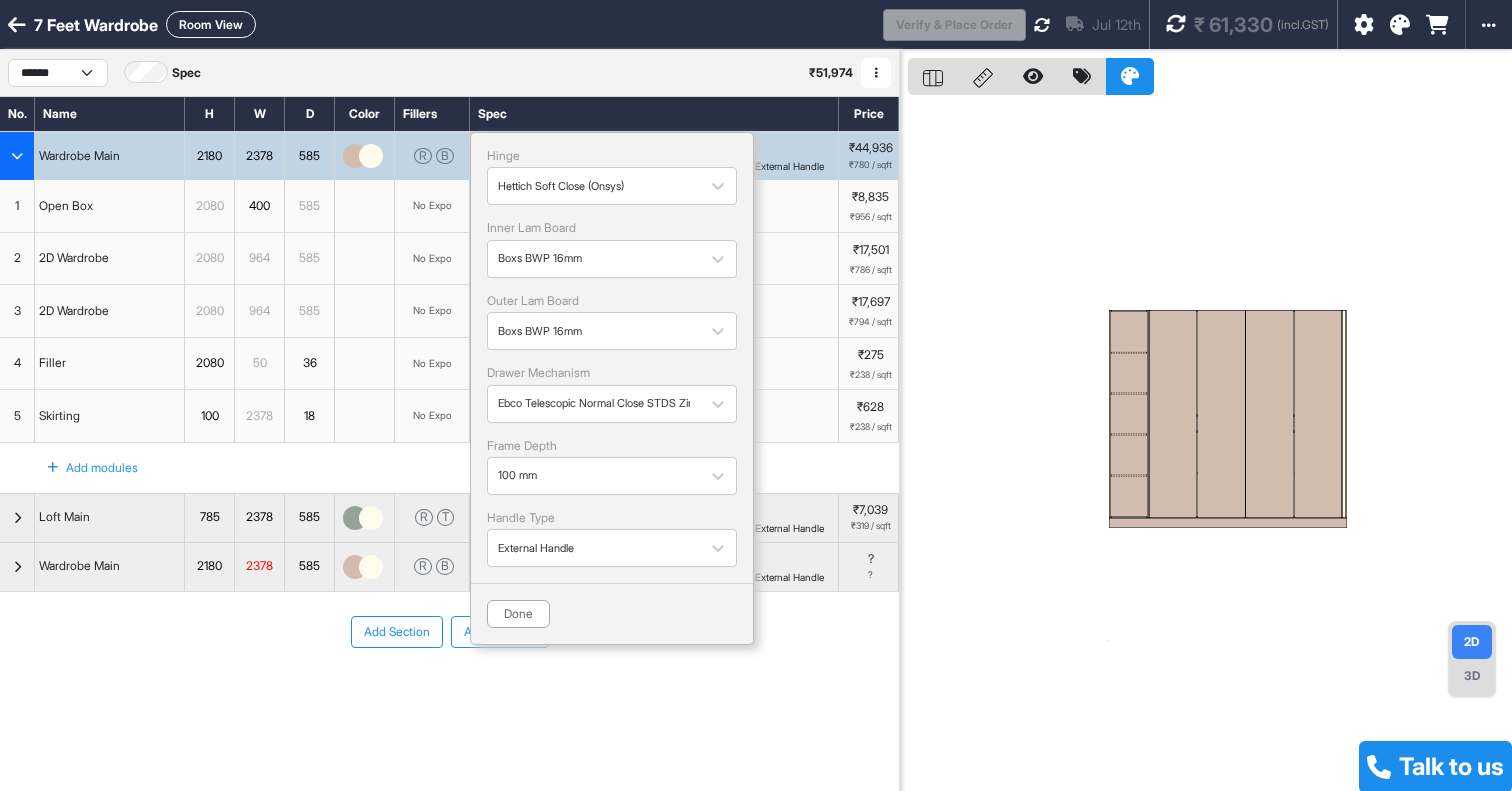click at bounding box center (1210, 445) 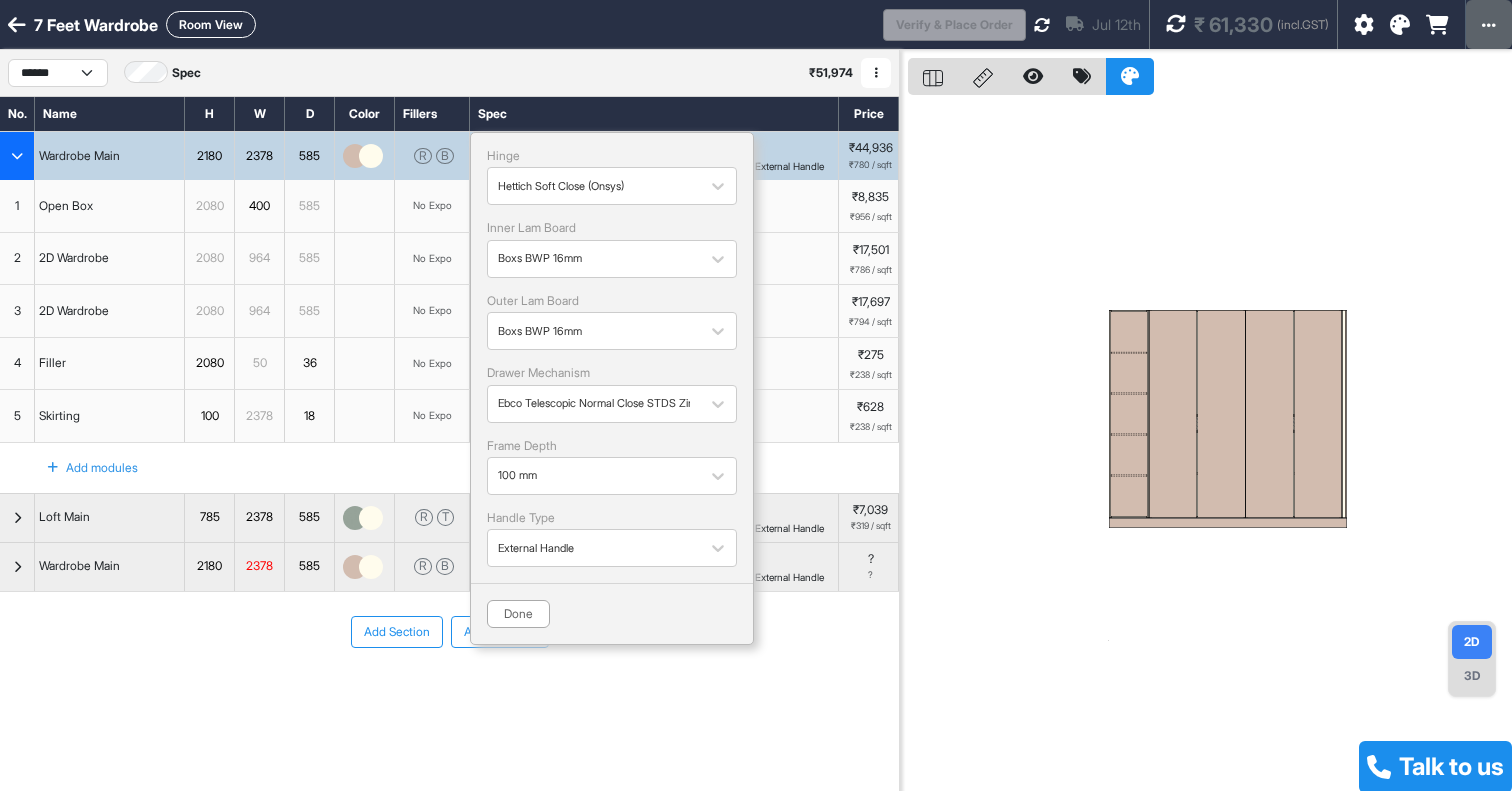 click at bounding box center (1489, 25) 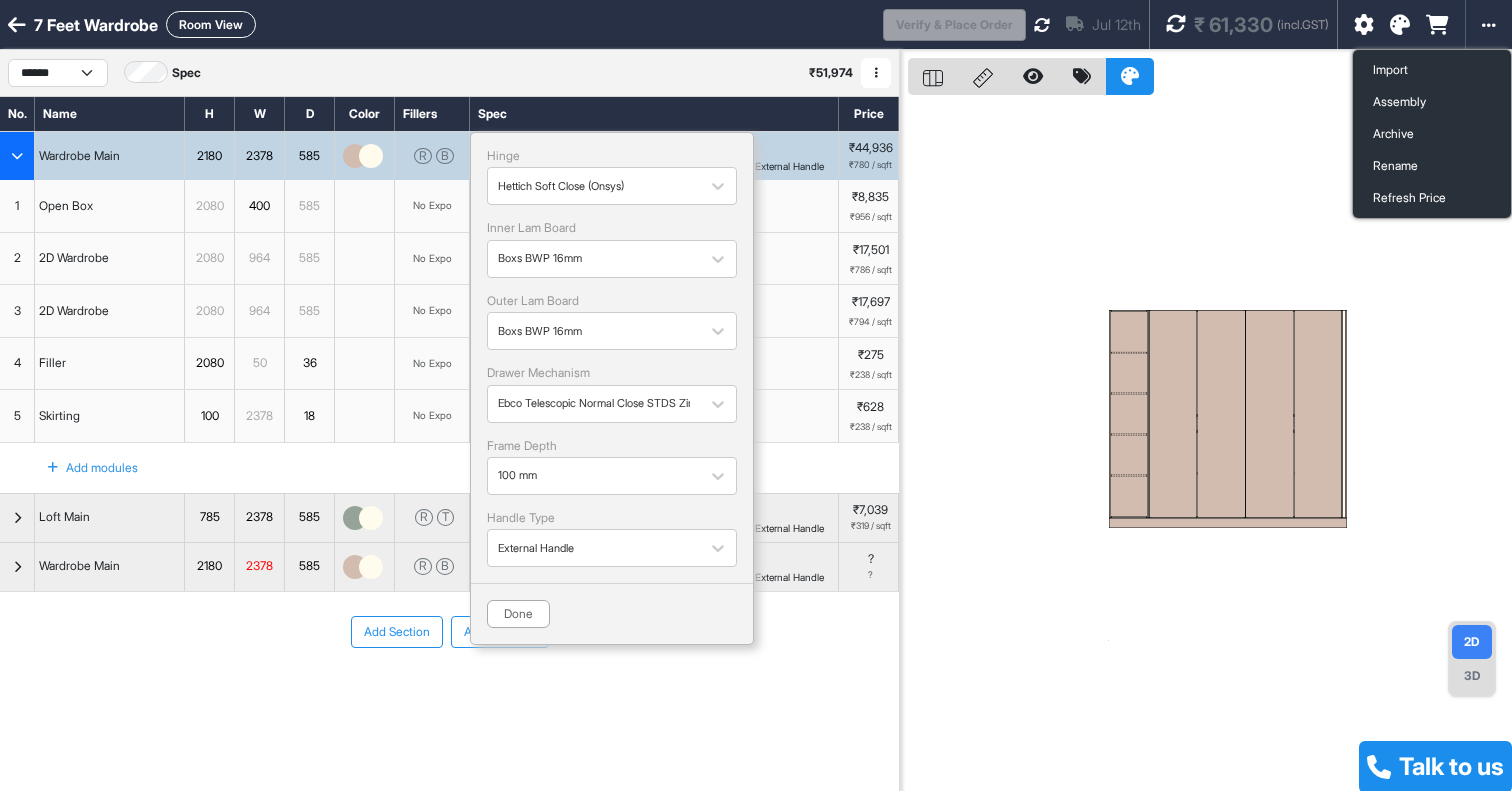 click at bounding box center (1210, 445) 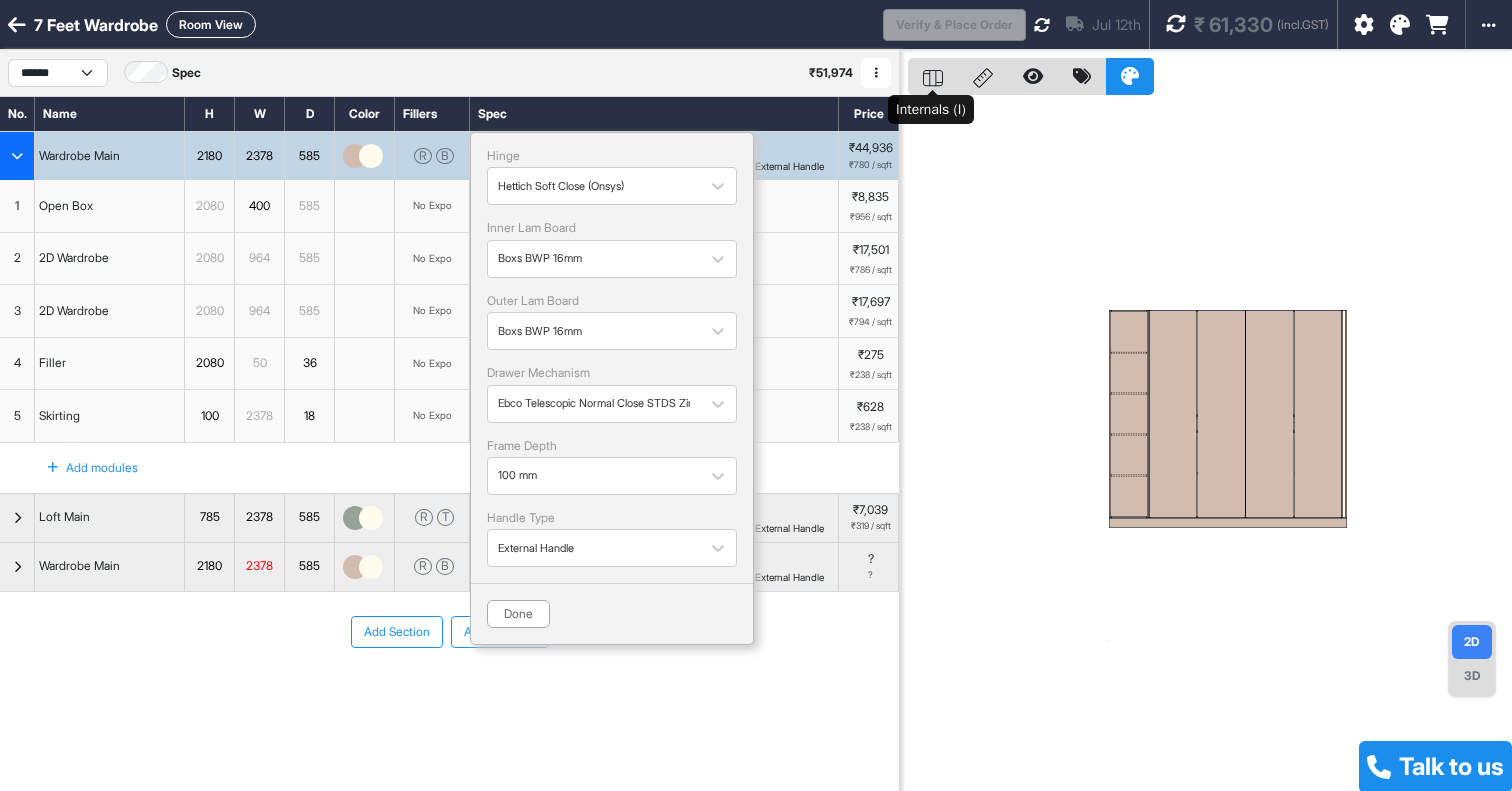 click at bounding box center (933, 76) 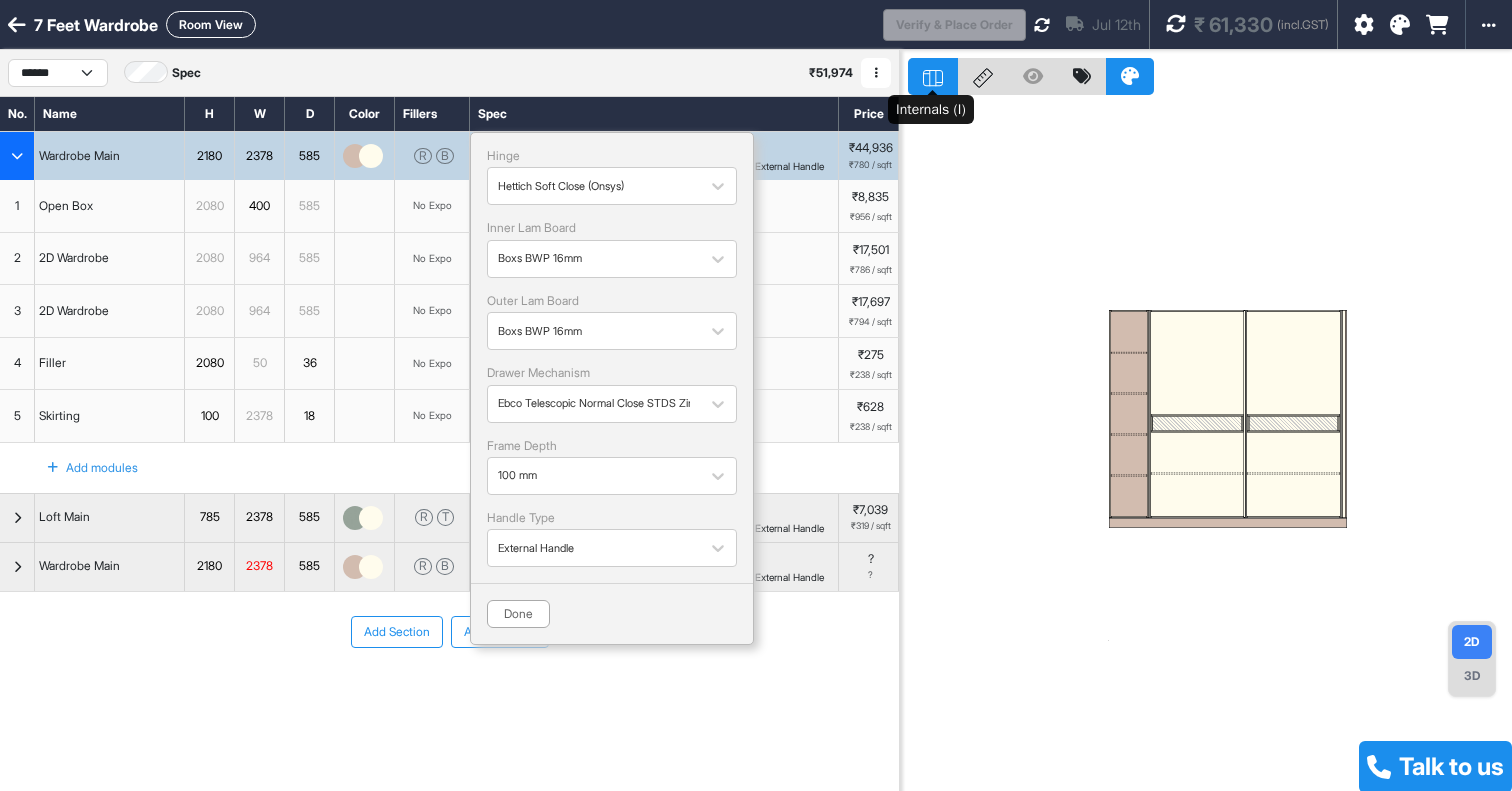 click at bounding box center [933, 76] 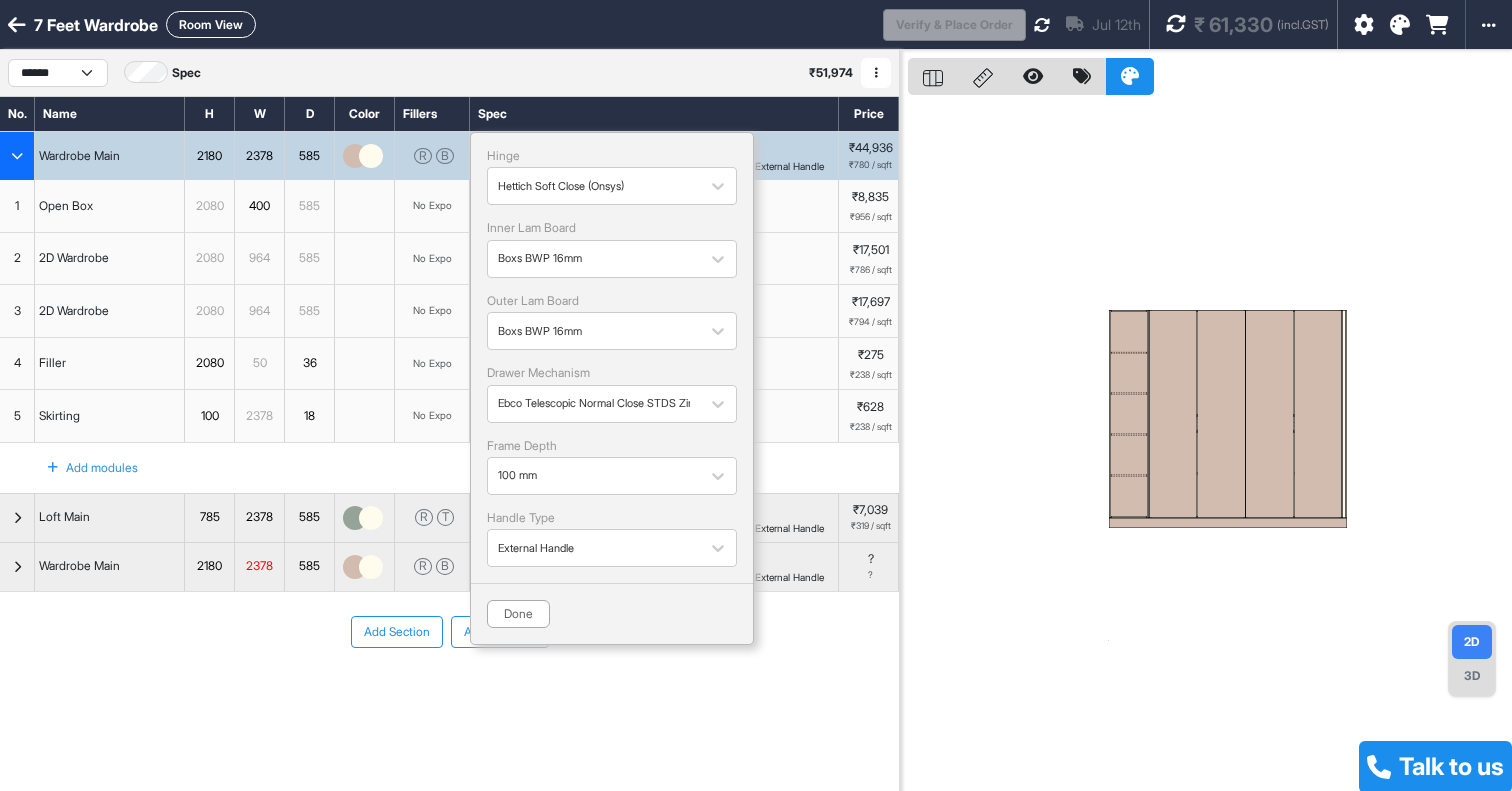 scroll, scrollTop: 60, scrollLeft: 0, axis: vertical 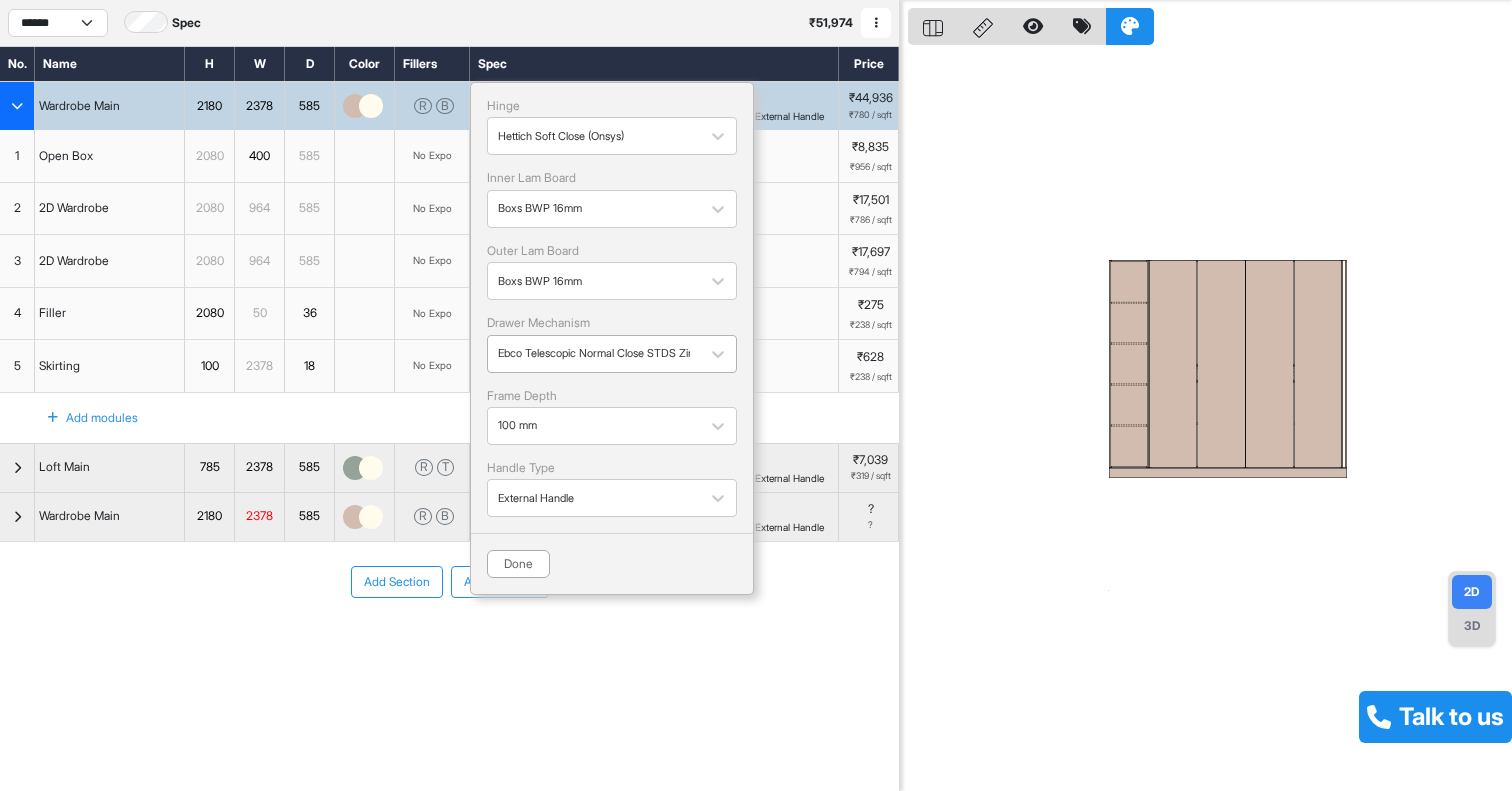click on "Ebco Telescopic Normal Close STDS Zinc 35kg" at bounding box center (594, 136) 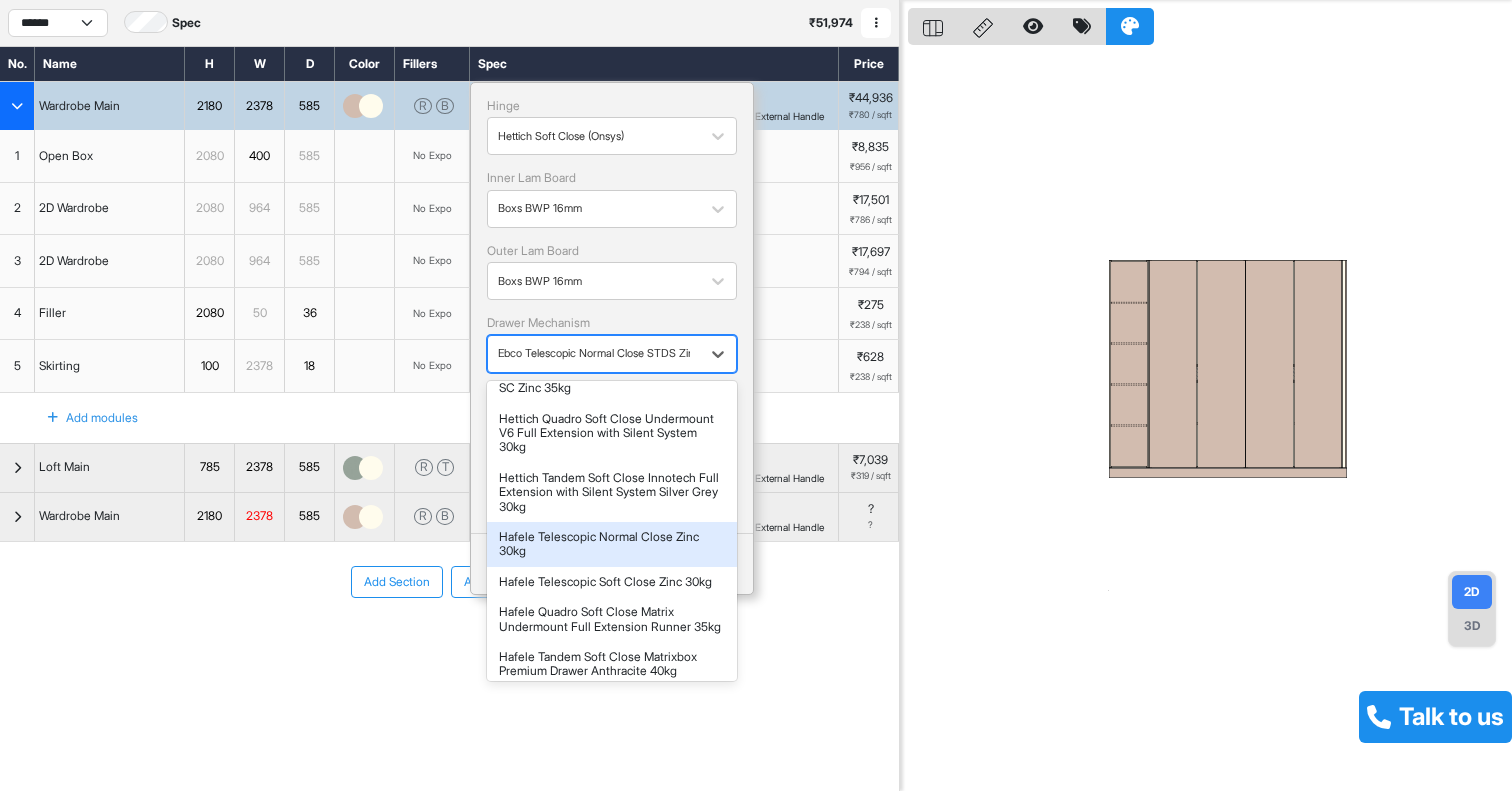scroll, scrollTop: 265, scrollLeft: 0, axis: vertical 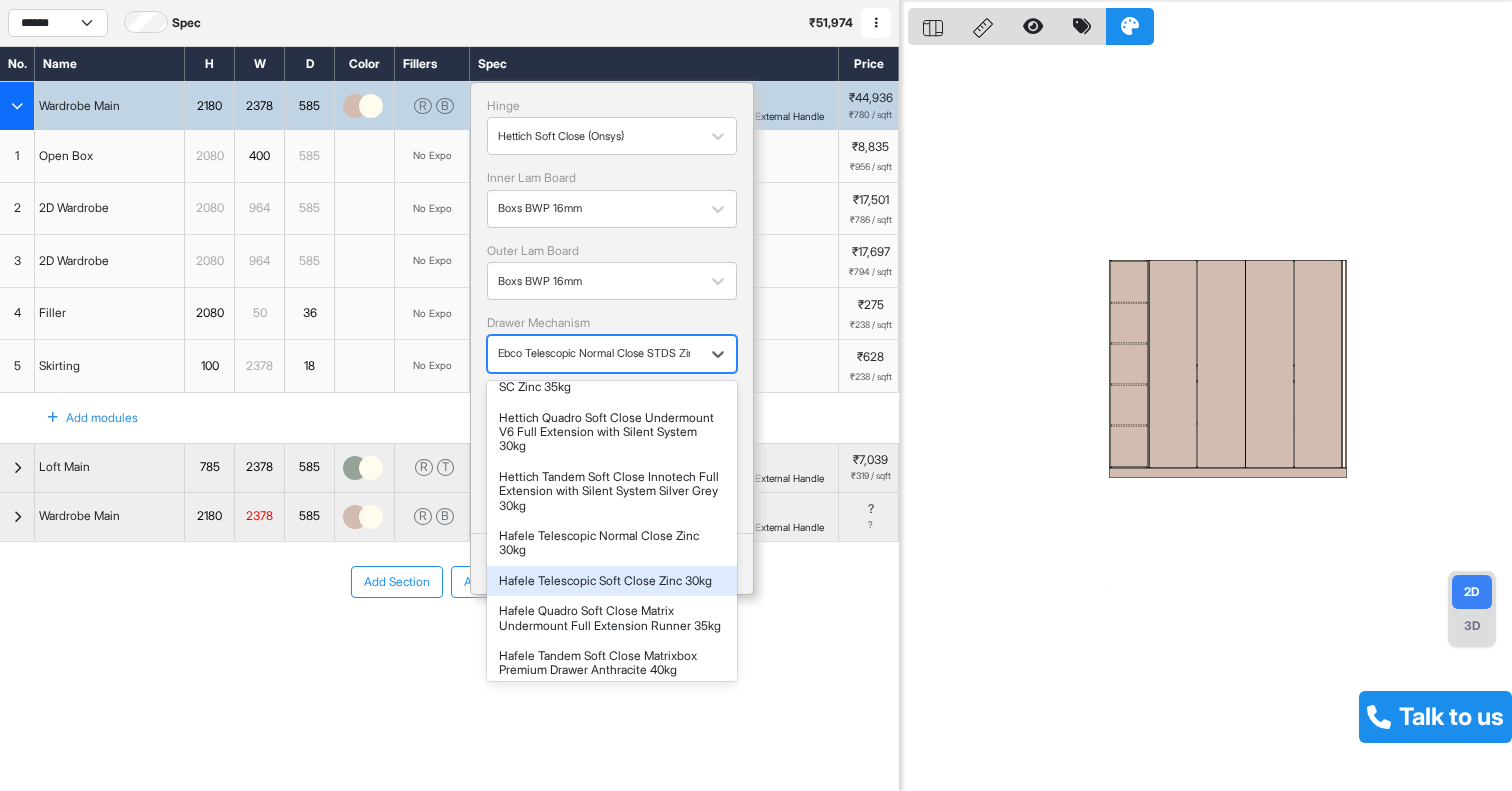 click on "Hafele Telescopic Soft Close Zinc 30kg" at bounding box center (612, 581) 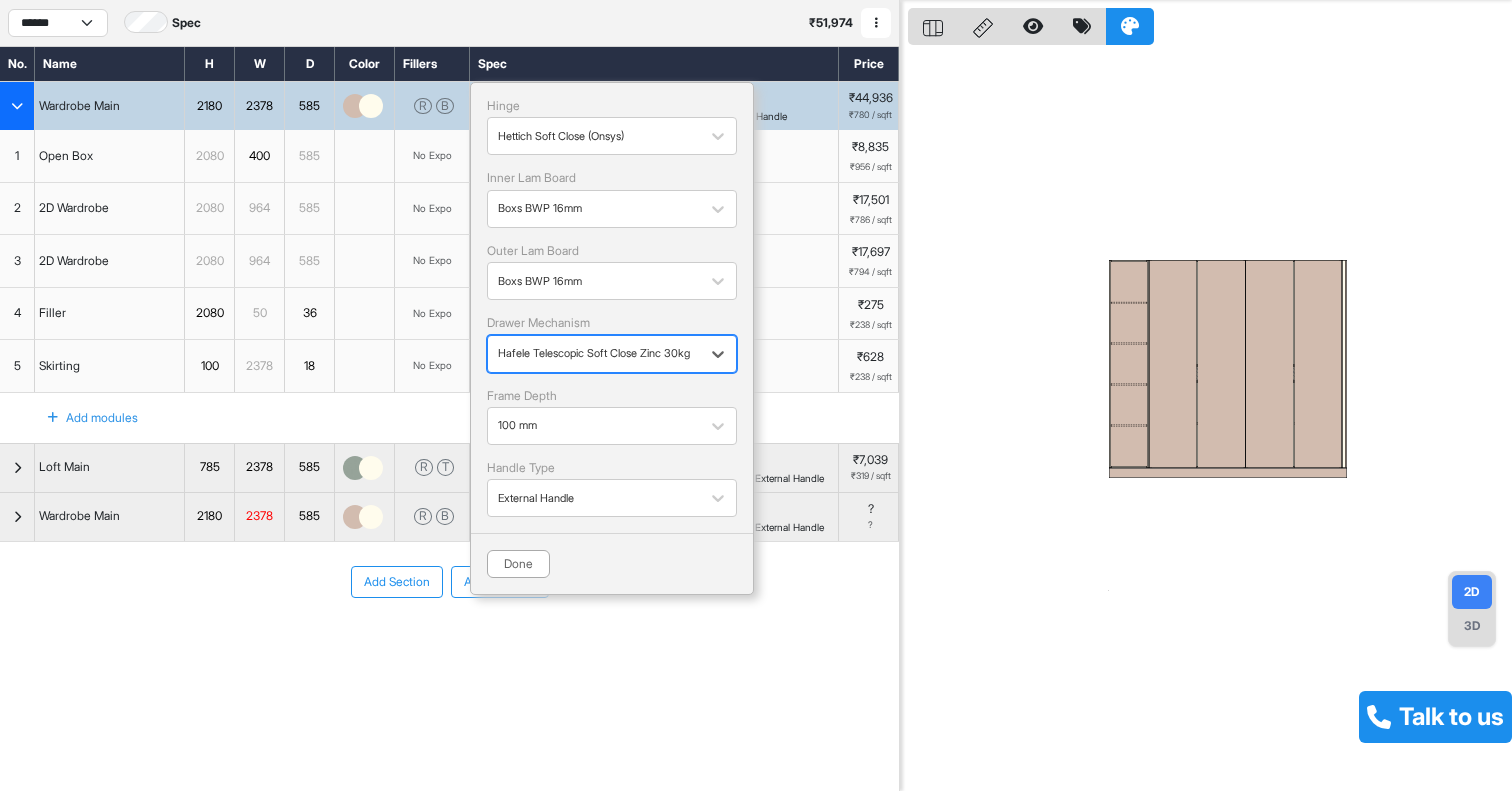 click at bounding box center (1210, 395) 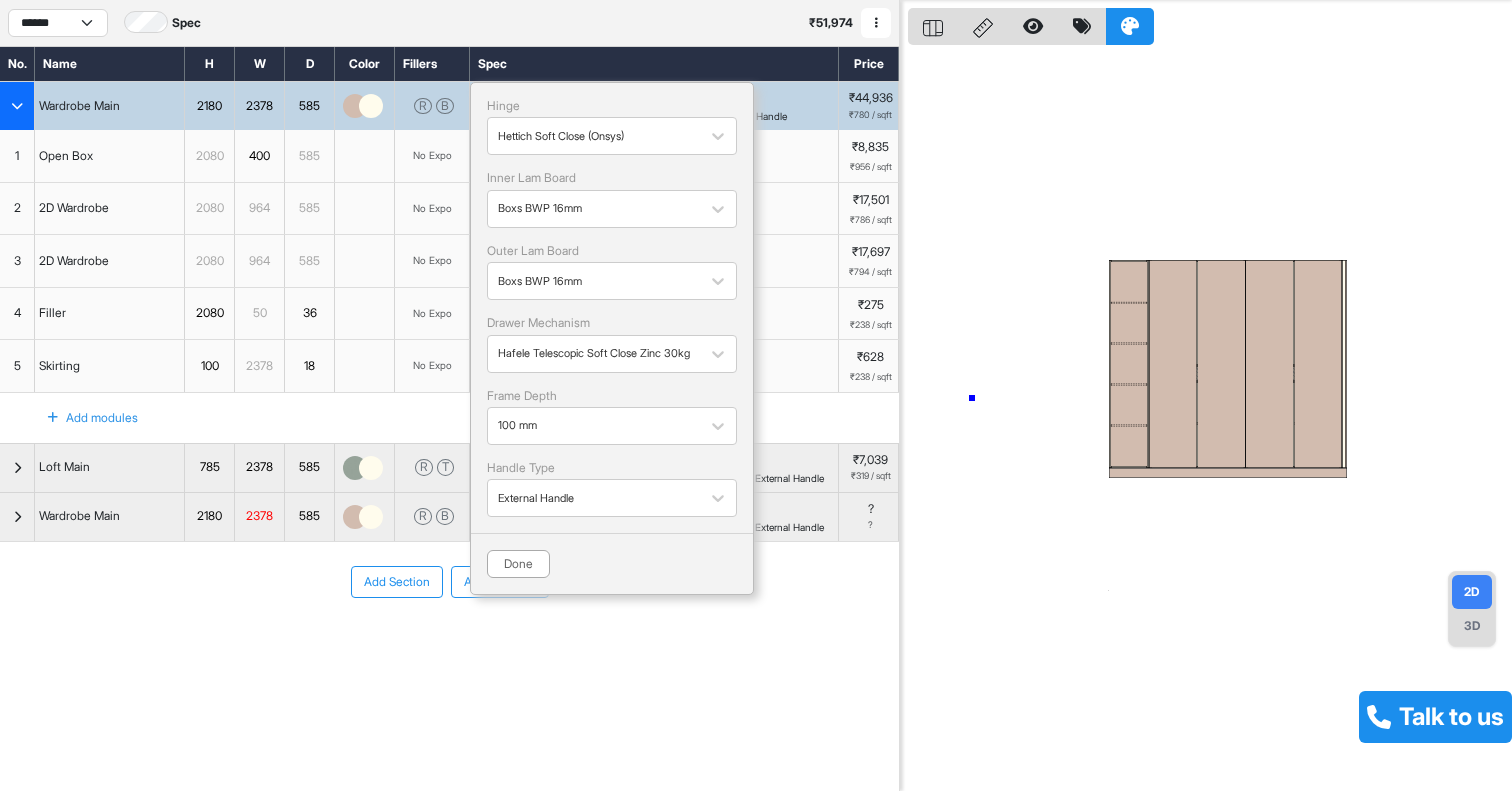 click at bounding box center (1210, 395) 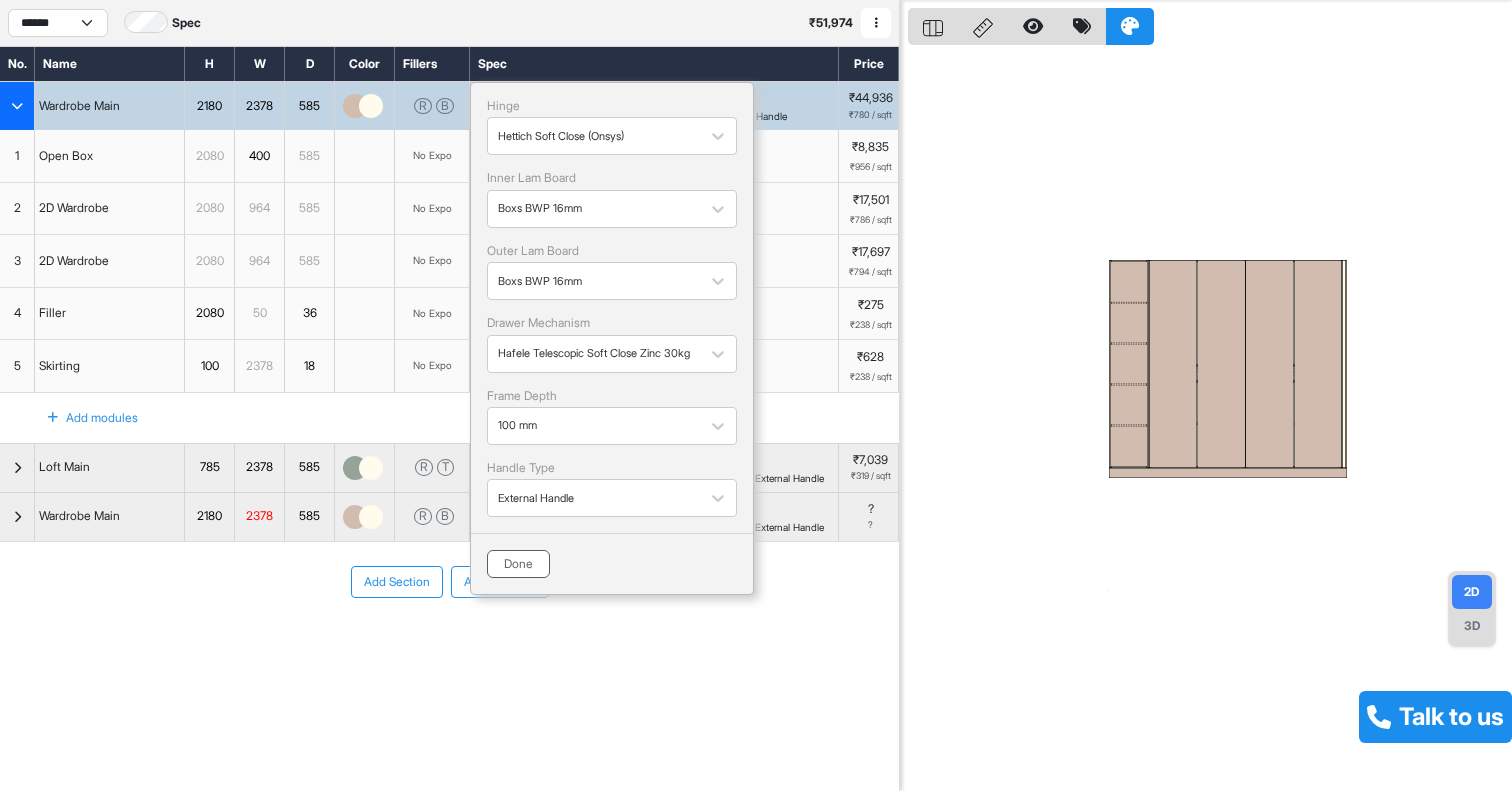 click on "Done" at bounding box center (518, 564) 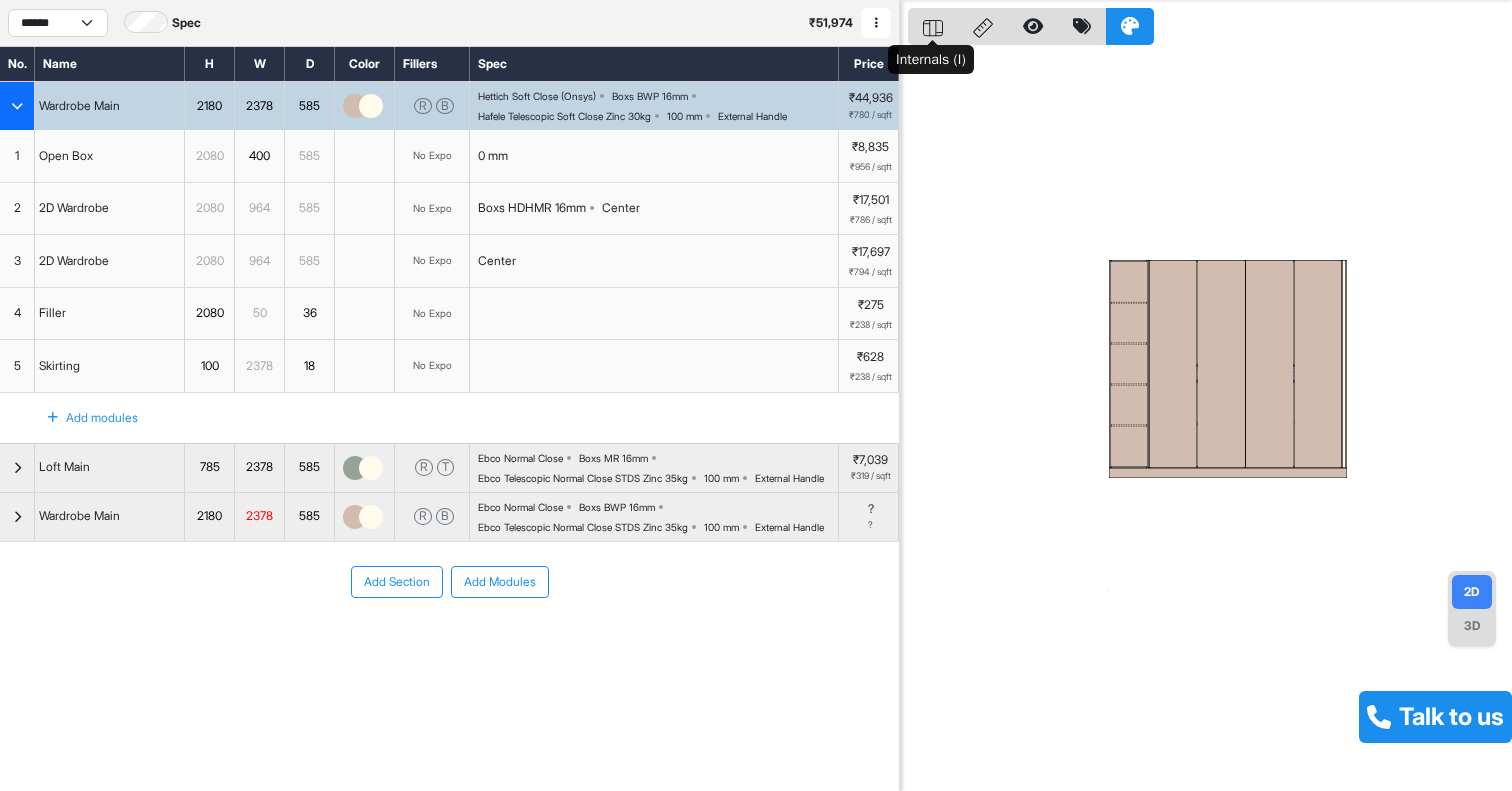 click at bounding box center [933, 28] 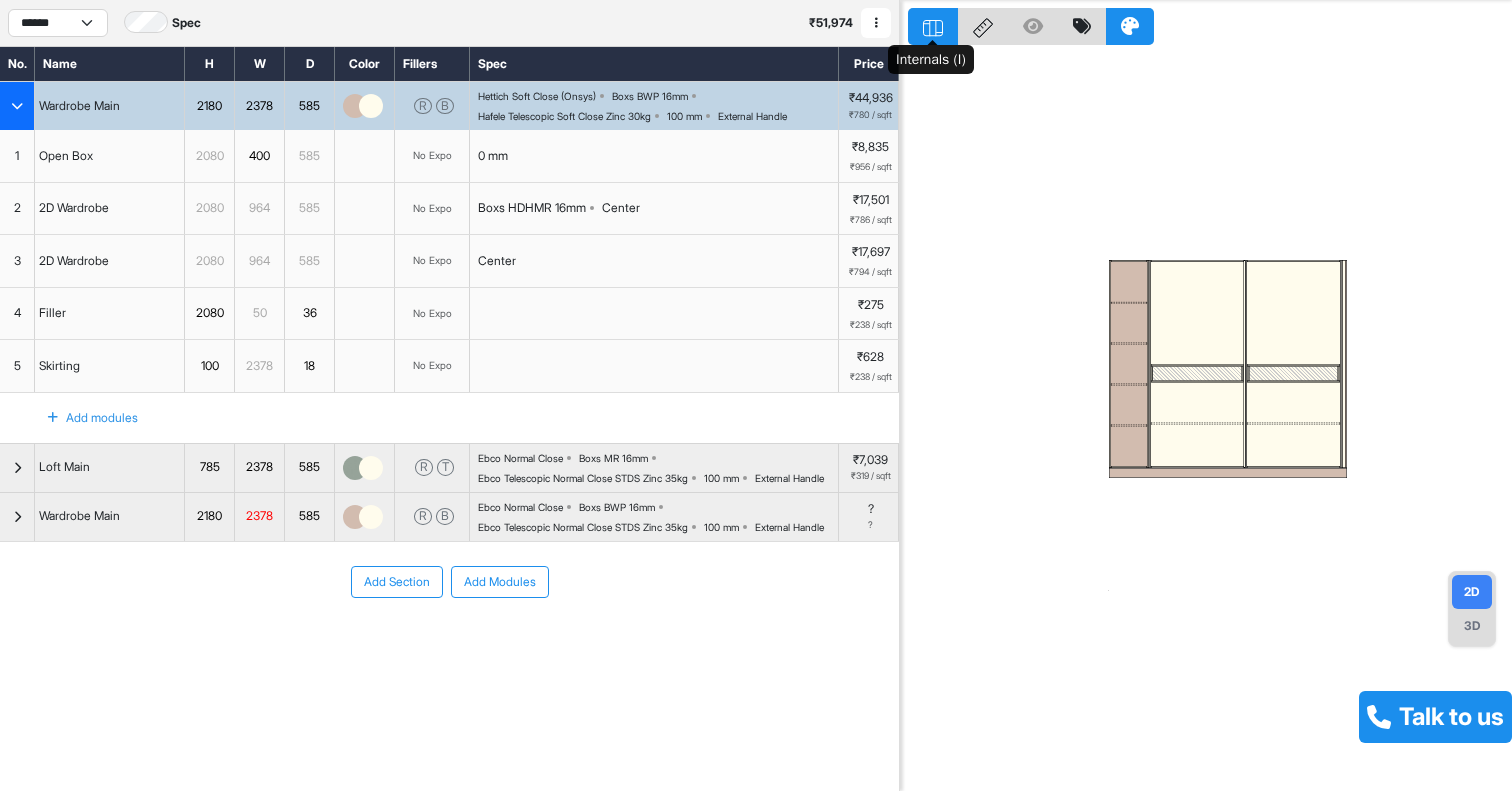 click at bounding box center [933, 28] 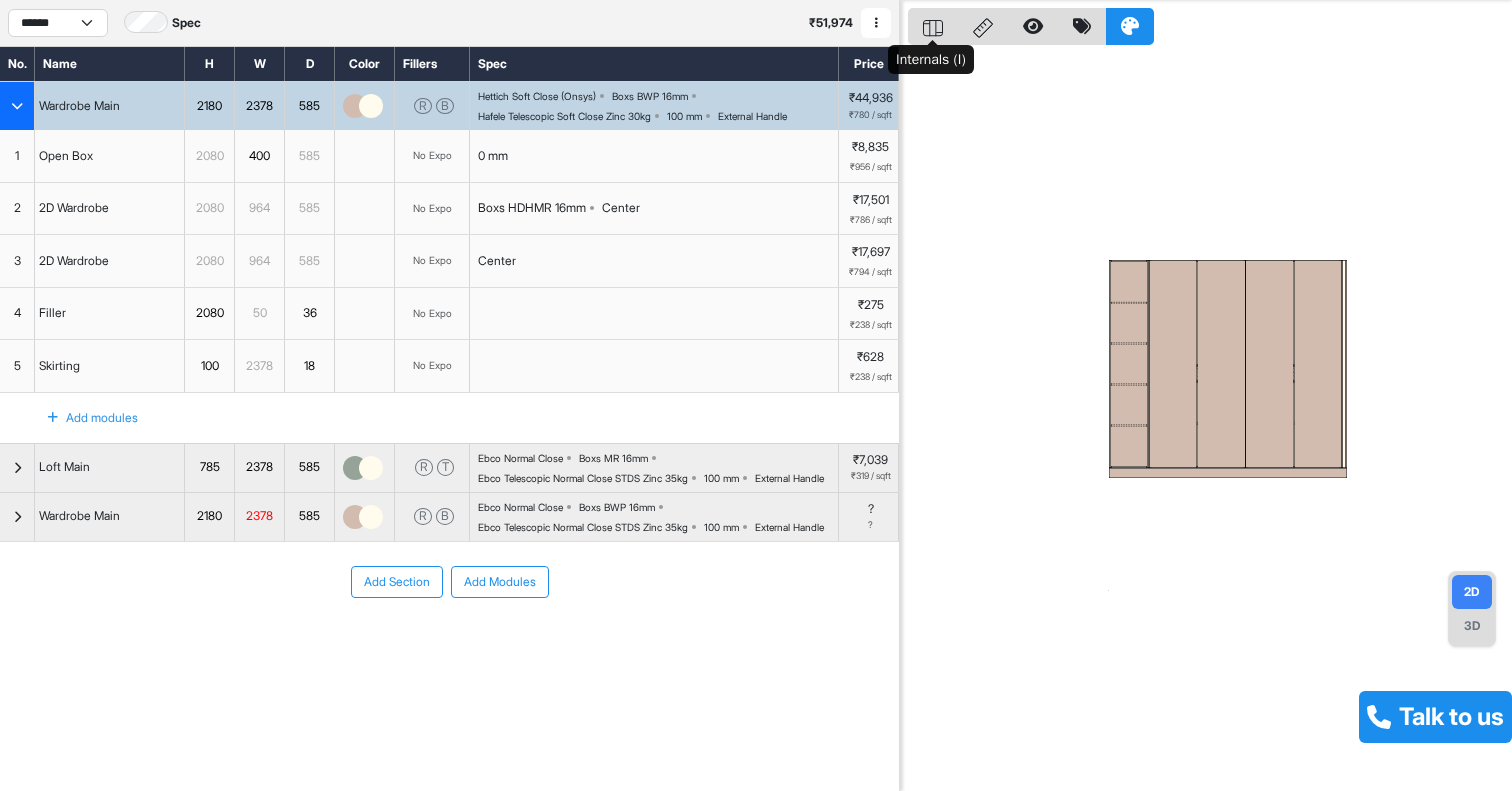 click at bounding box center [933, 28] 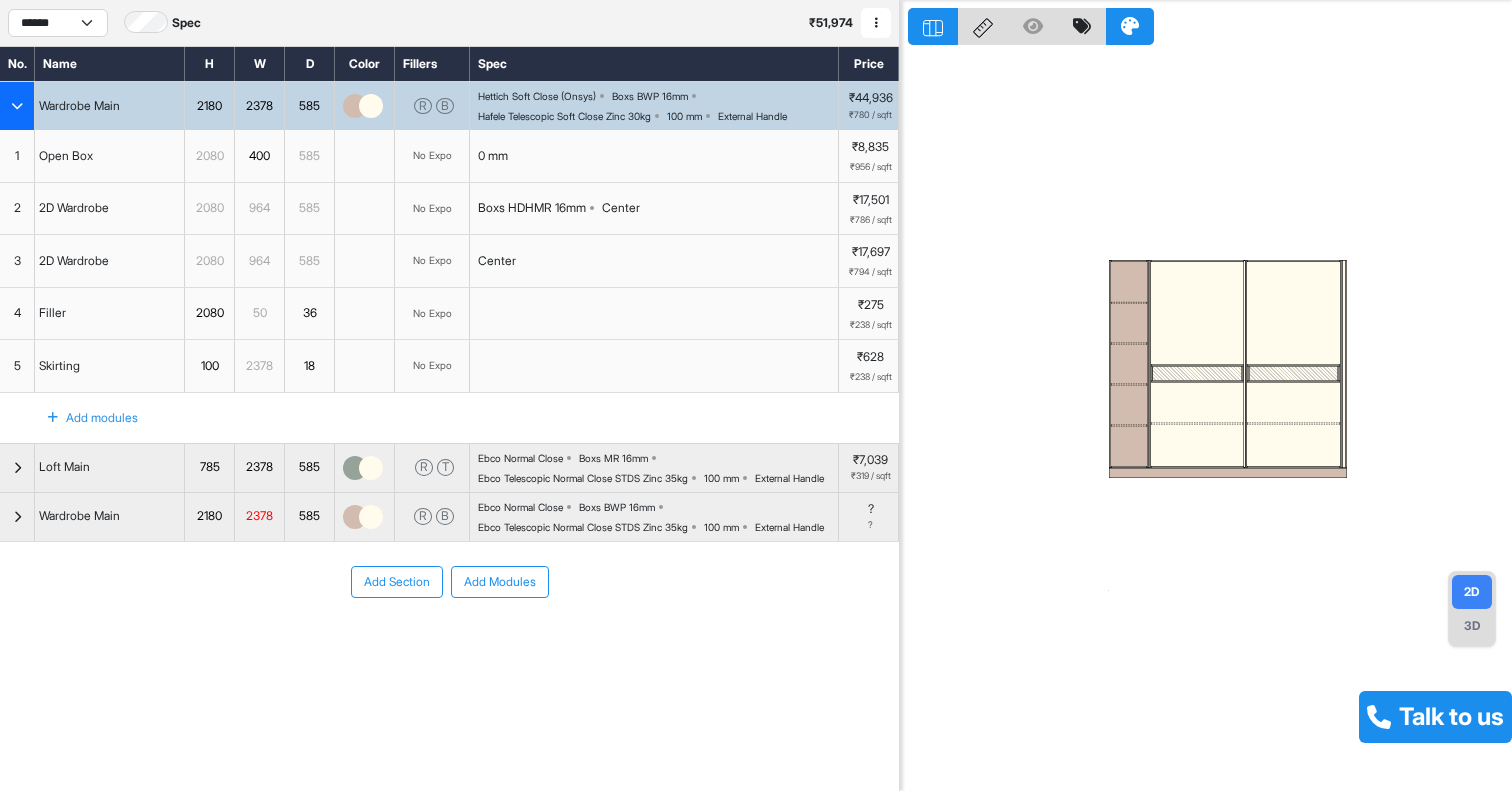 click at bounding box center [1210, 395] 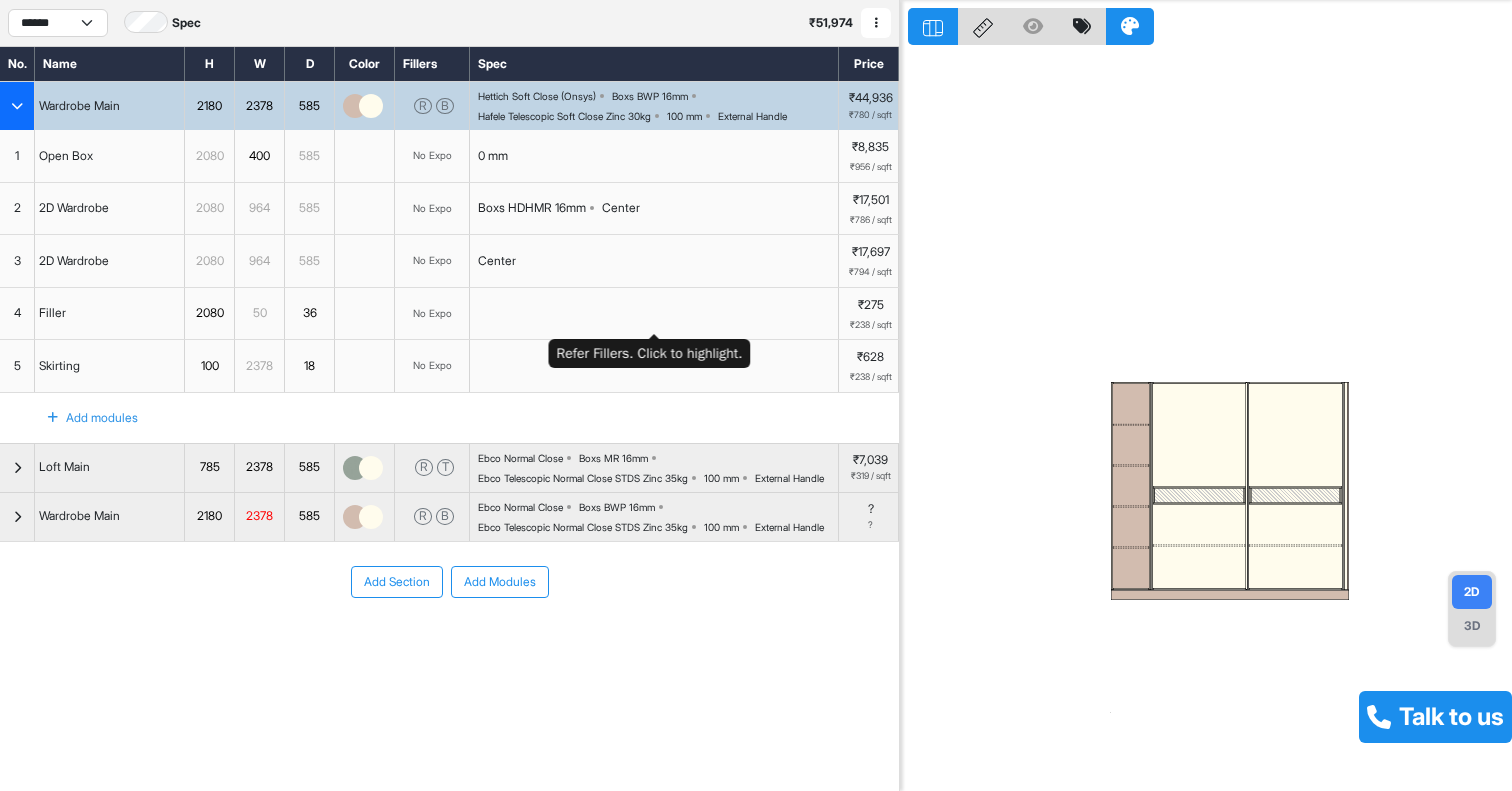 scroll, scrollTop: 0, scrollLeft: 0, axis: both 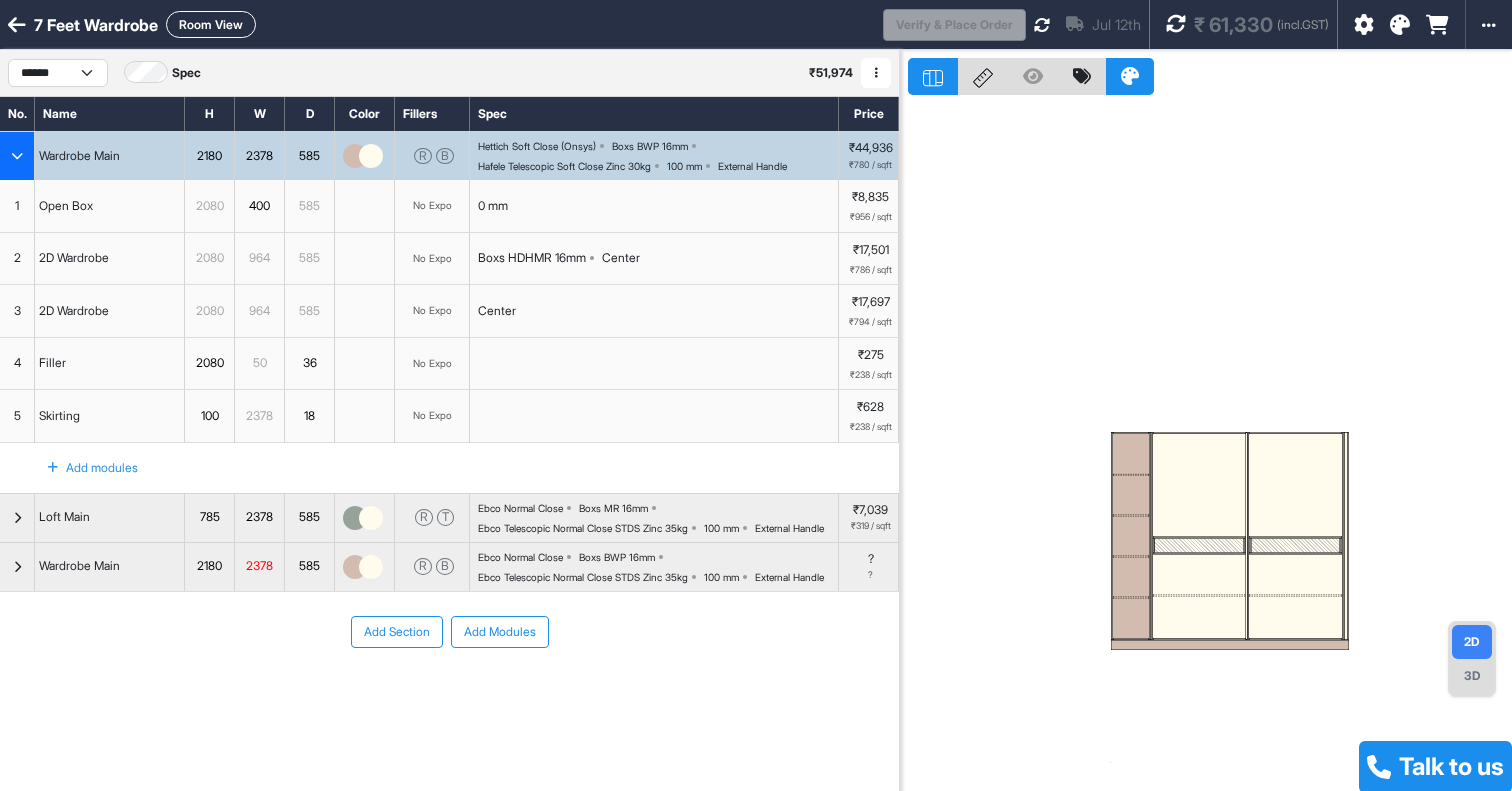 click at bounding box center (876, 73) 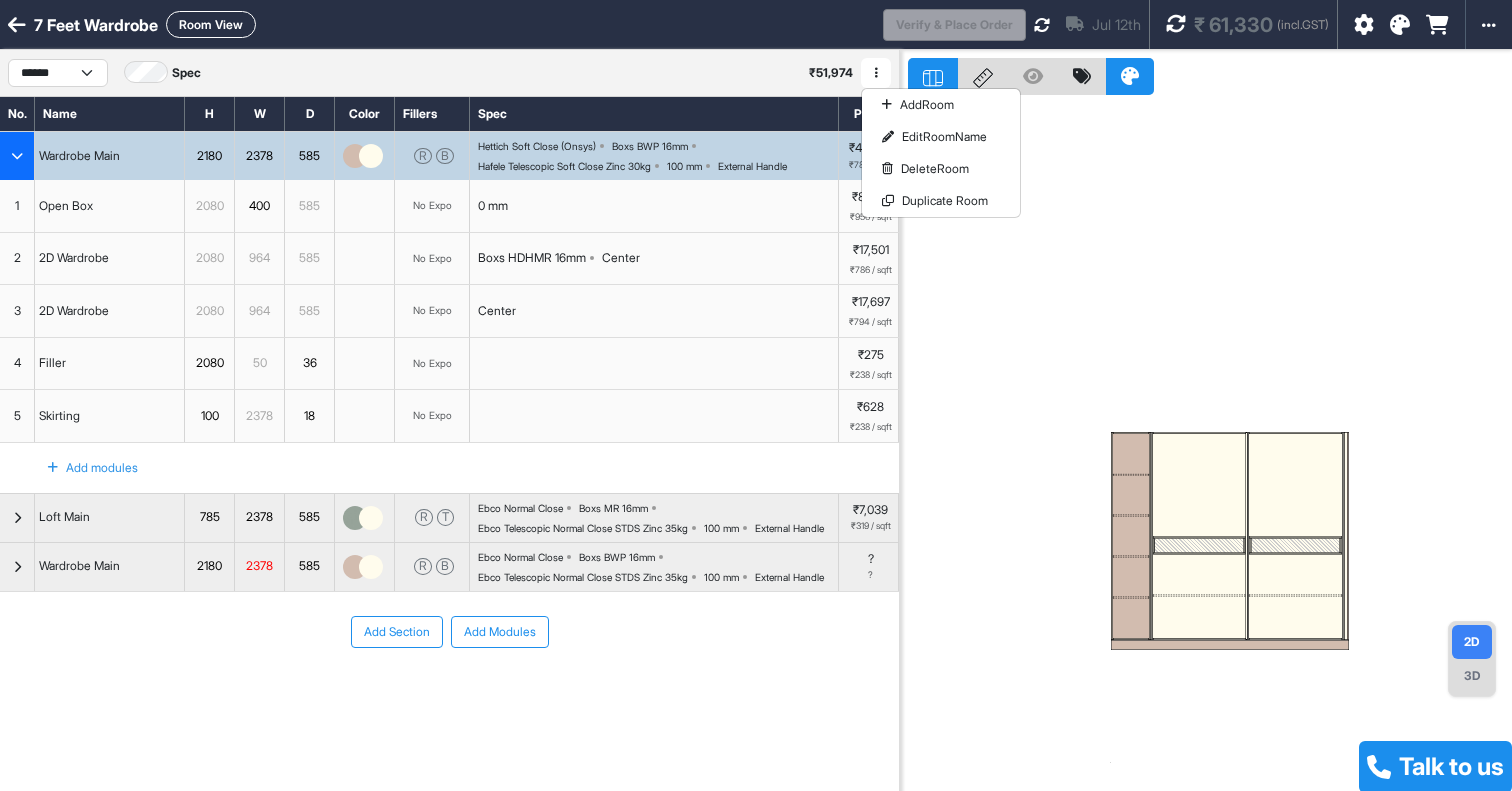 click at bounding box center (1210, 445) 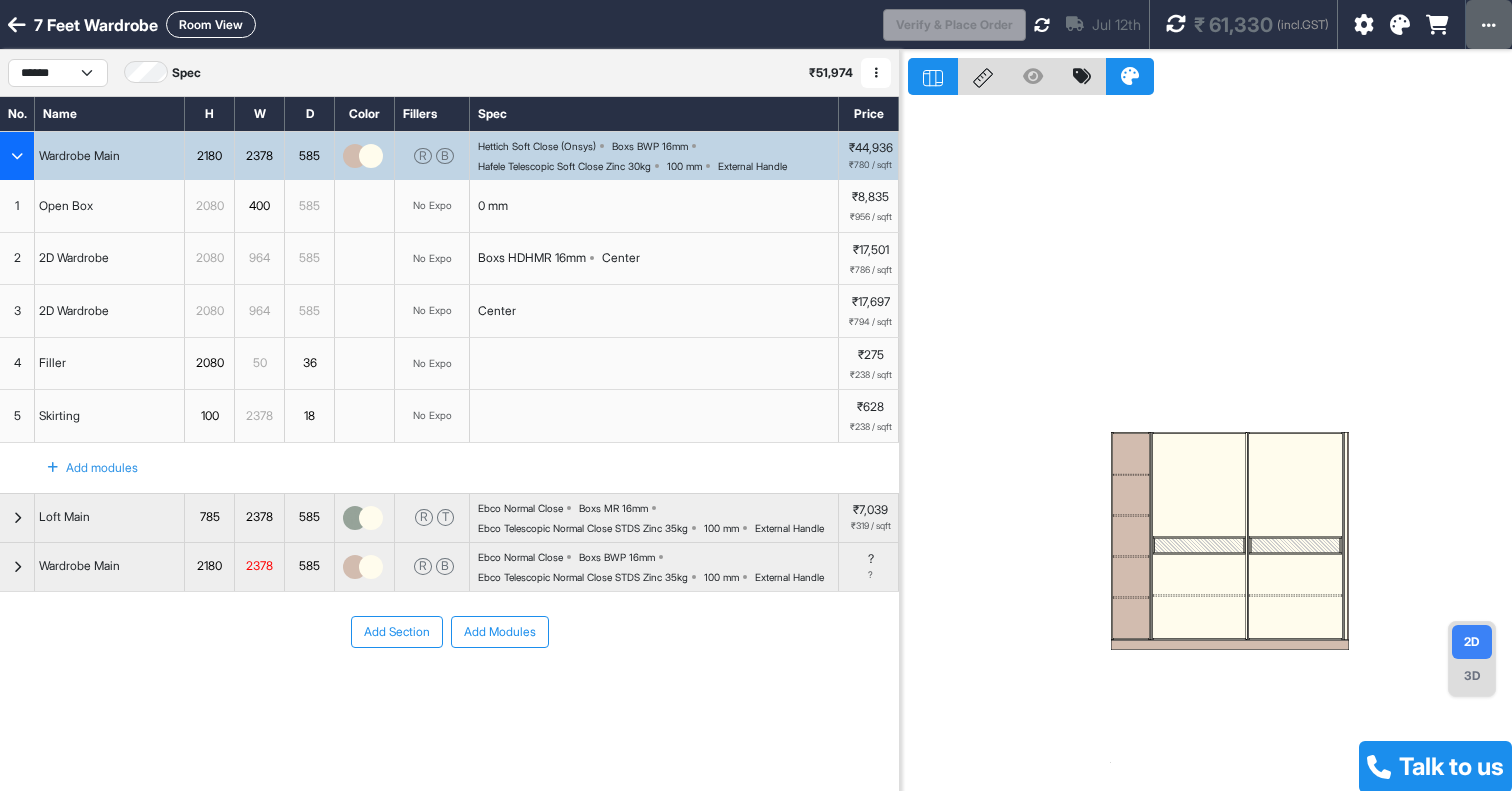 click at bounding box center [1489, 25] 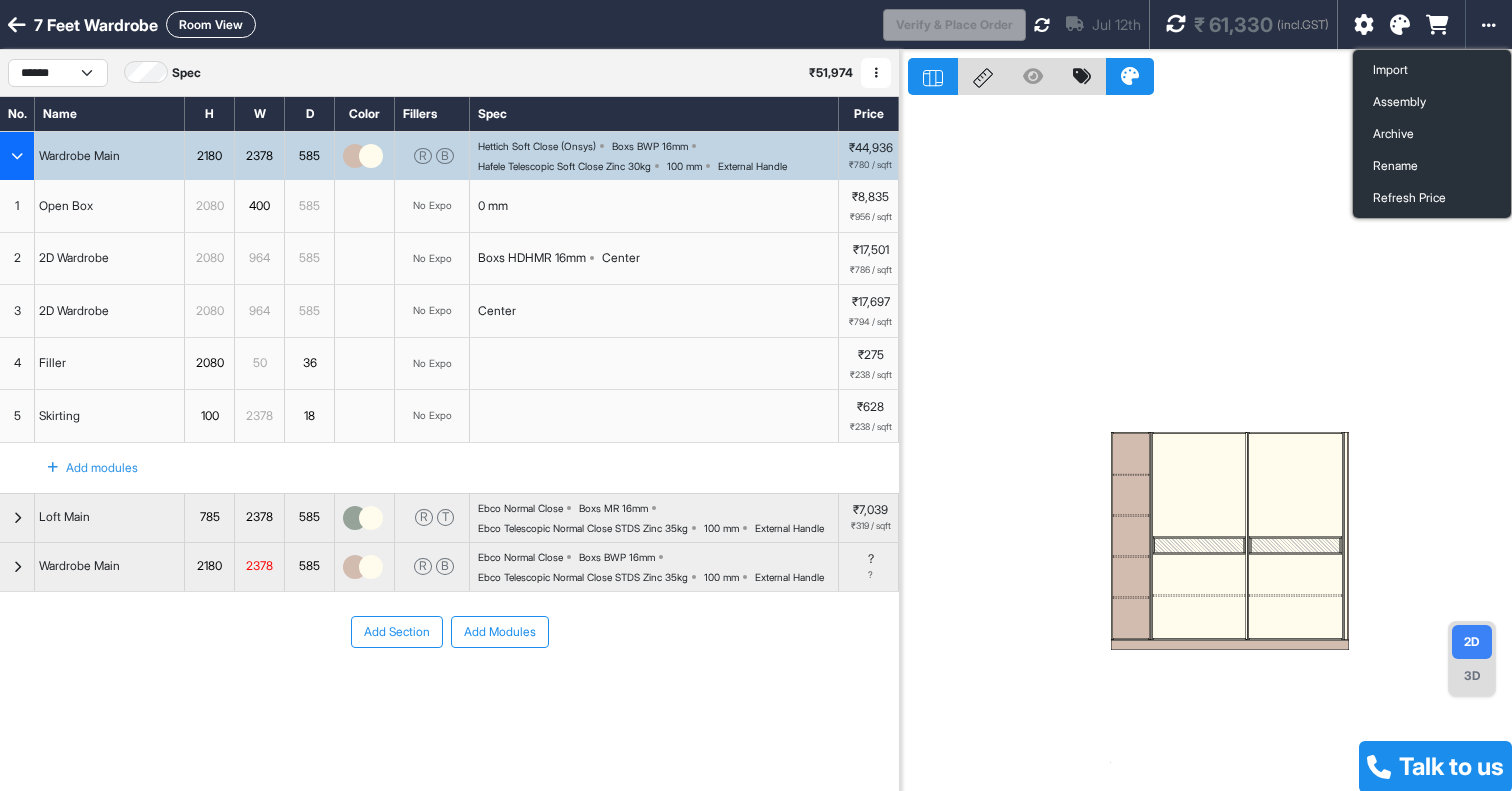 click at bounding box center (1210, 445) 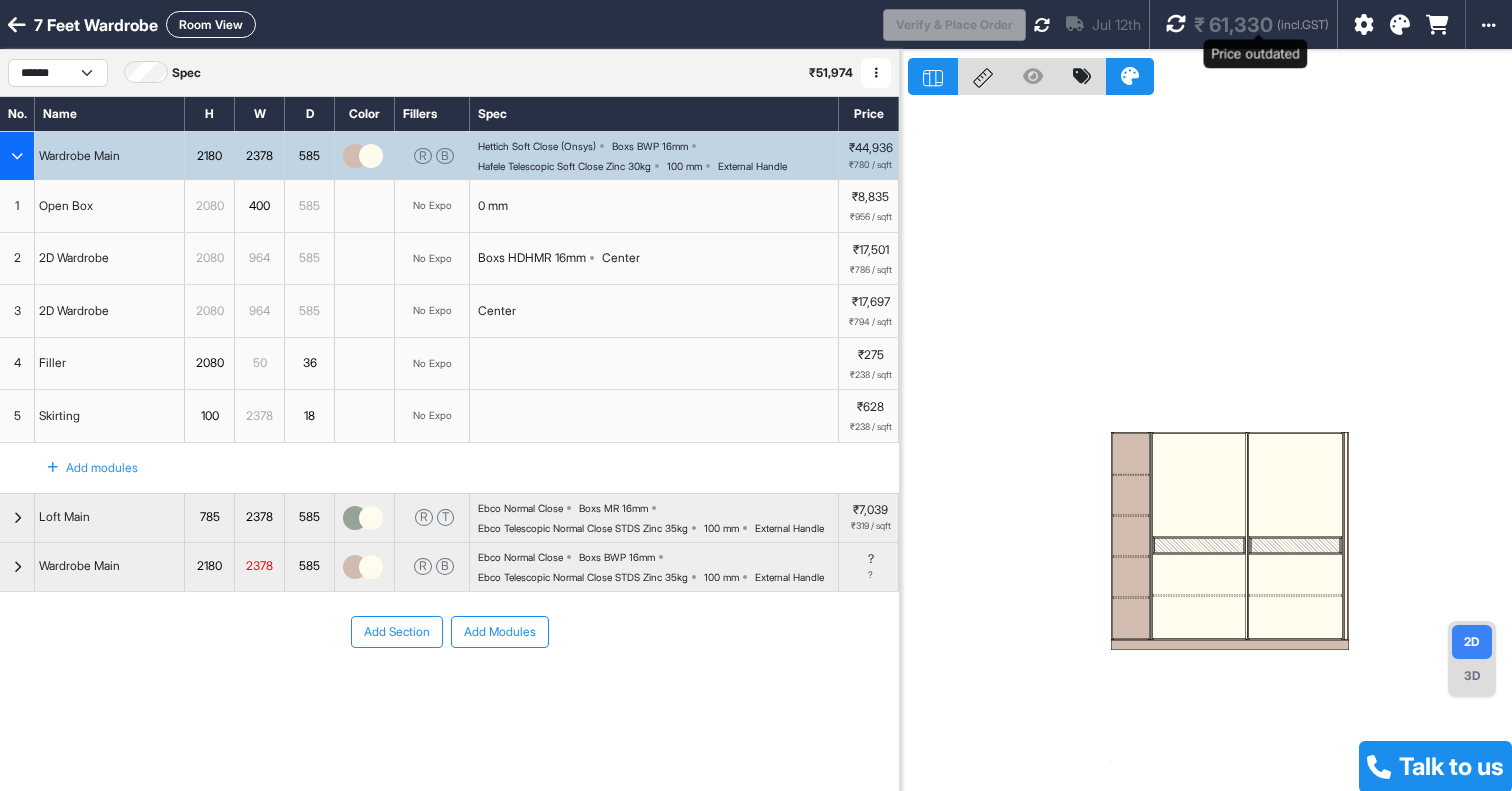 click on "₹   61,330 (incl.GST)" at bounding box center [1261, 25] 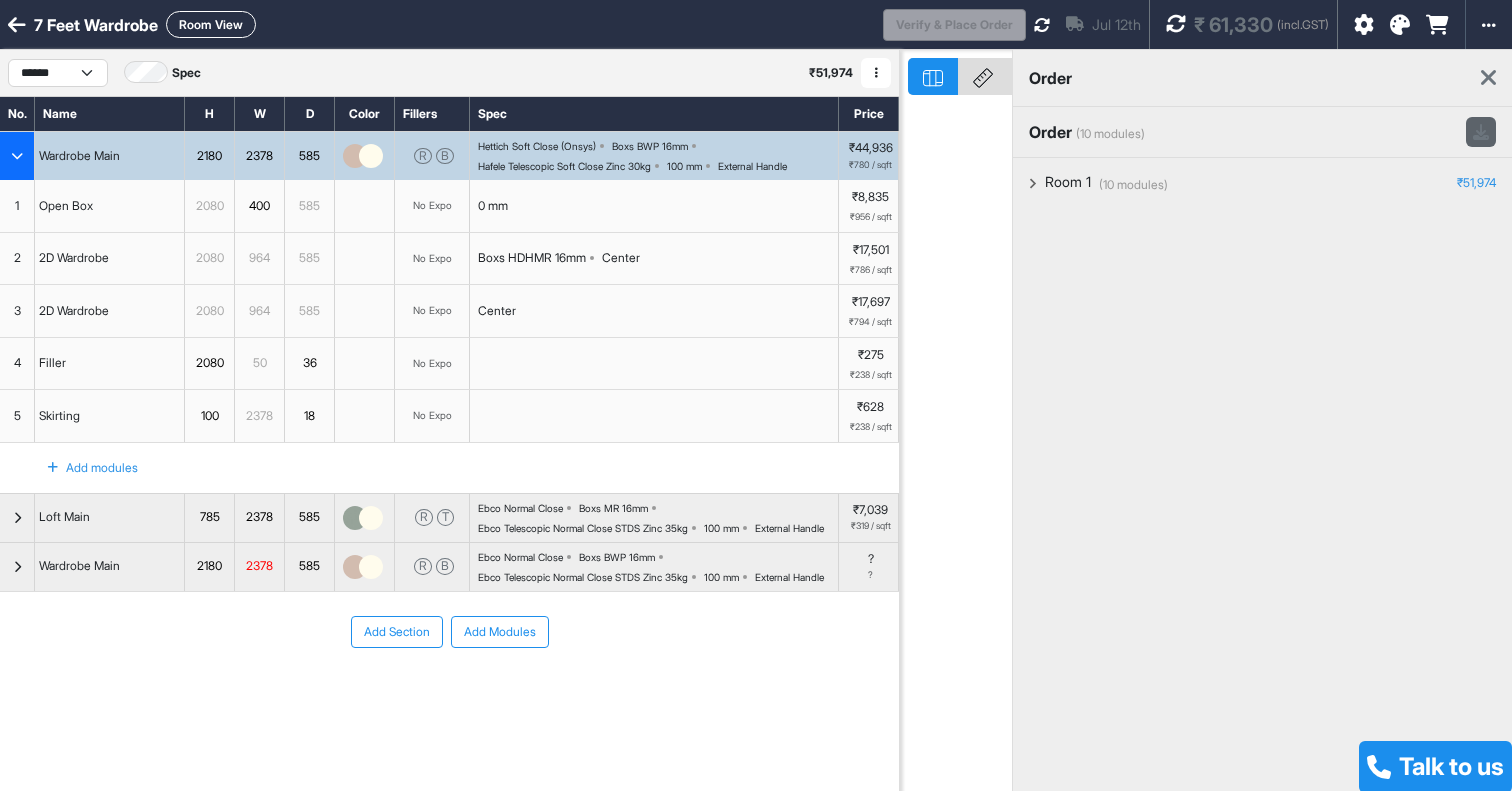 click at bounding box center (1481, 132) 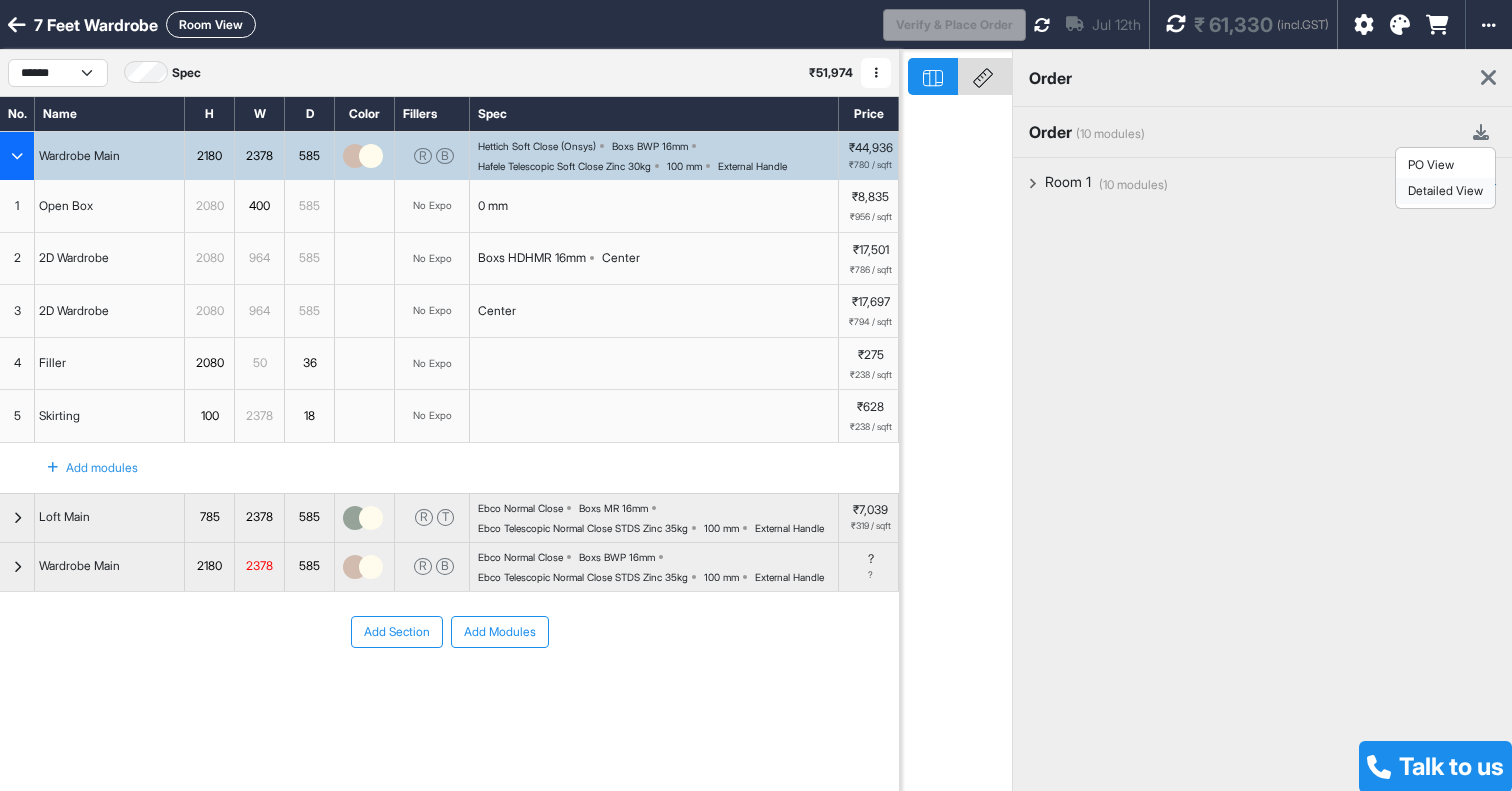 click on "Detailed View" at bounding box center [1445, 191] 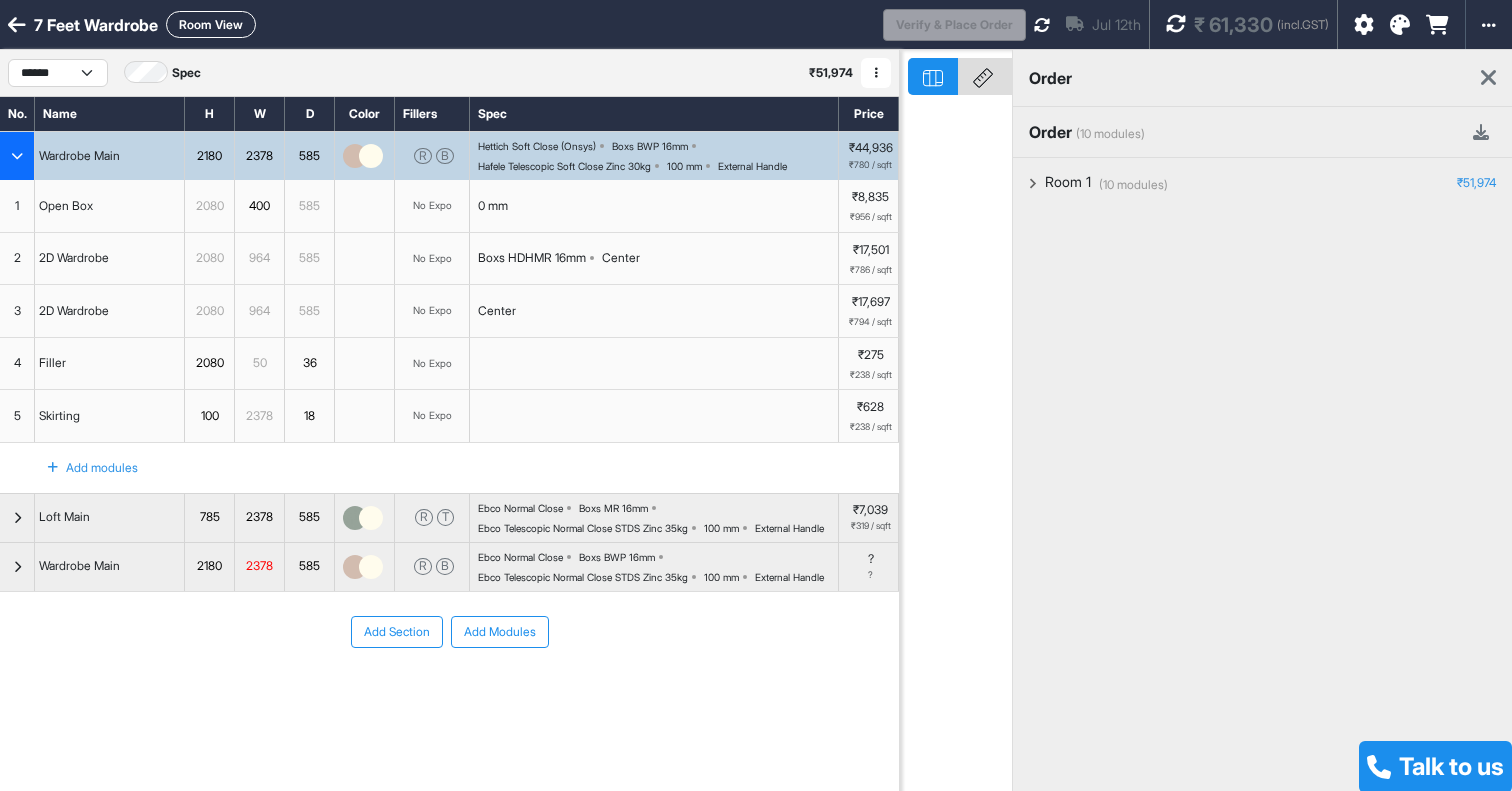 click at bounding box center (17, 25) 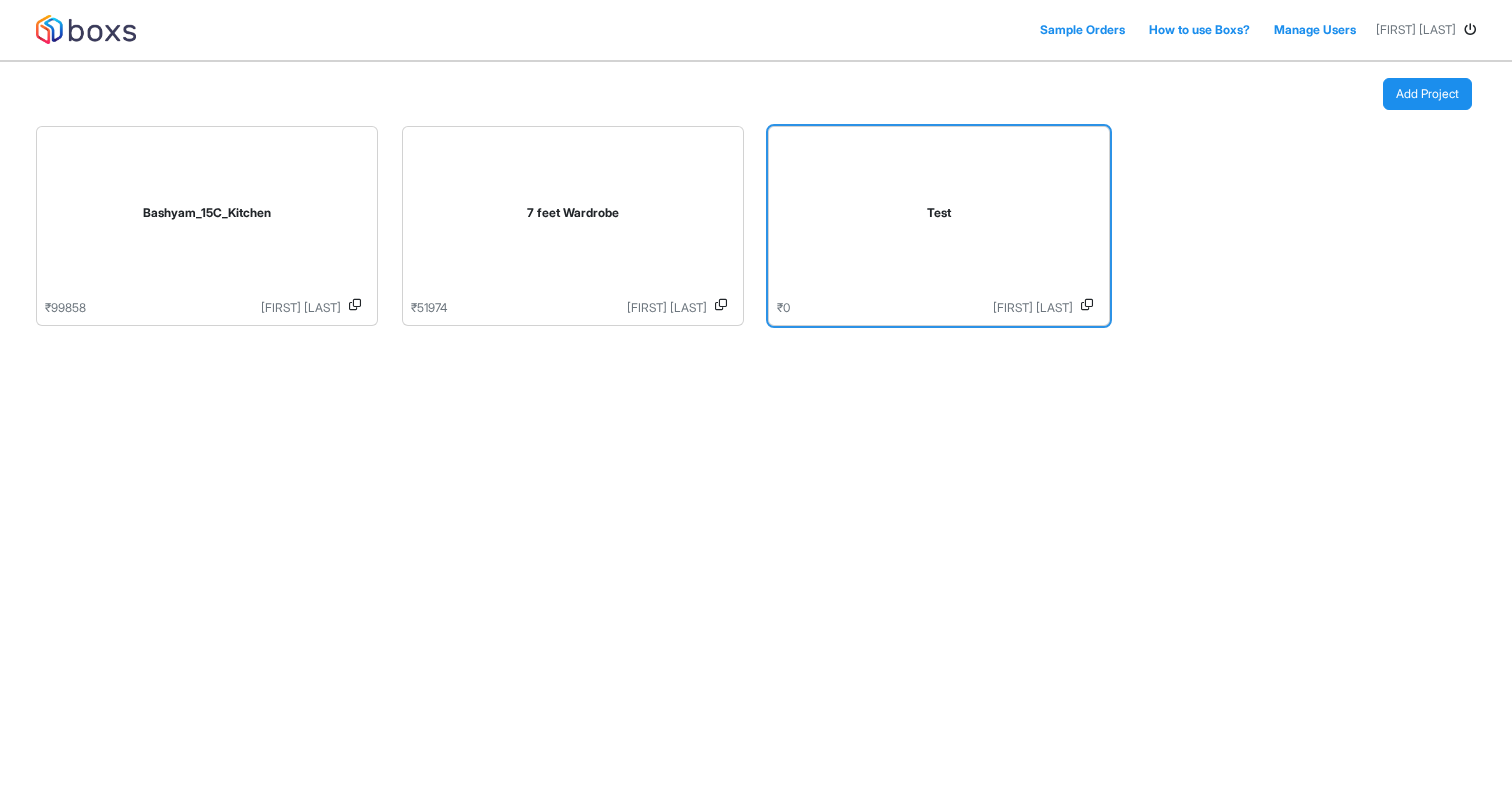 click on "Test" at bounding box center [939, 217] 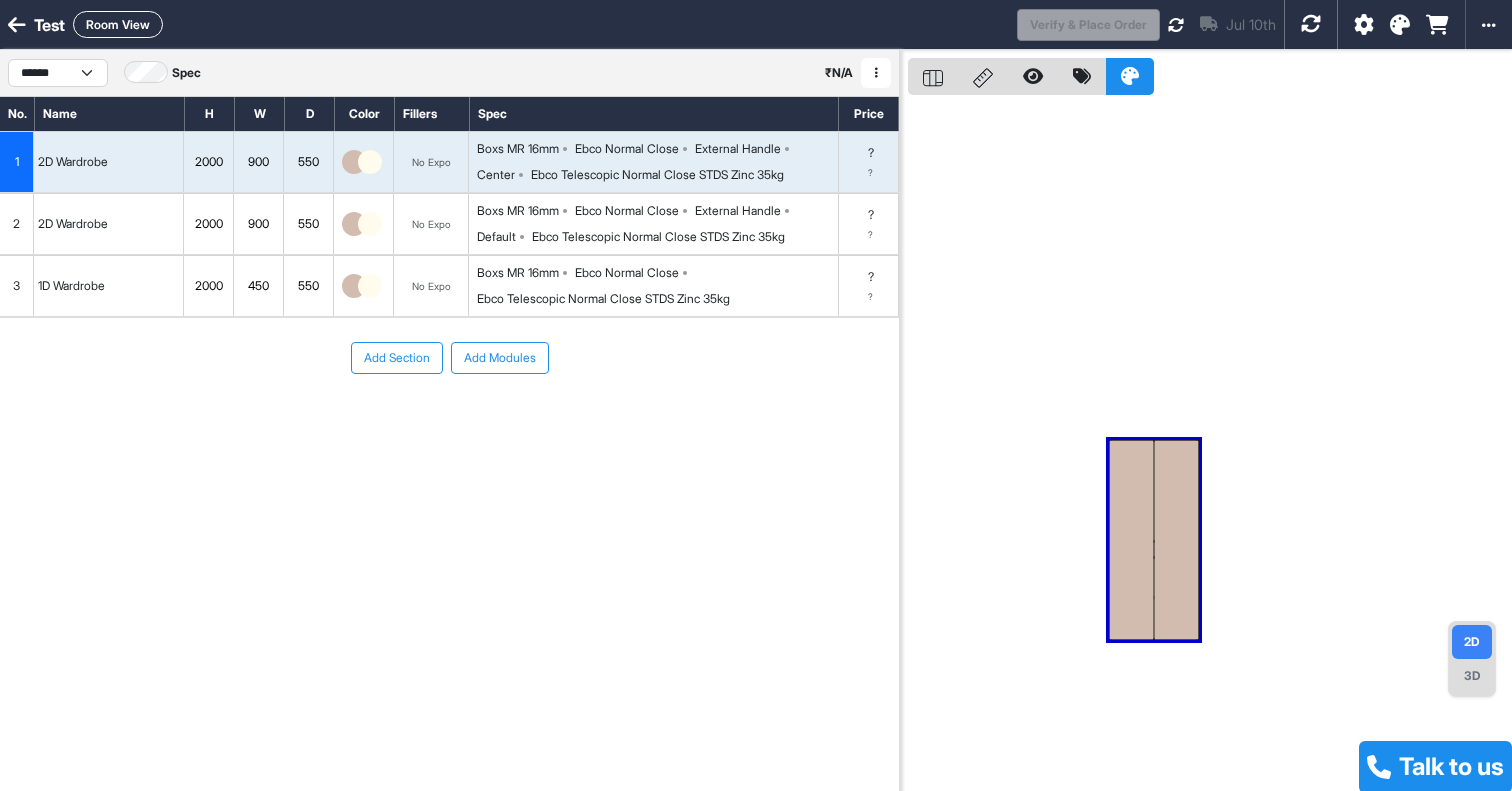 click on "Boxs MR 16mm" at bounding box center [518, 149] 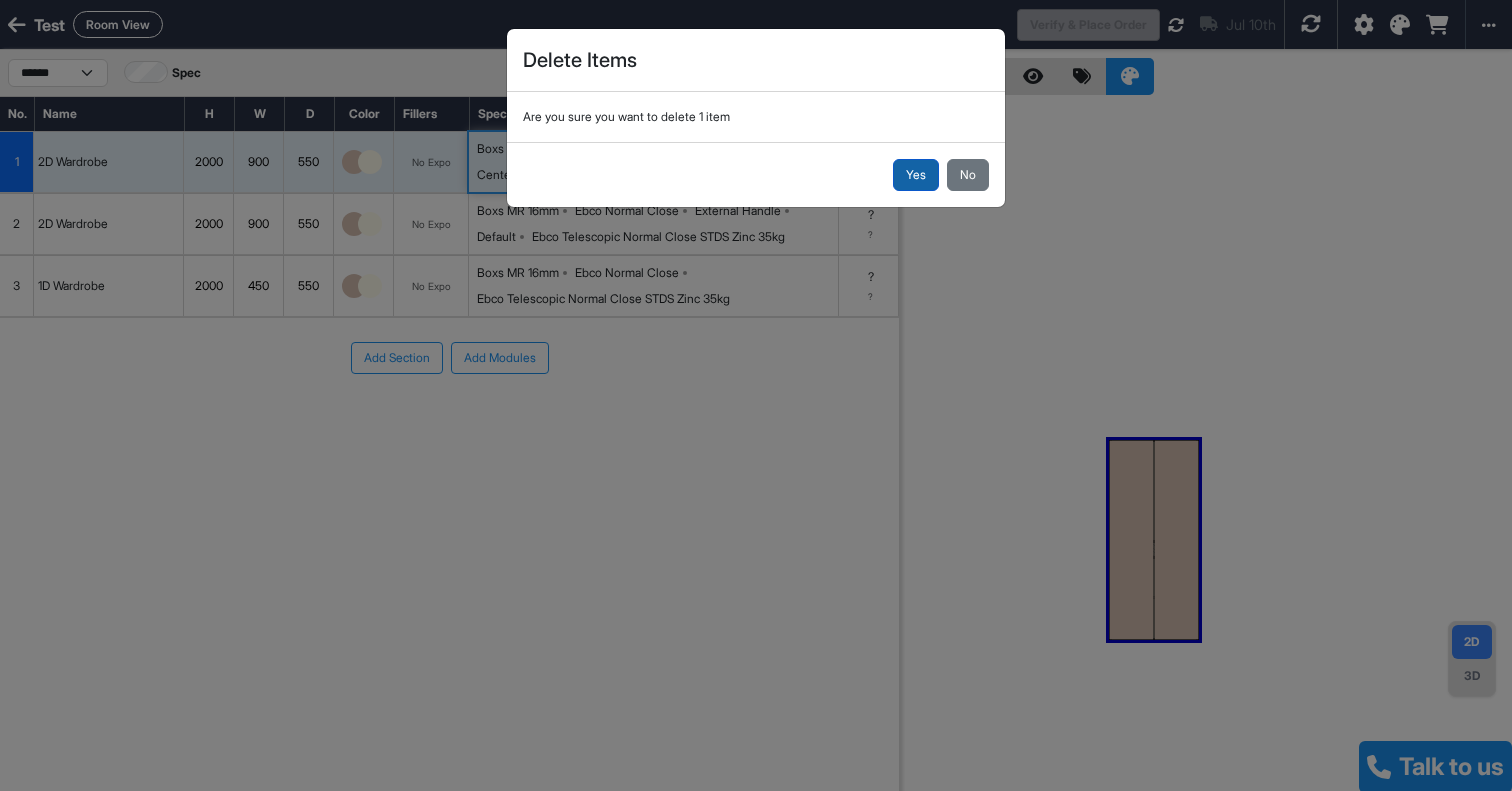 click on "Yes" at bounding box center (916, 175) 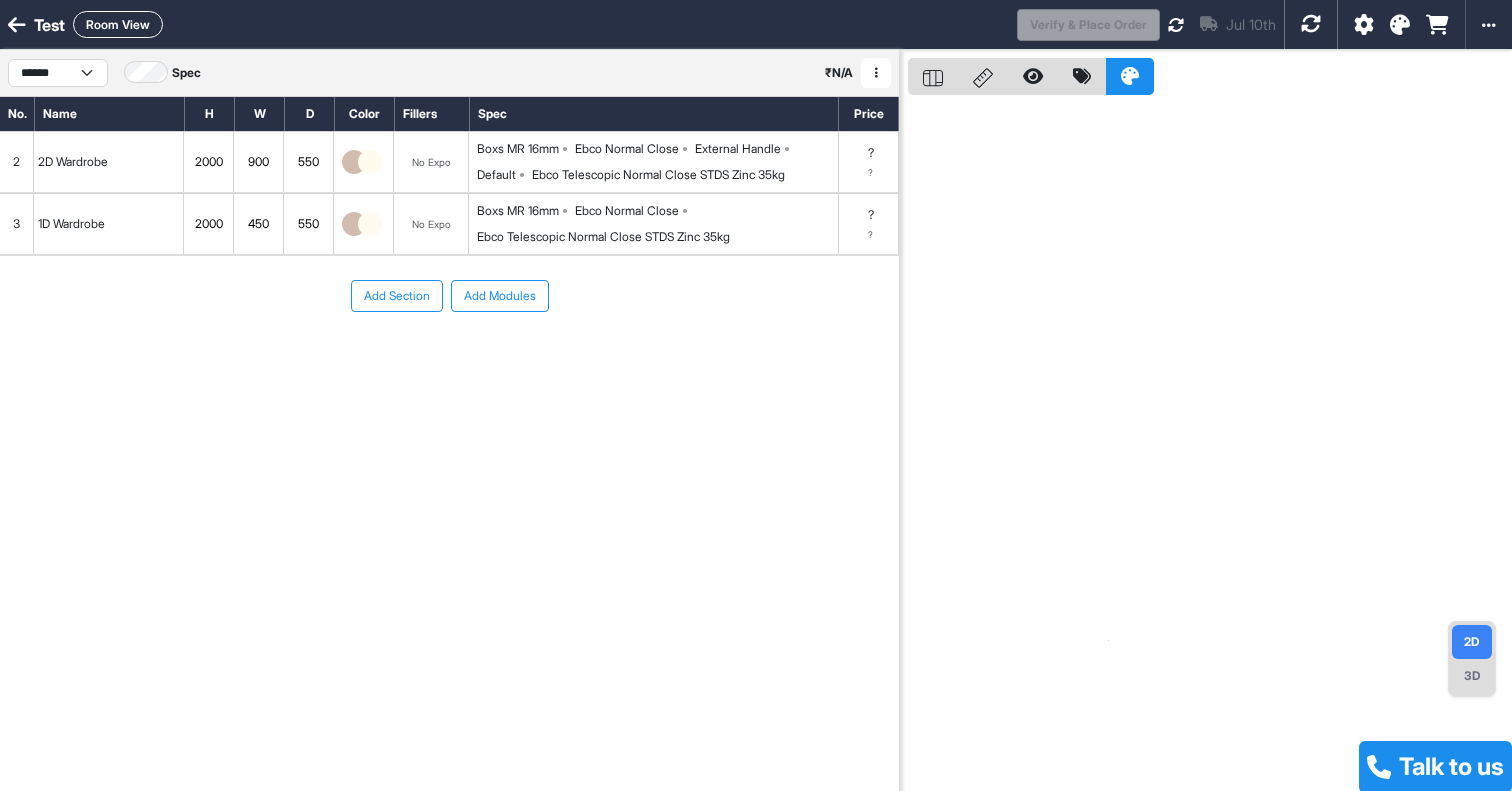 click on "Boxs MR 16mm Ebco Normal Close External Handle Default Ebco Telescopic Normal Close STDS Zinc 35kg" at bounding box center (654, 162) 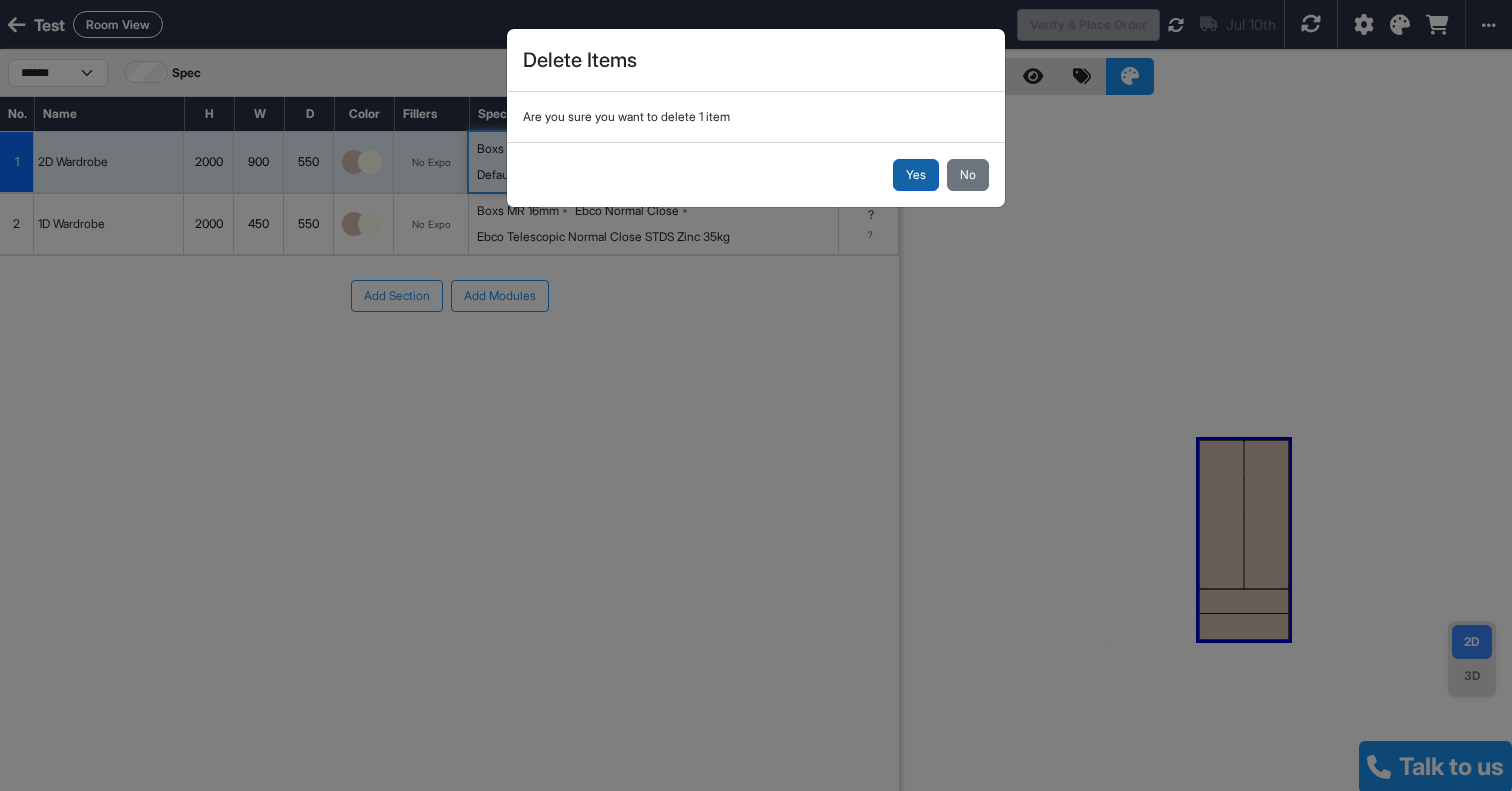 click on "Yes" at bounding box center [916, 175] 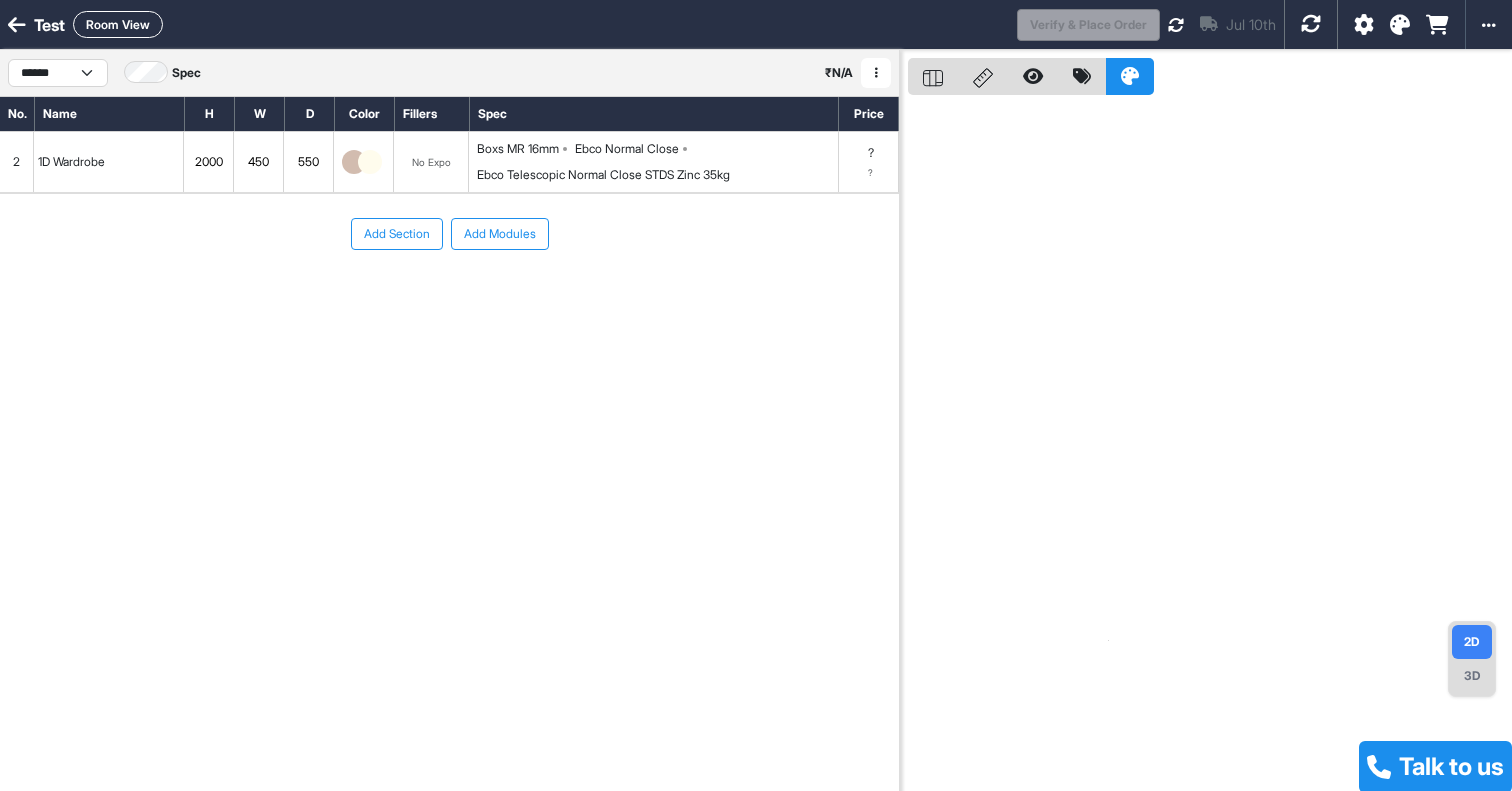 click on "Ebco Telescopic Normal Close STDS Zinc 35kg" at bounding box center [518, 149] 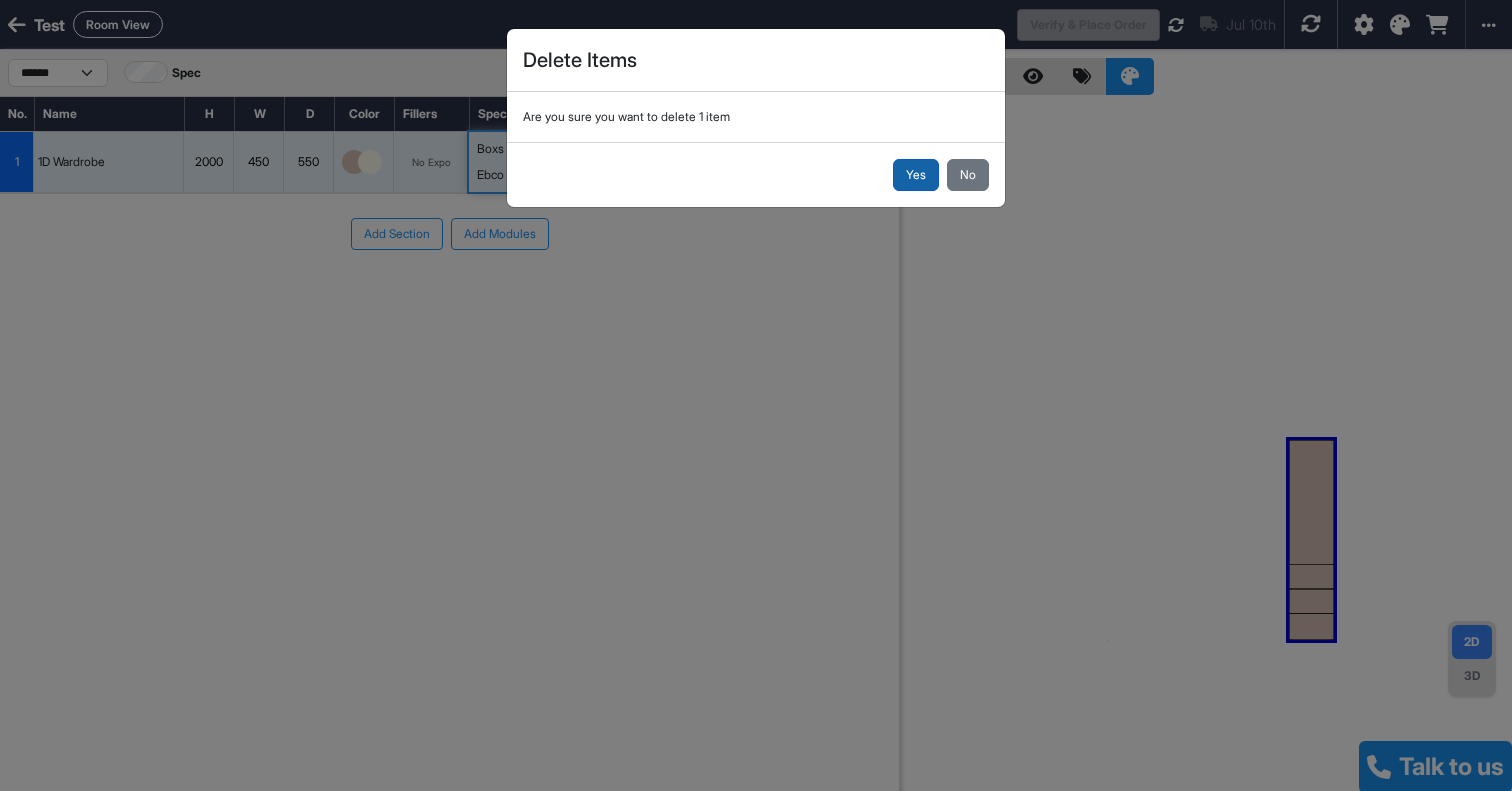 click on "Yes" at bounding box center (916, 175) 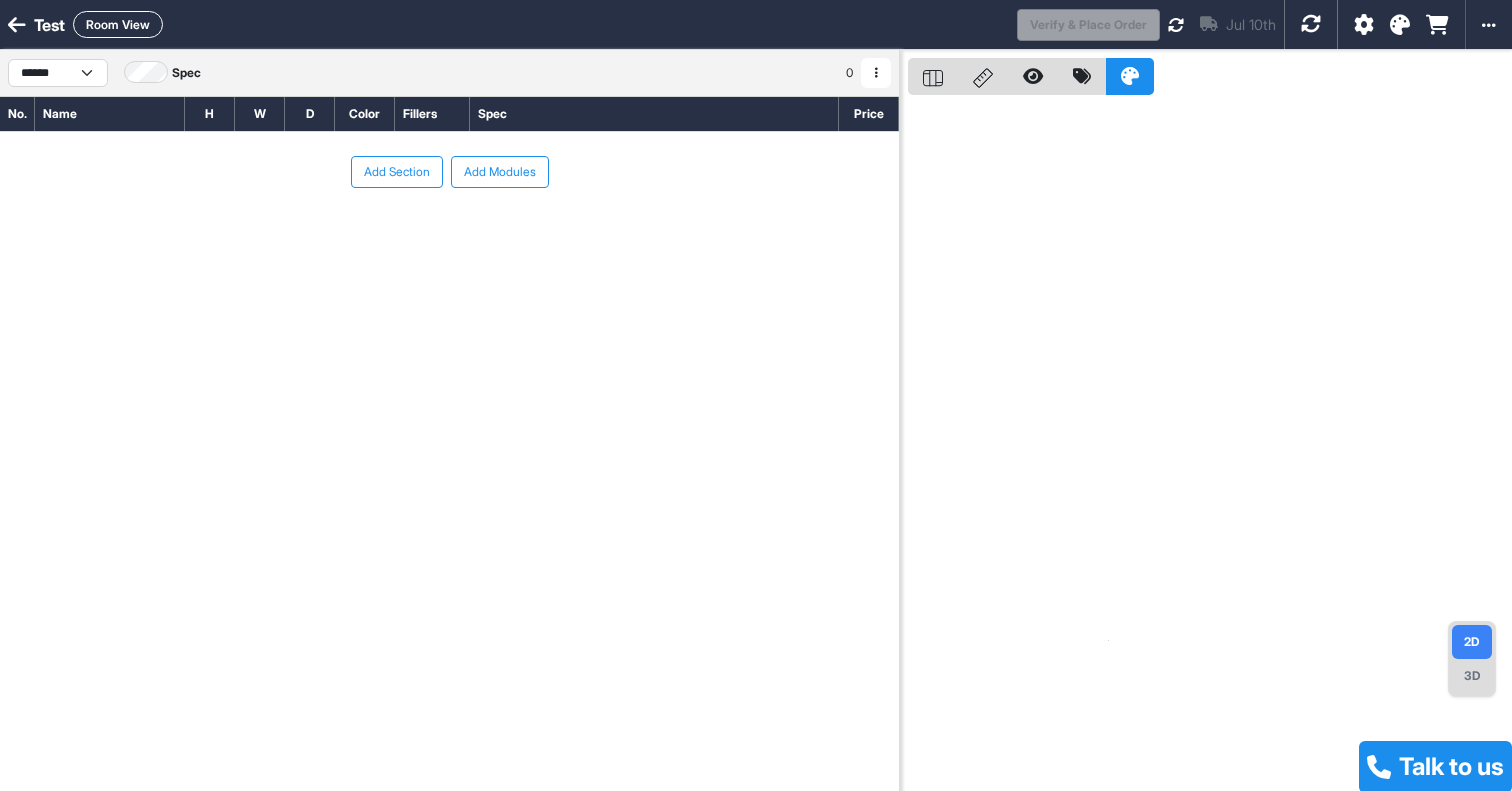 click on "Add Section" at bounding box center [397, 172] 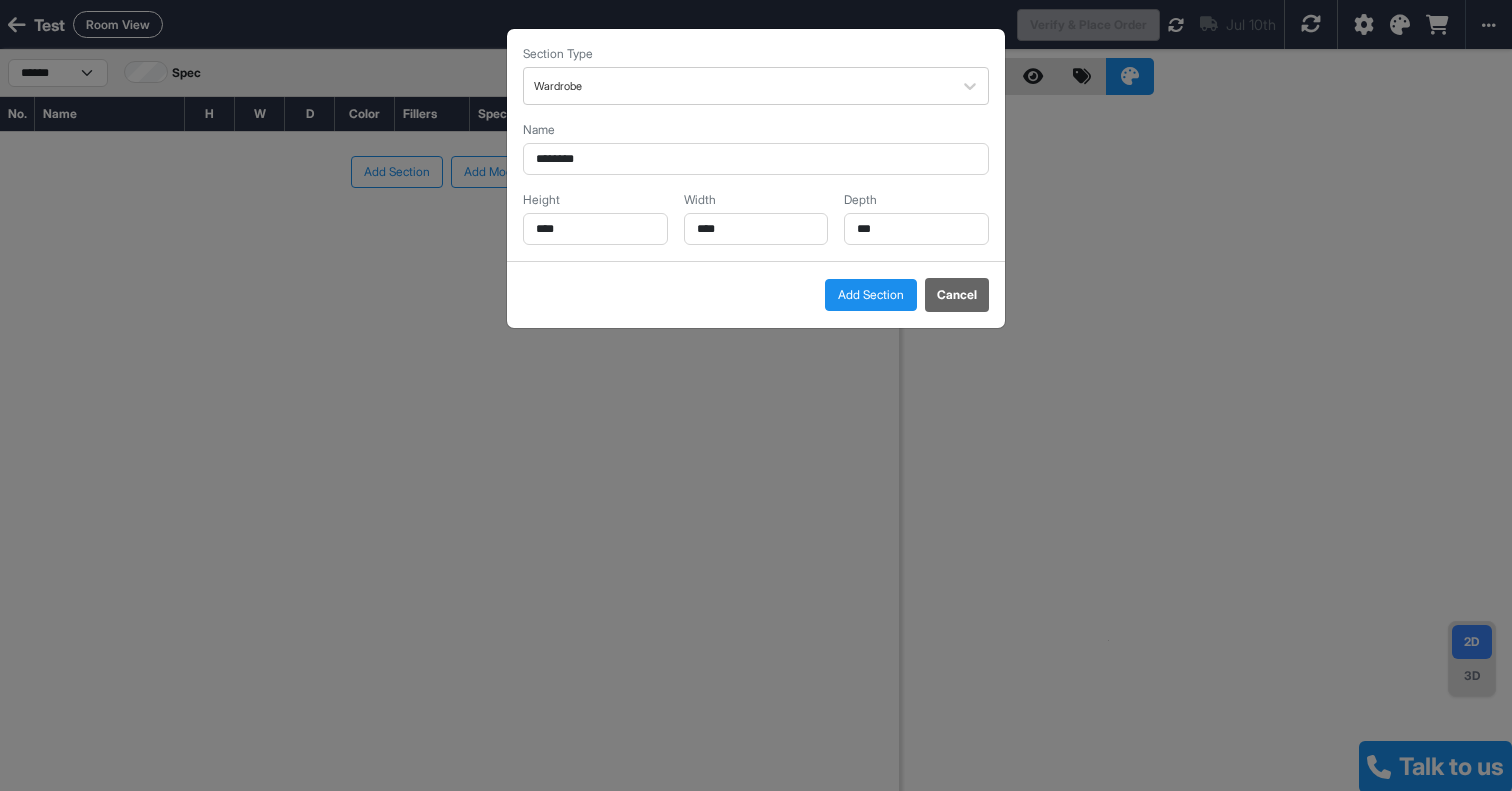 click on "Add Section" at bounding box center (871, 295) 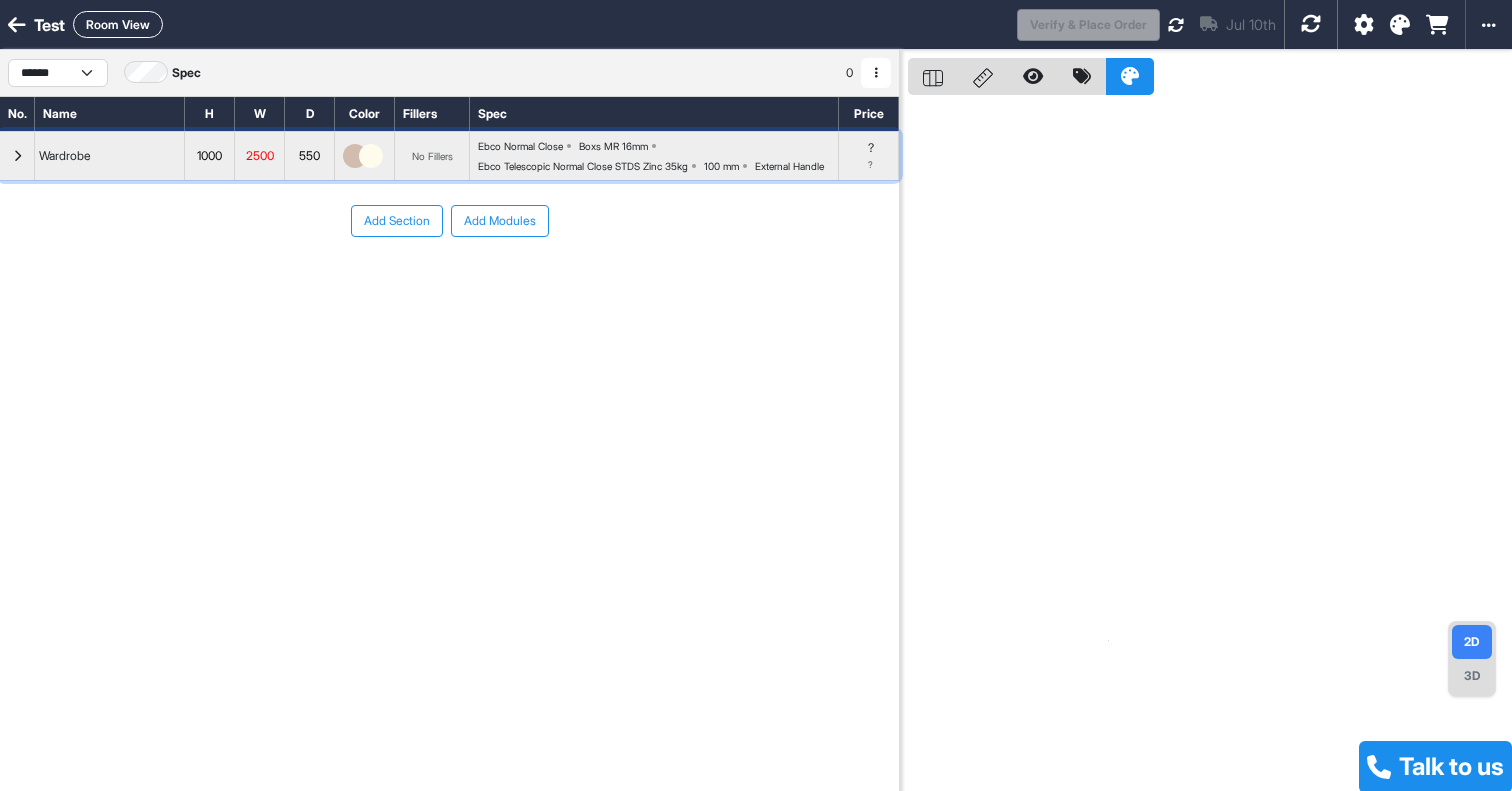 click at bounding box center (17, 156) 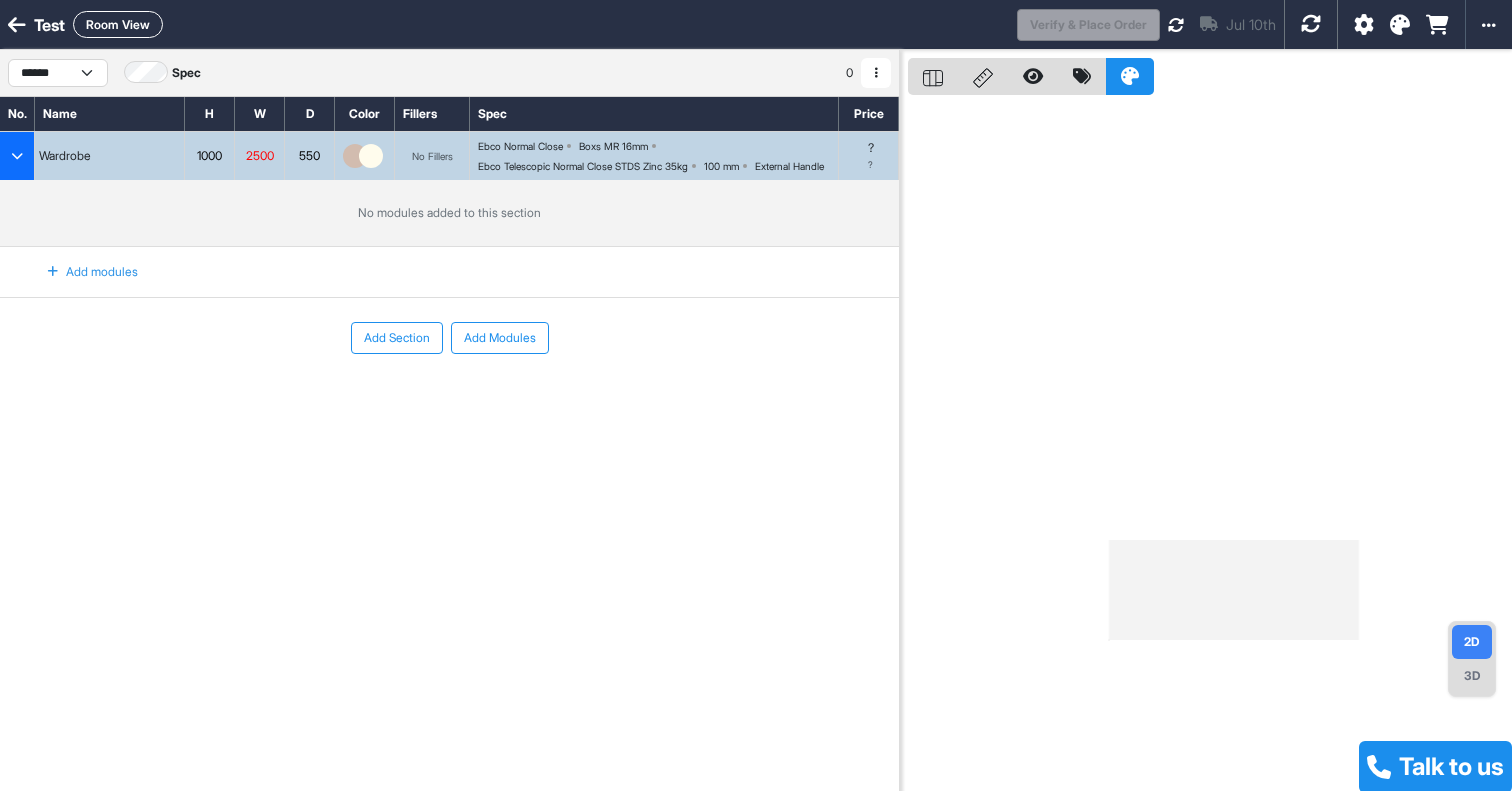 click on "Add Modules" at bounding box center (500, 338) 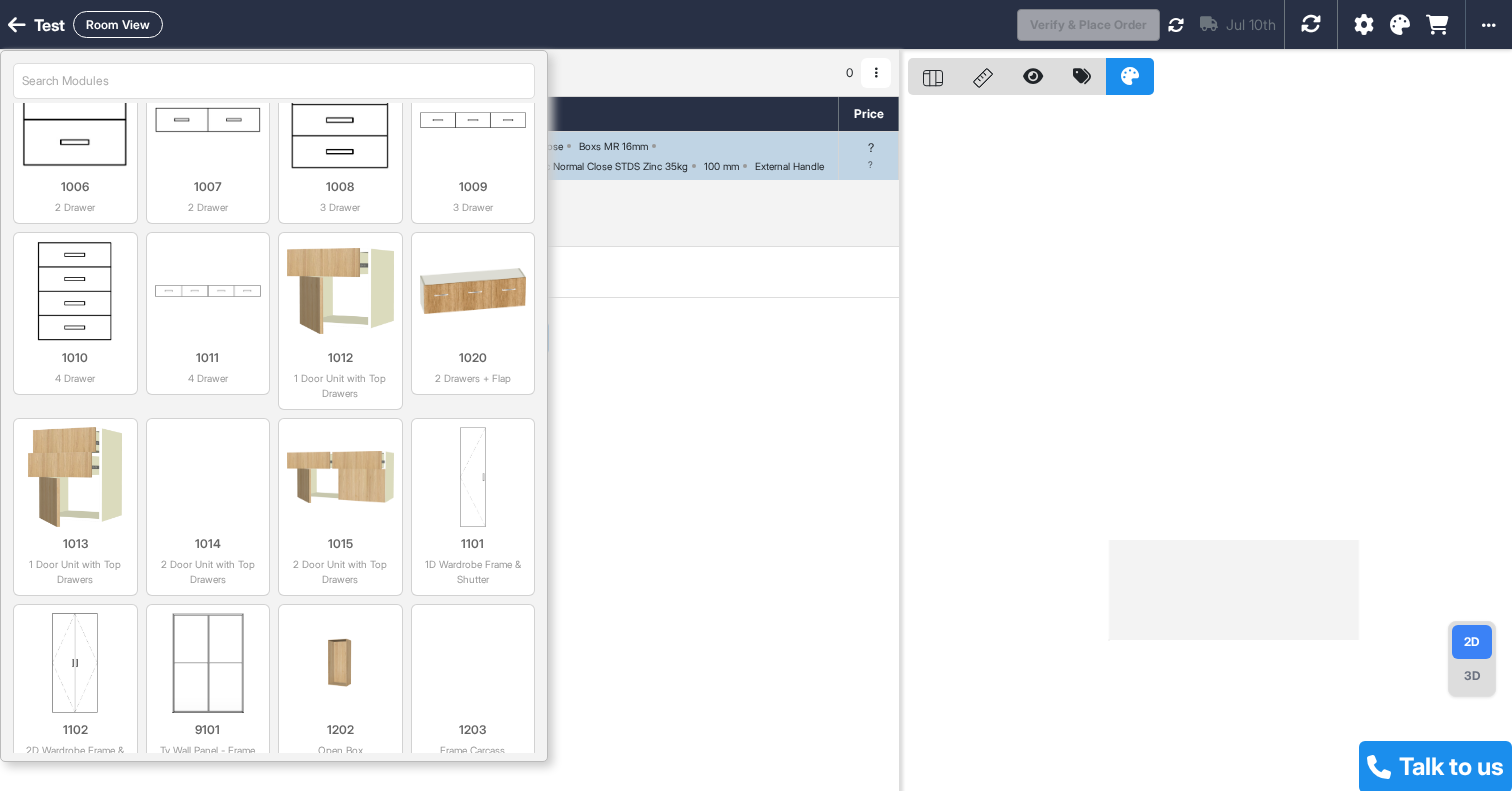 scroll, scrollTop: 3437, scrollLeft: 0, axis: vertical 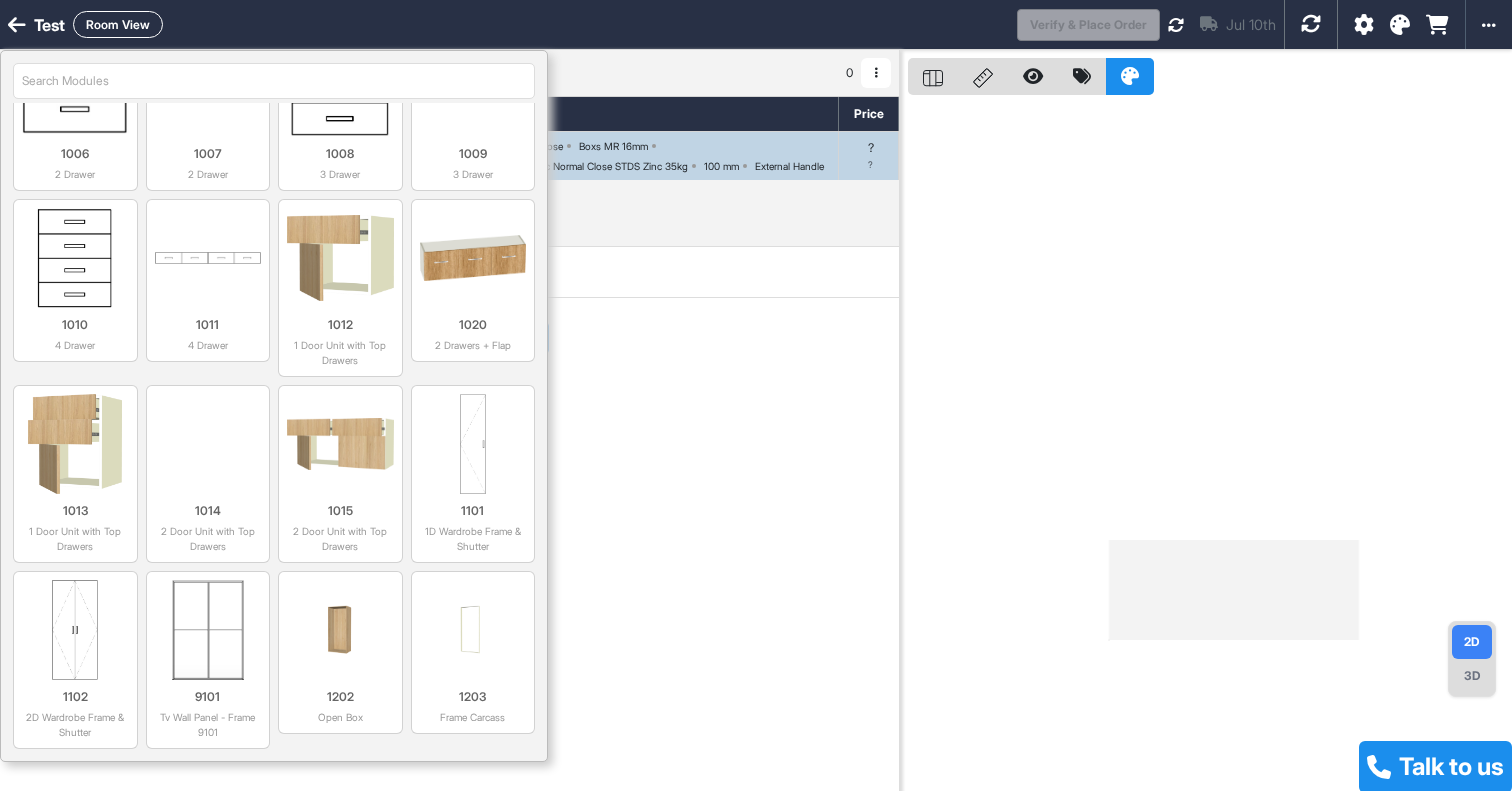 click on "1202 Open Box" at bounding box center [340, 652] 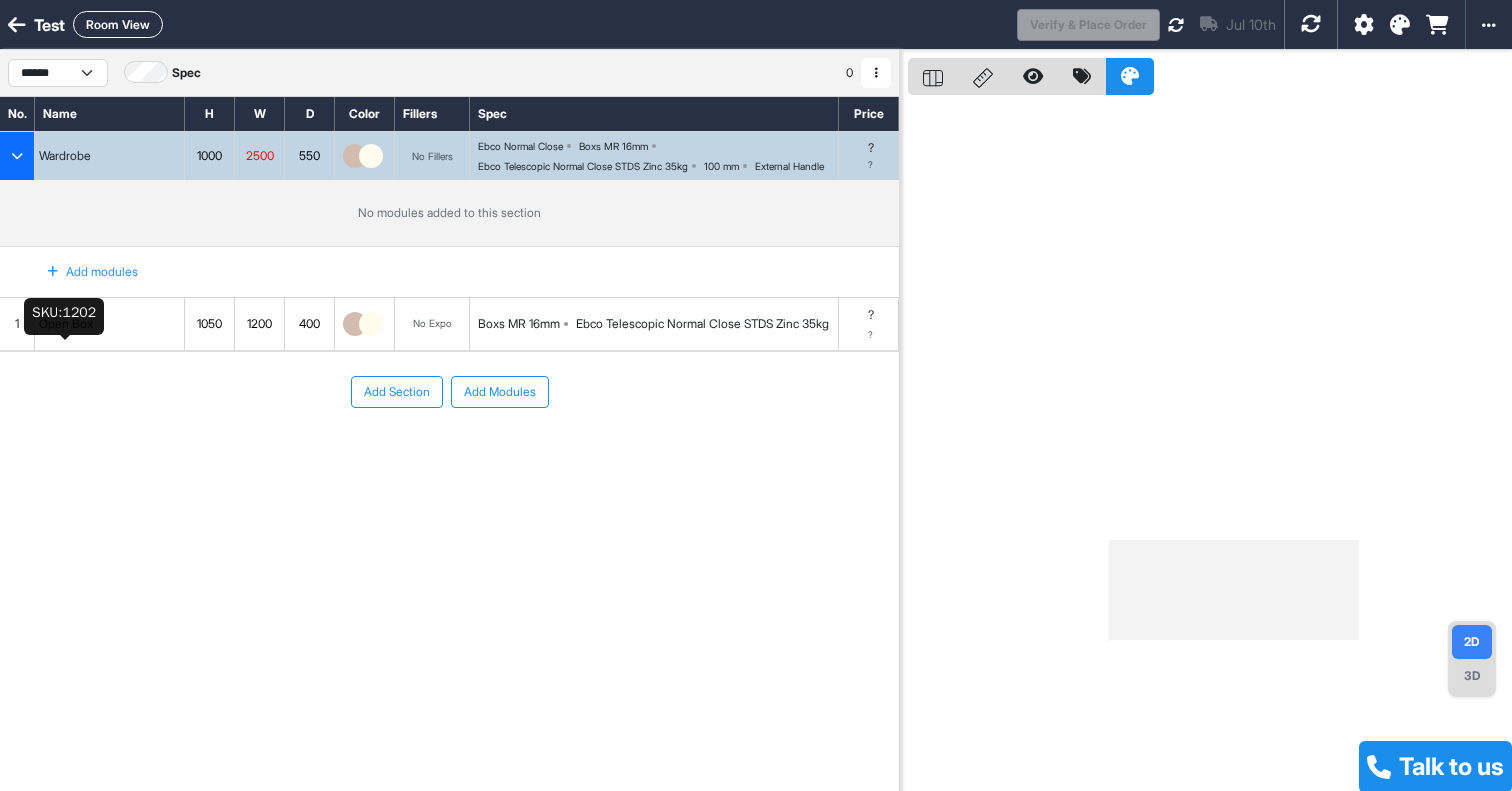 click on "Open Box" at bounding box center [66, 324] 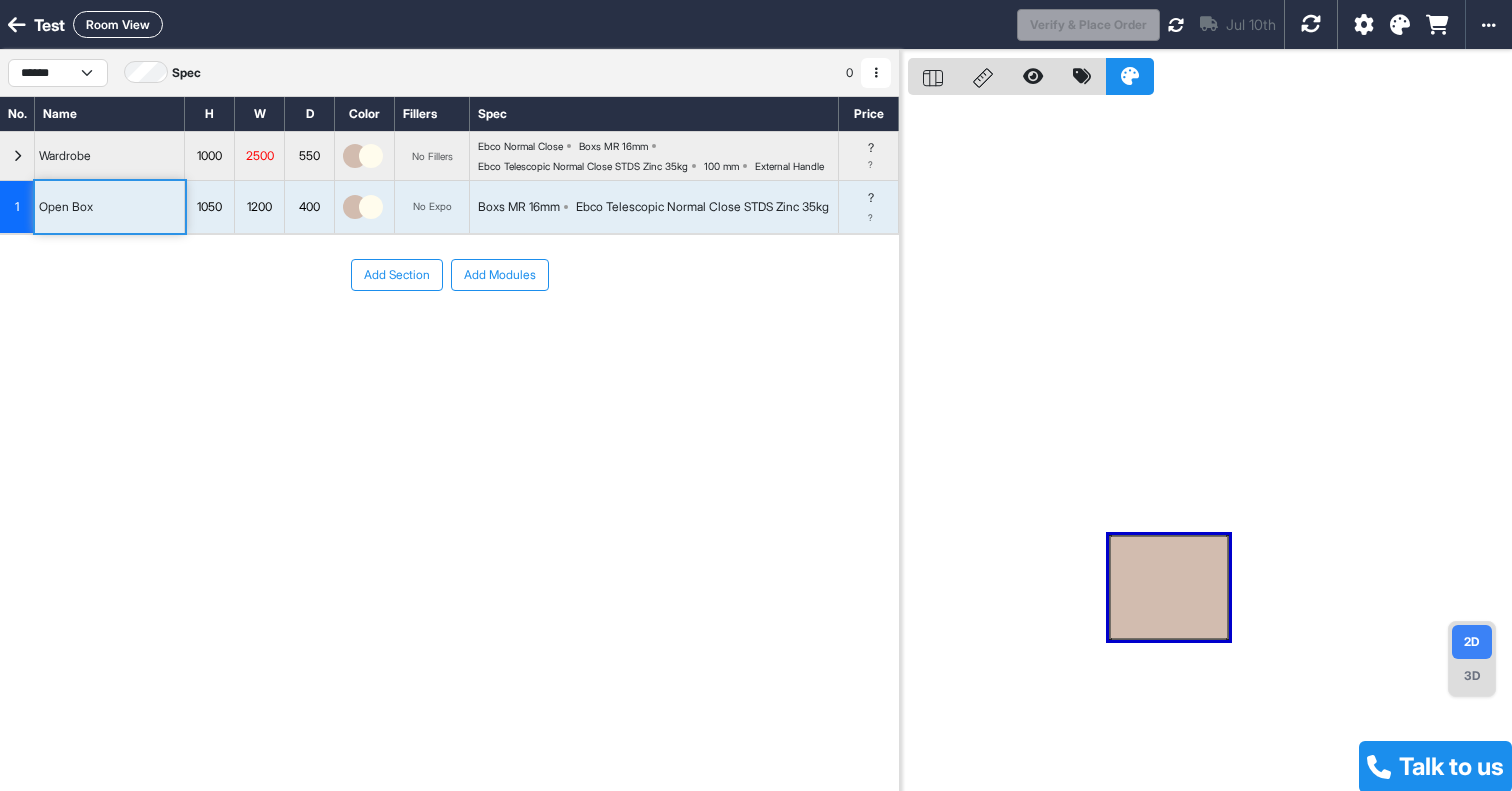 click on "Add Section Add Modules" at bounding box center [449, 335] 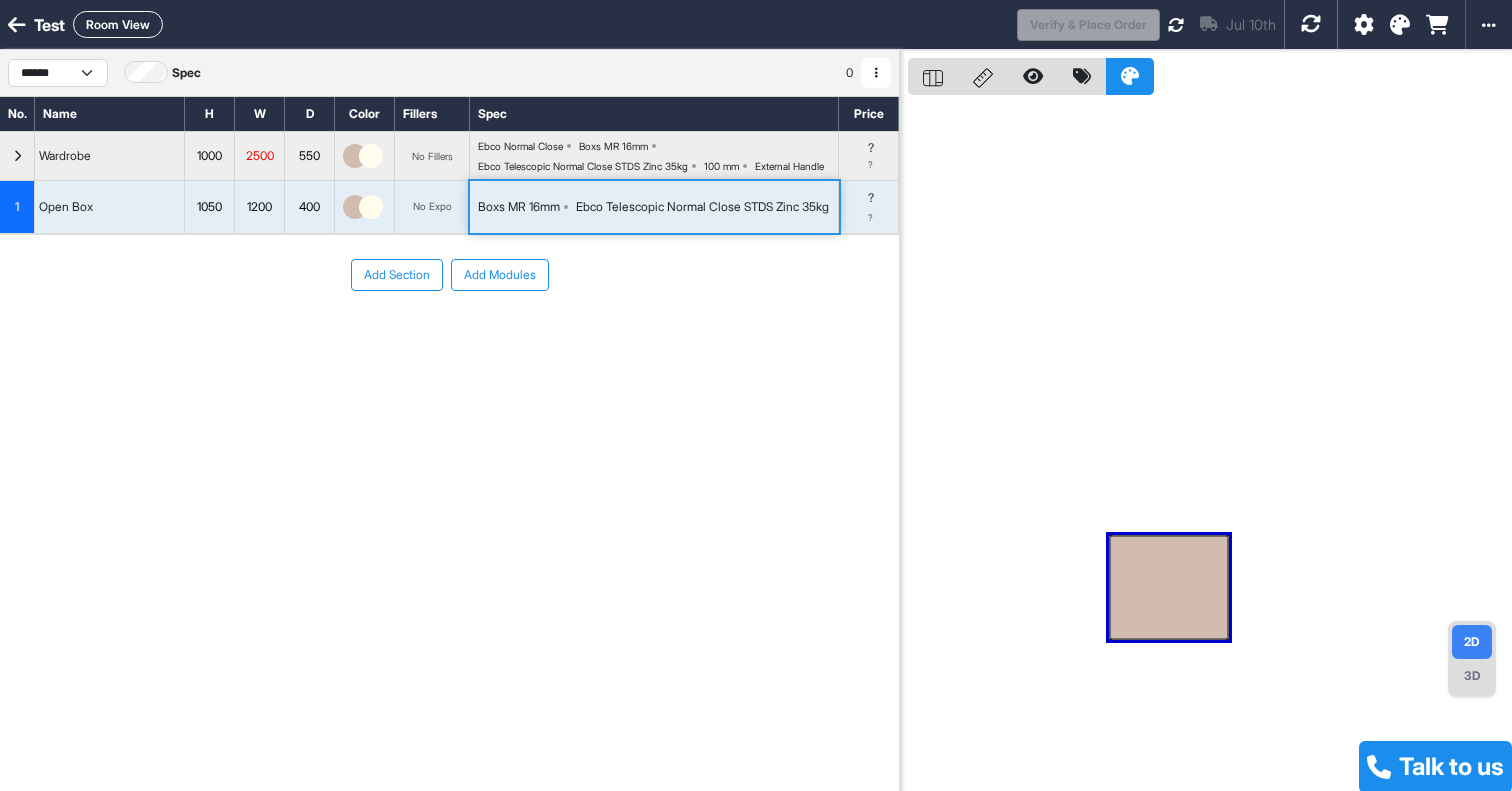 click on "Open Box" at bounding box center [110, 207] 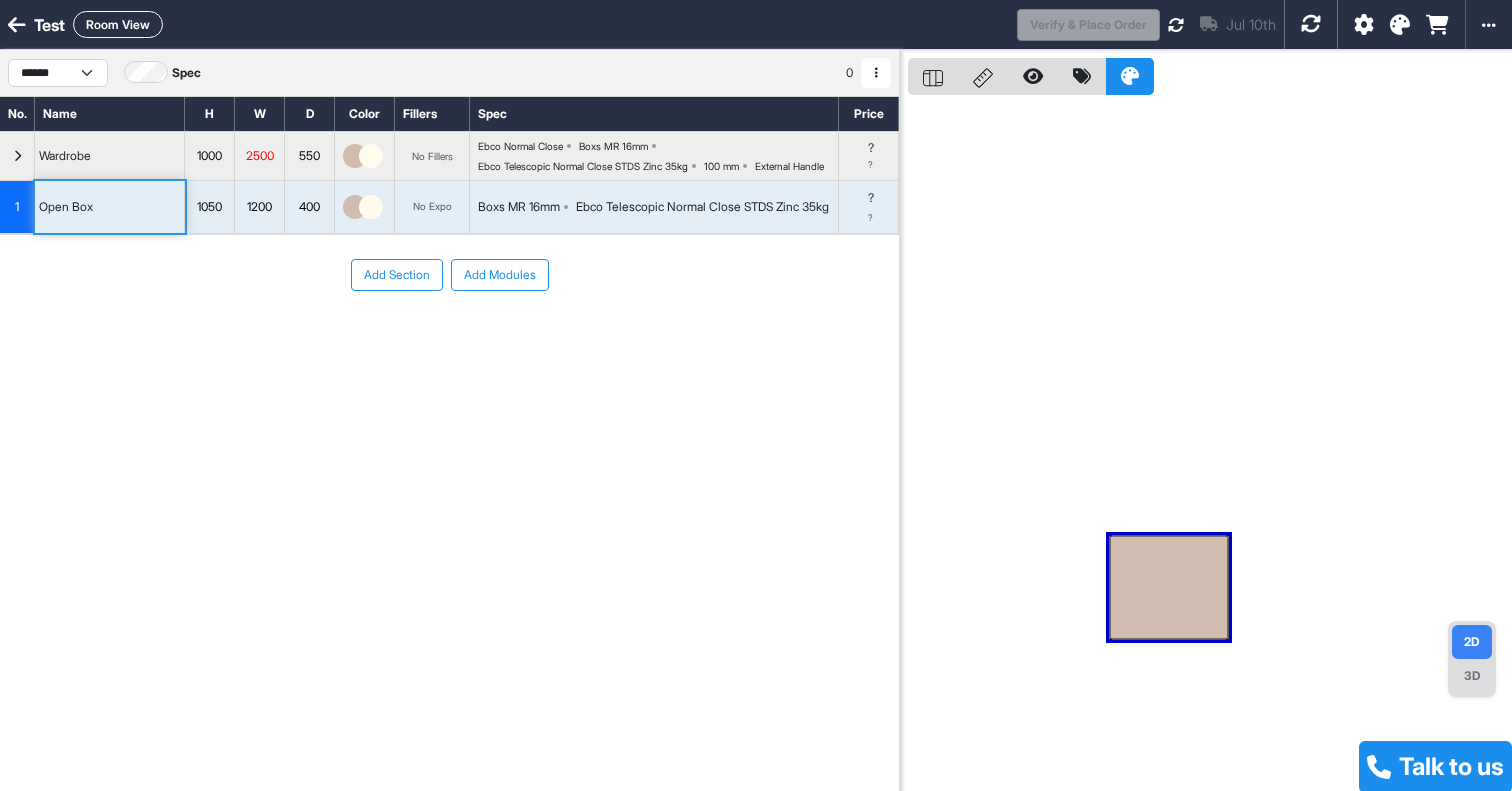 click on "1" at bounding box center [17, 207] 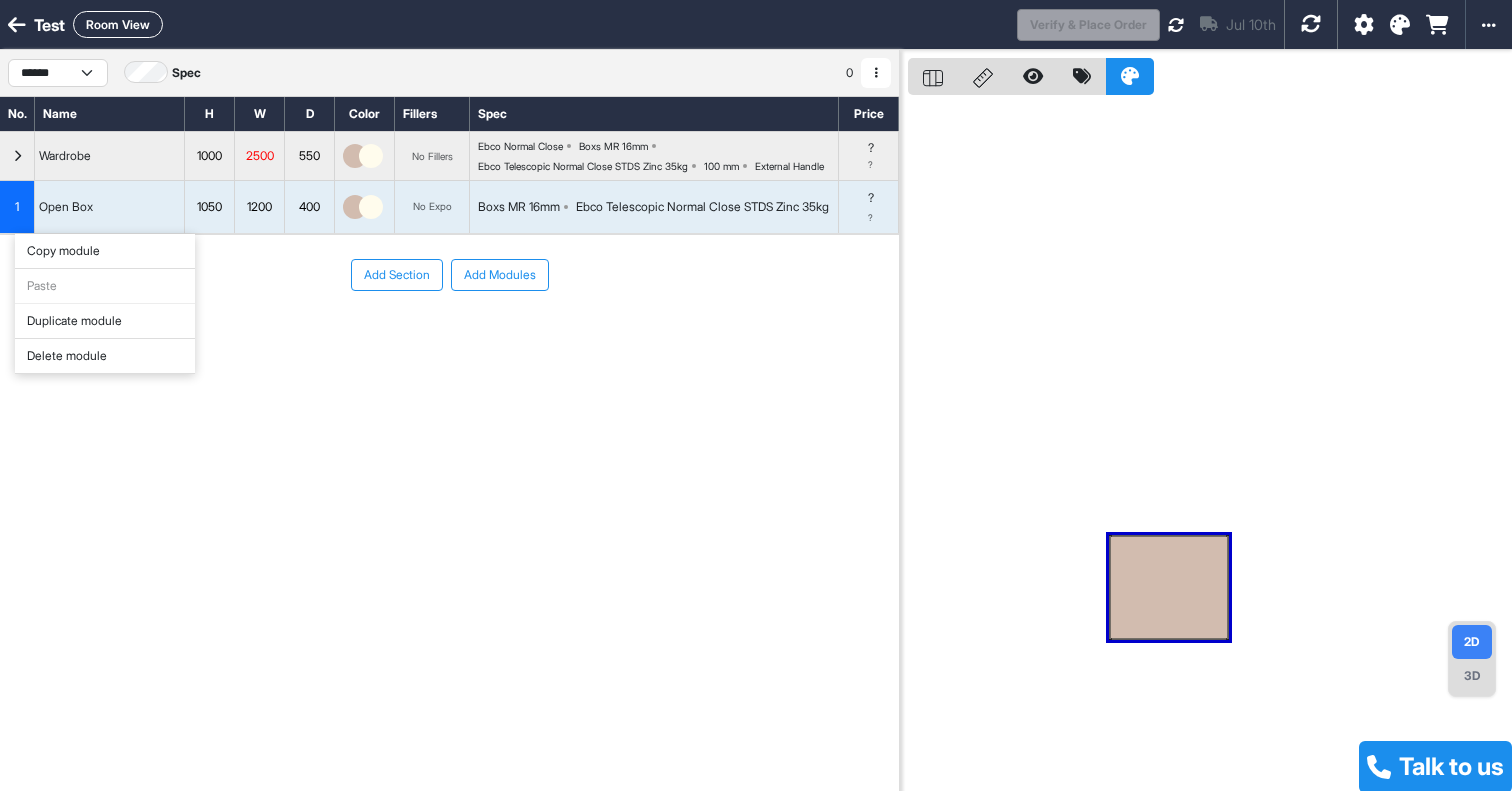 click on "Copy module" at bounding box center [756, 395] 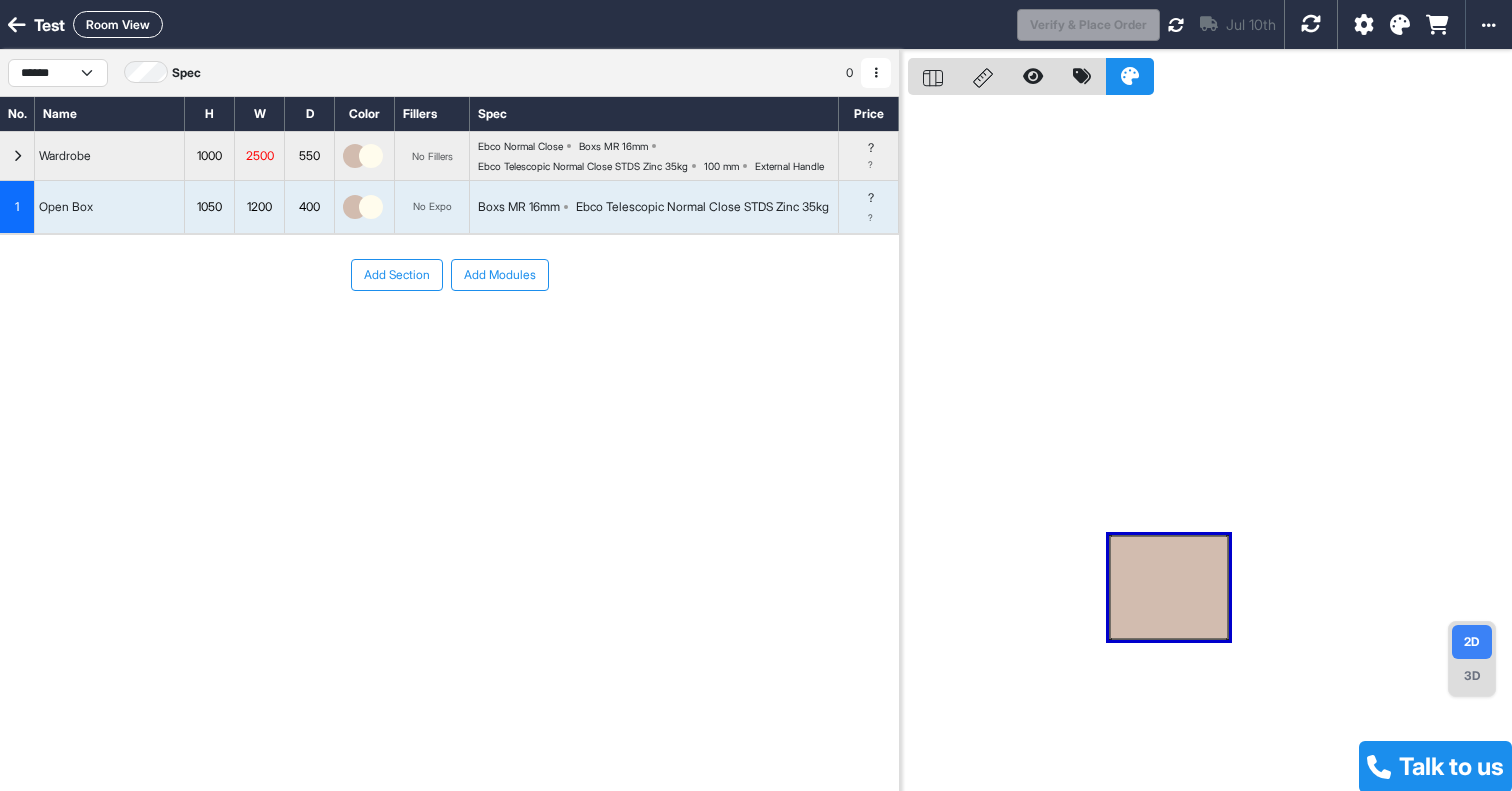 click on "Add Section Add Modules" at bounding box center [449, 275] 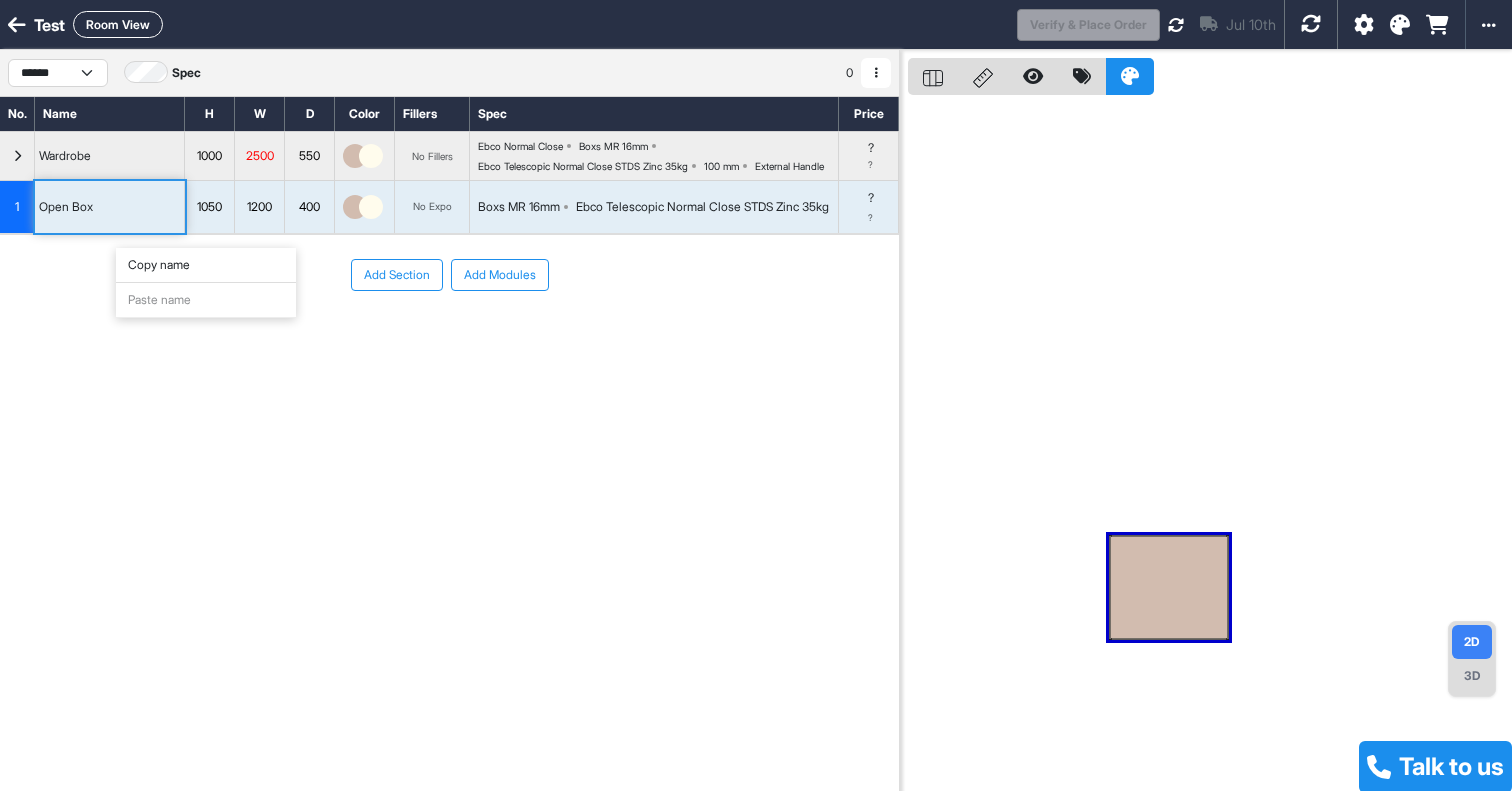 click on "Add Section Add Modules" at bounding box center [449, 275] 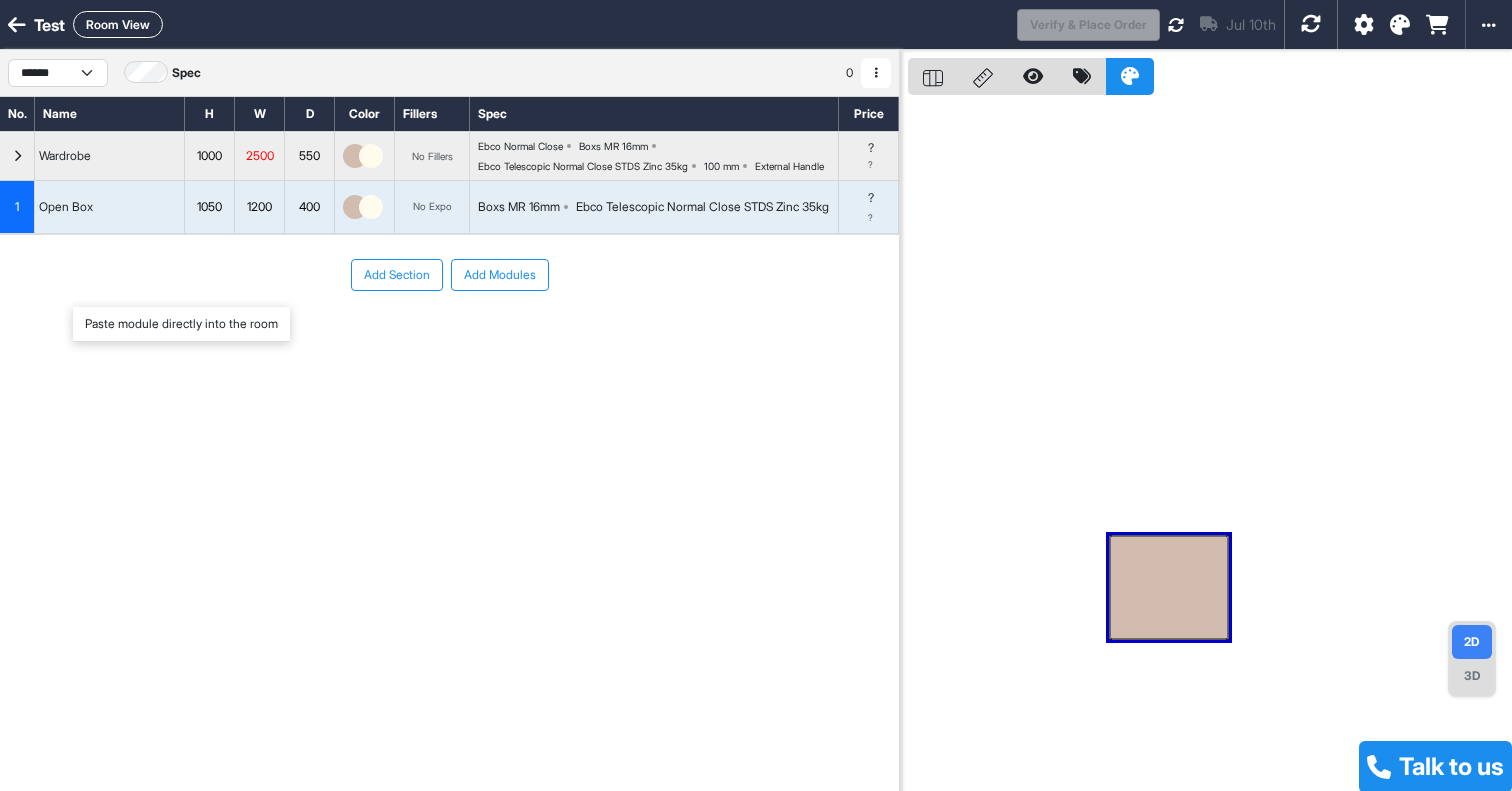 click on "Wardrobe" at bounding box center [110, 156] 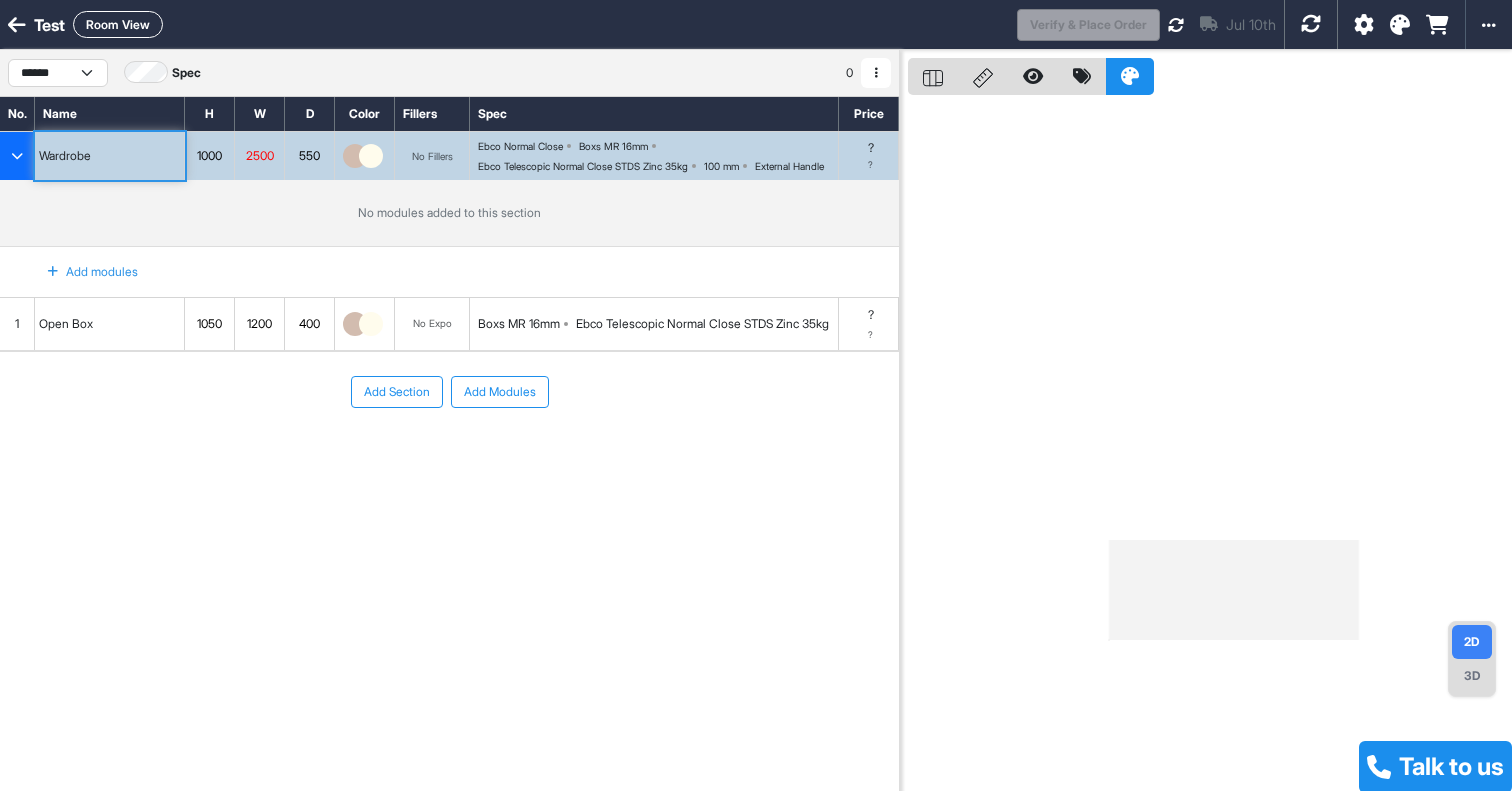 drag, startPoint x: 79, startPoint y: 354, endPoint x: 141, endPoint y: 277, distance: 98.85848 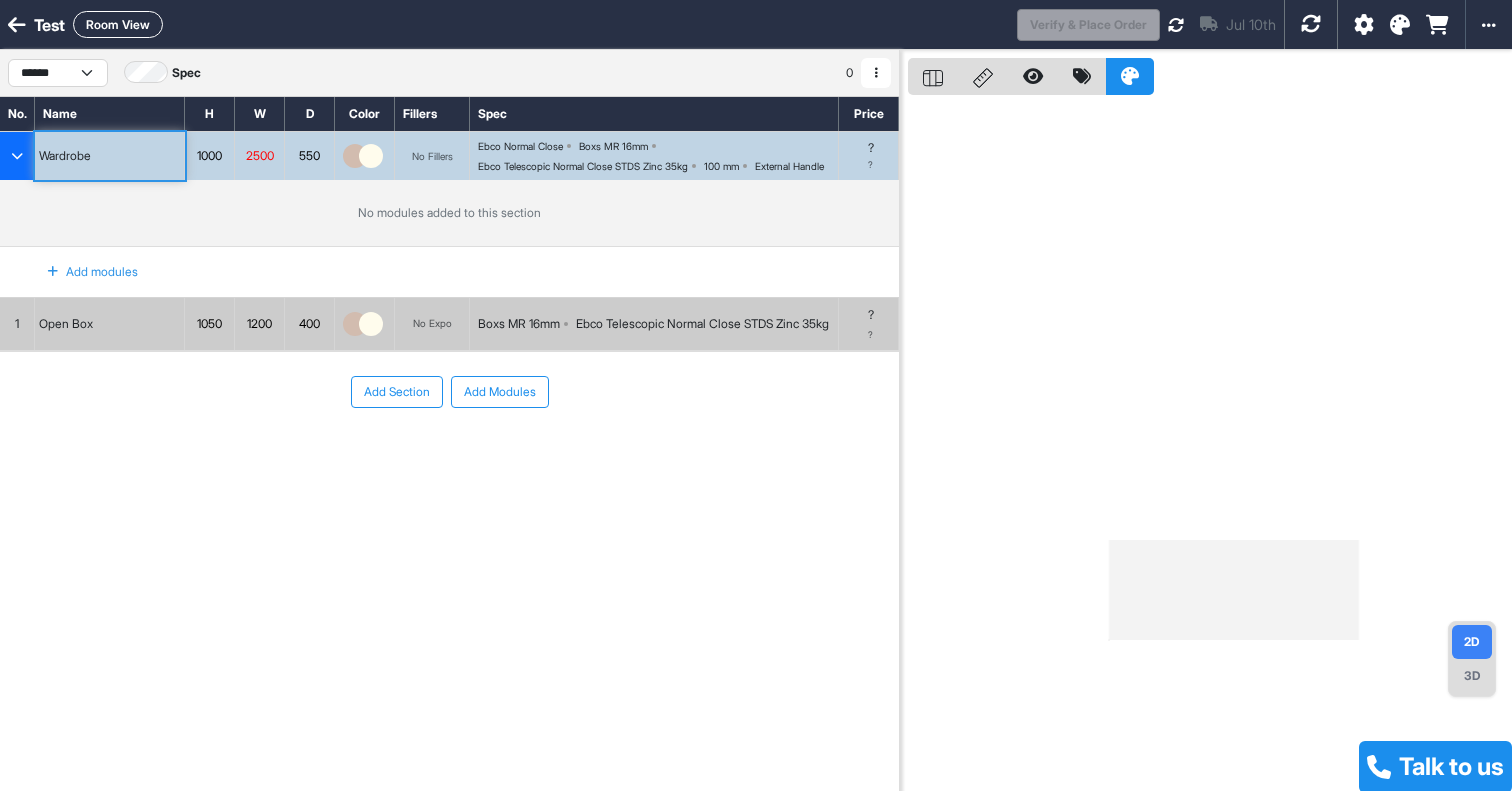 drag, startPoint x: 14, startPoint y: 358, endPoint x: 126, endPoint y: 241, distance: 161.96605 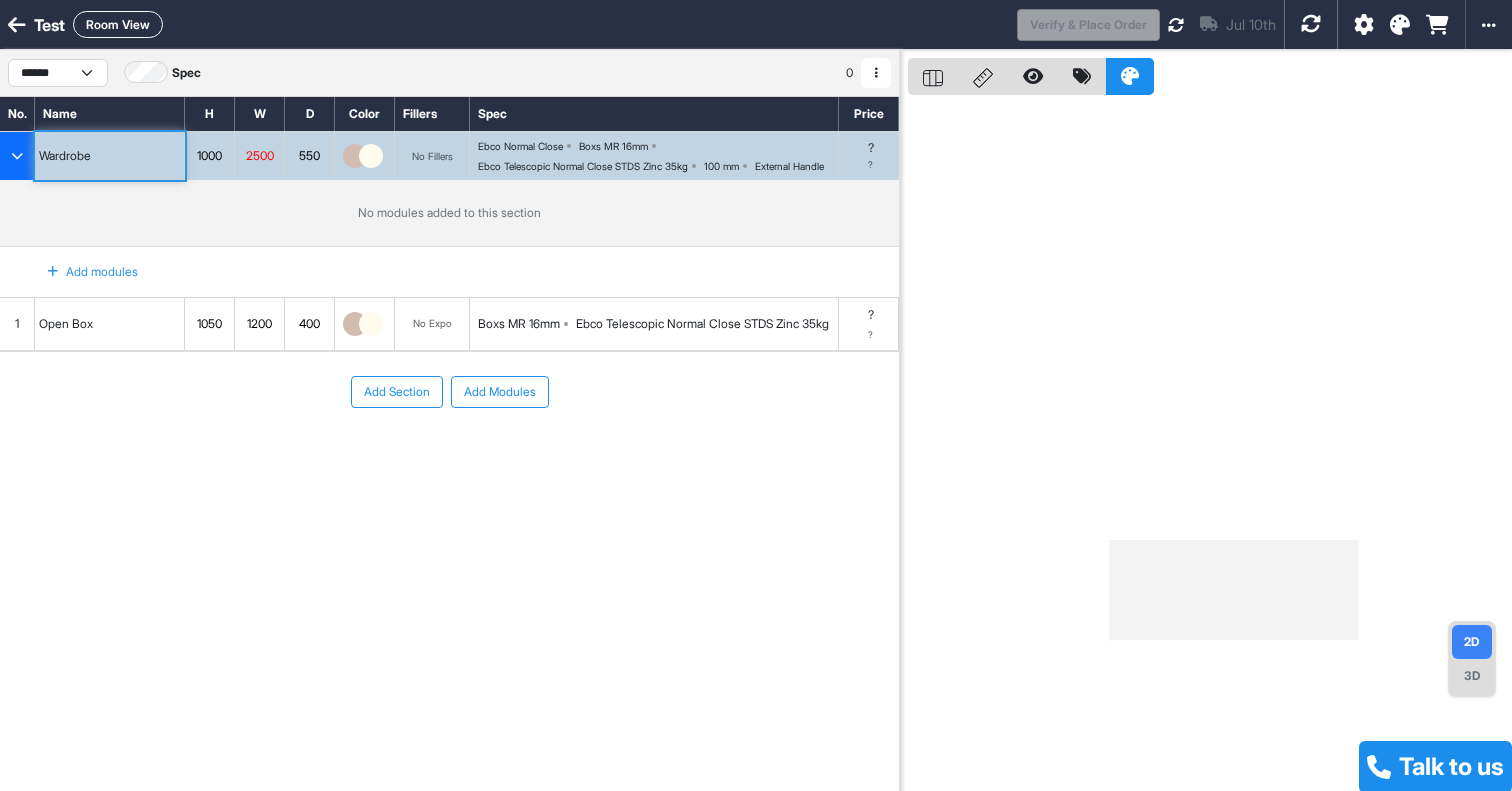 click on "Boxs MR 16mm Ebco Telescopic Normal Close STDS Zinc 35kg" at bounding box center (653, 324) 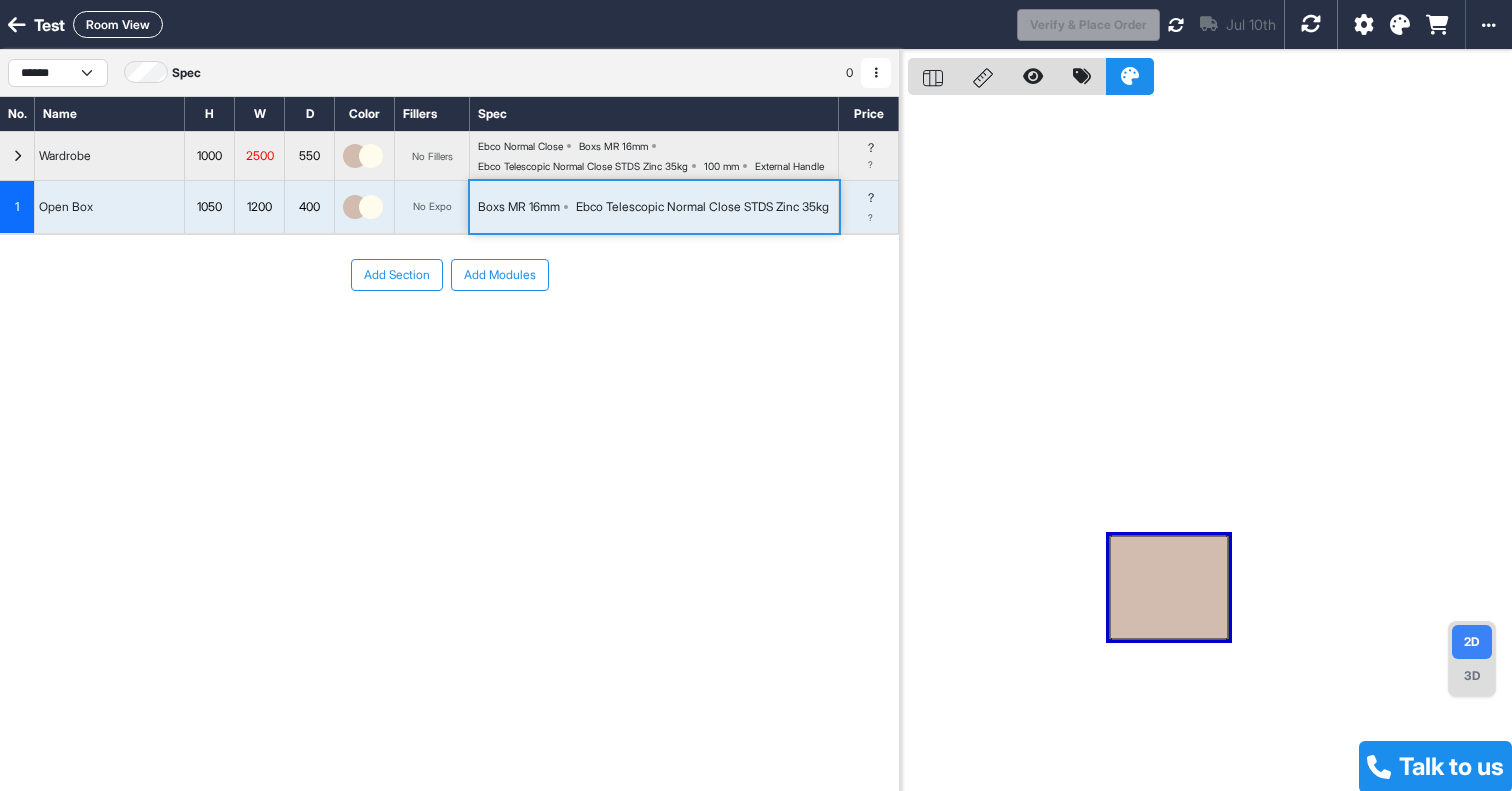 click on "Open Box" at bounding box center [110, 207] 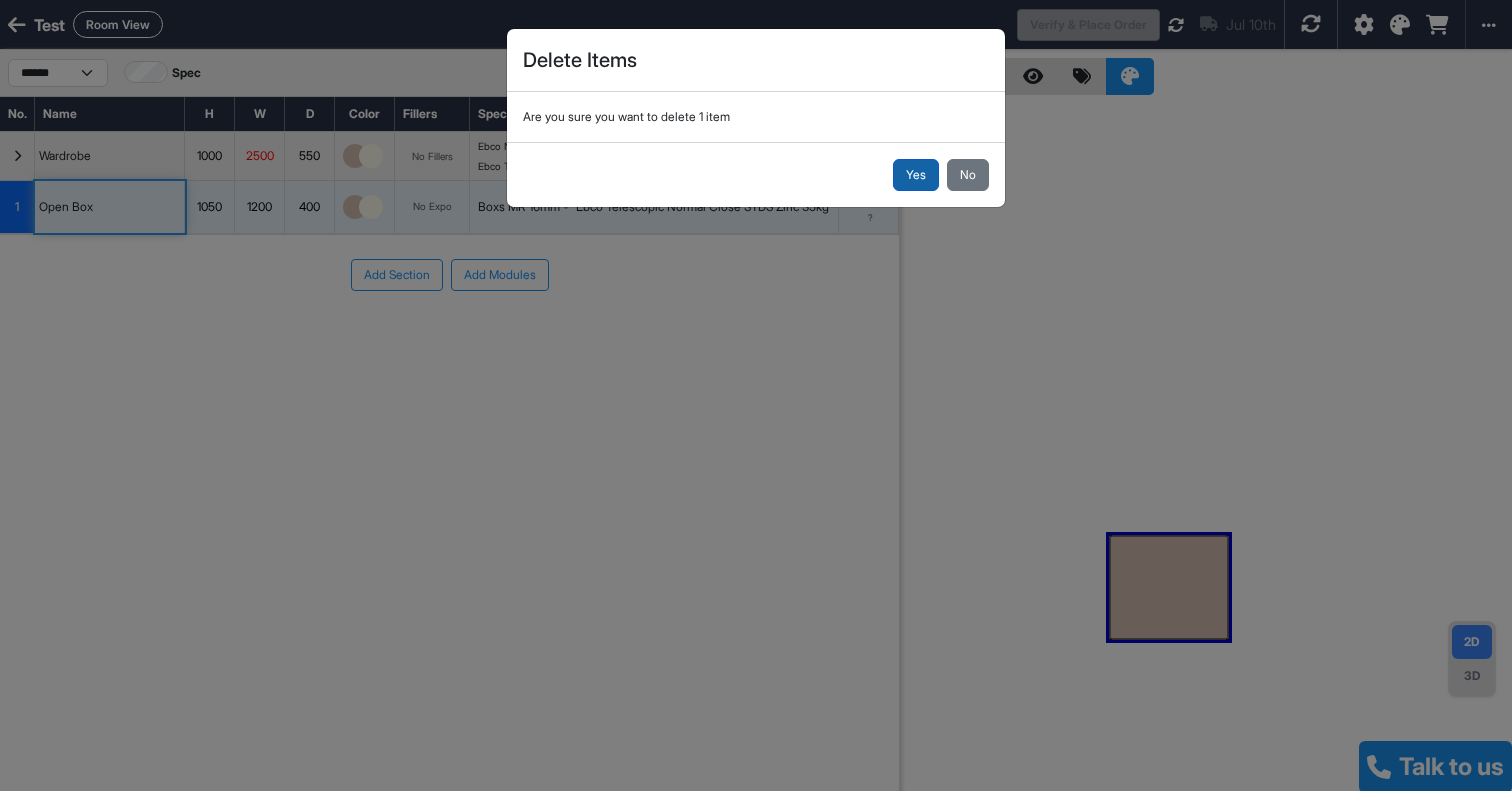 click on "Yes" at bounding box center [916, 175] 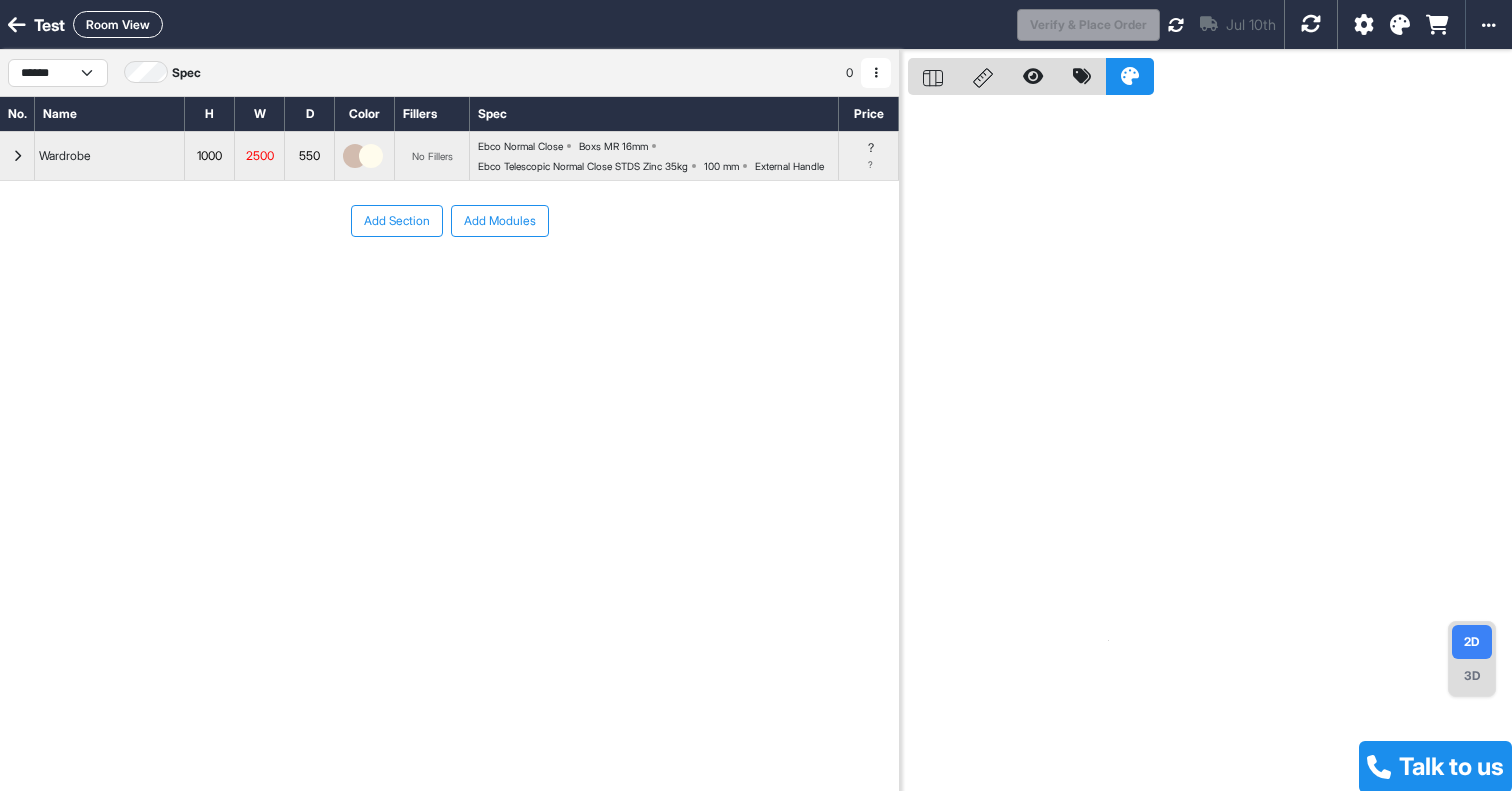 click at bounding box center (17, 156) 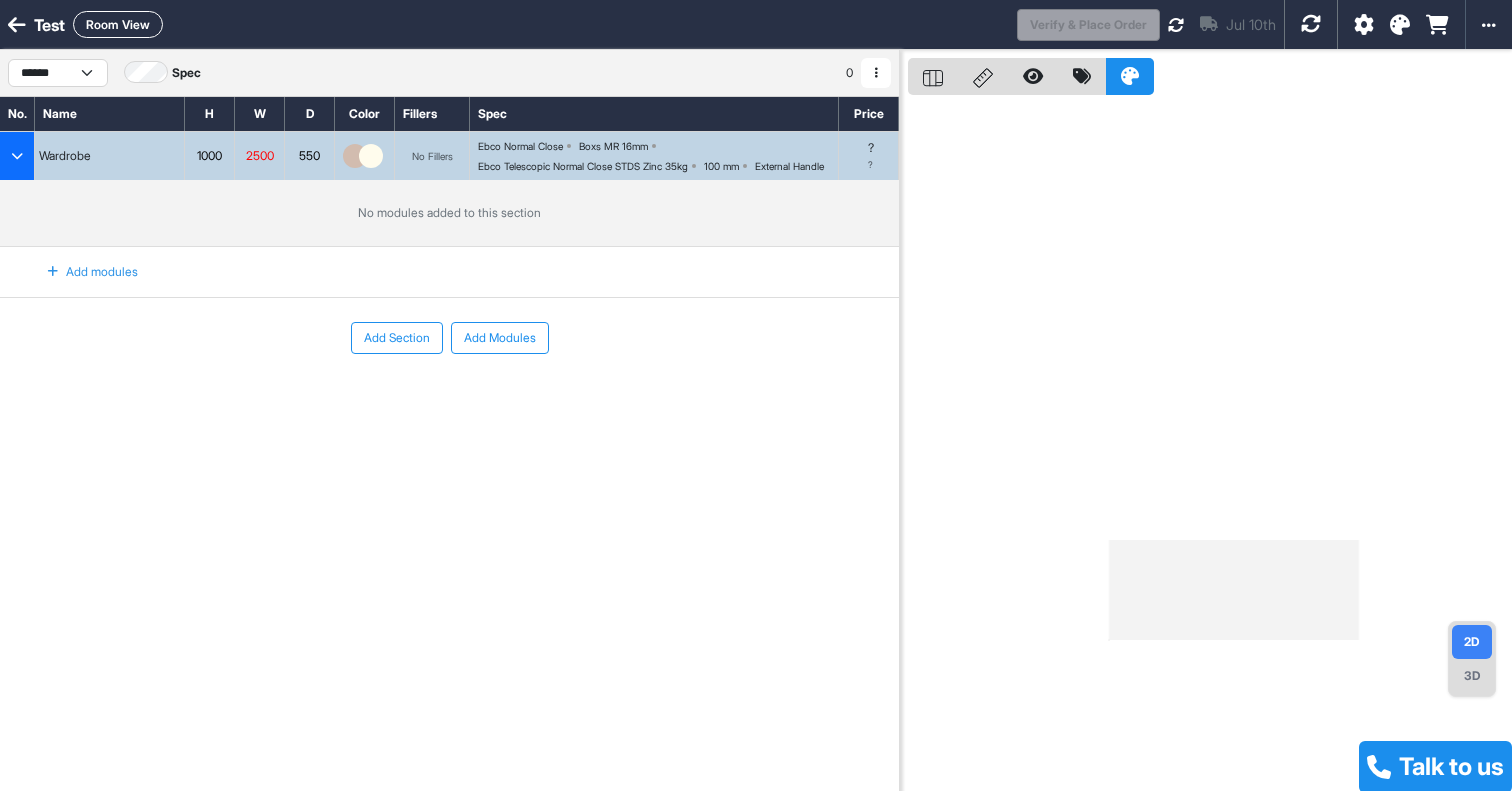 click on "Add modules" at bounding box center (81, 272) 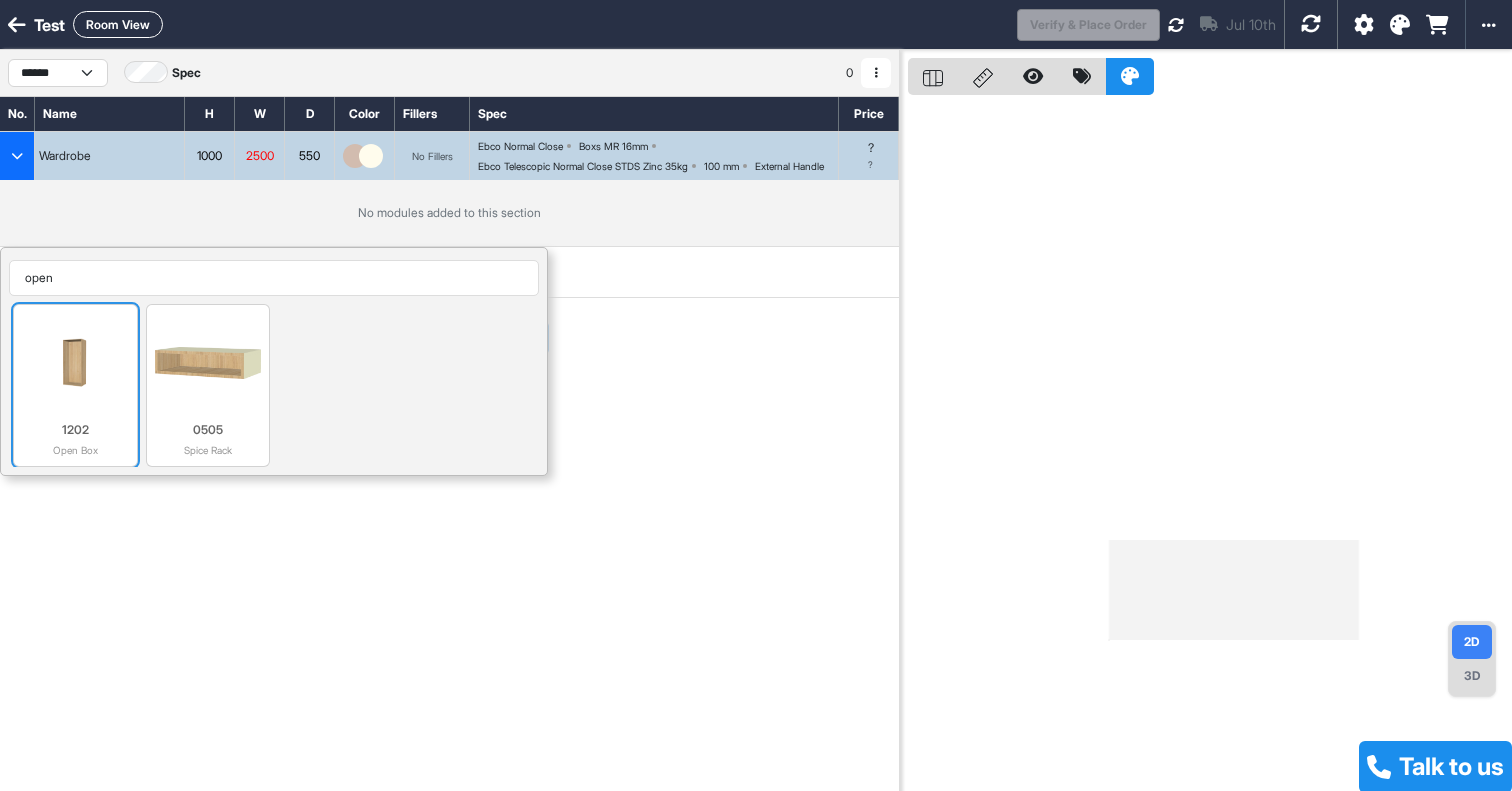 type on "open" 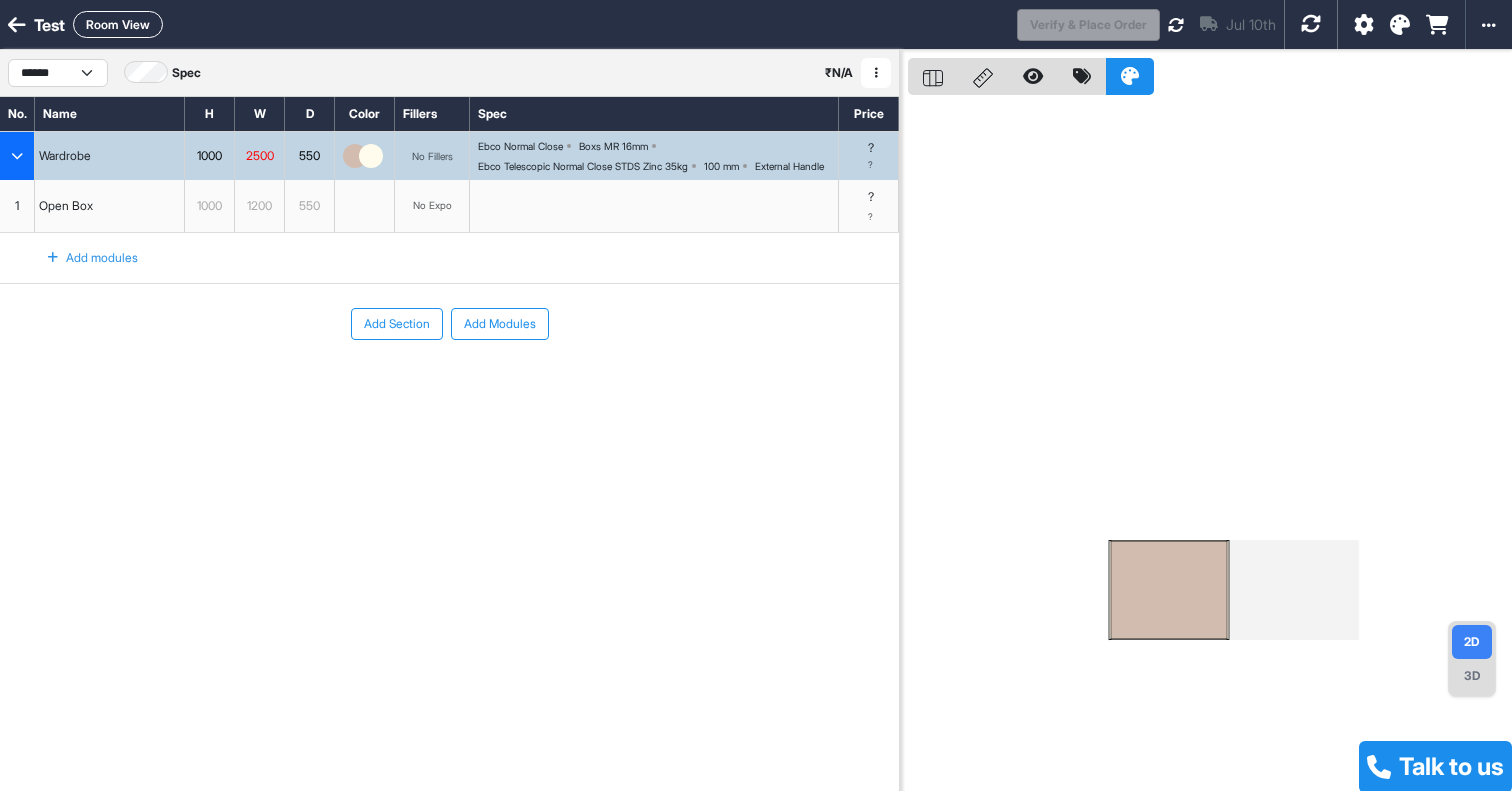 click on "No Expo" at bounding box center (432, 206) 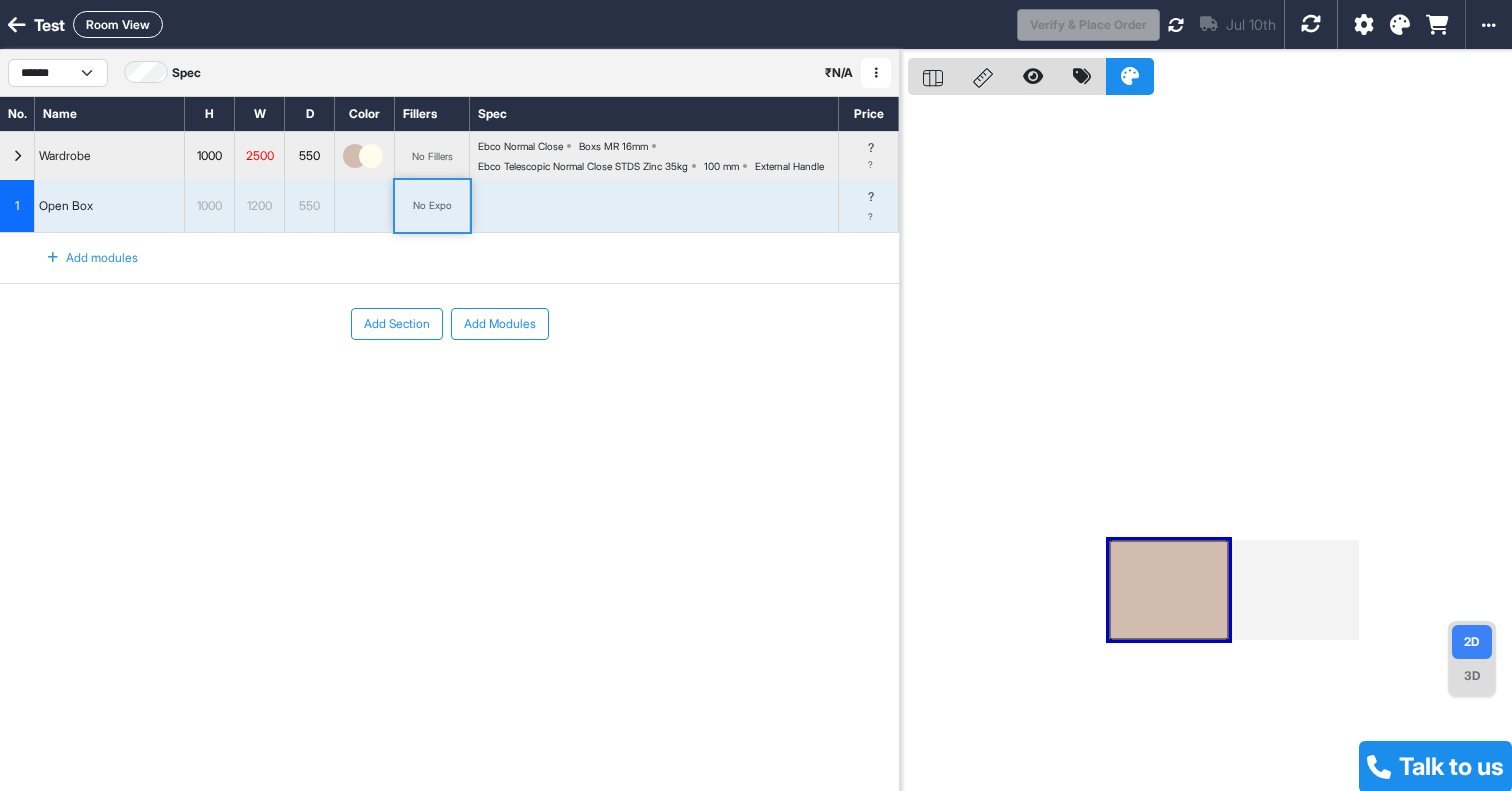 click at bounding box center [654, 206] 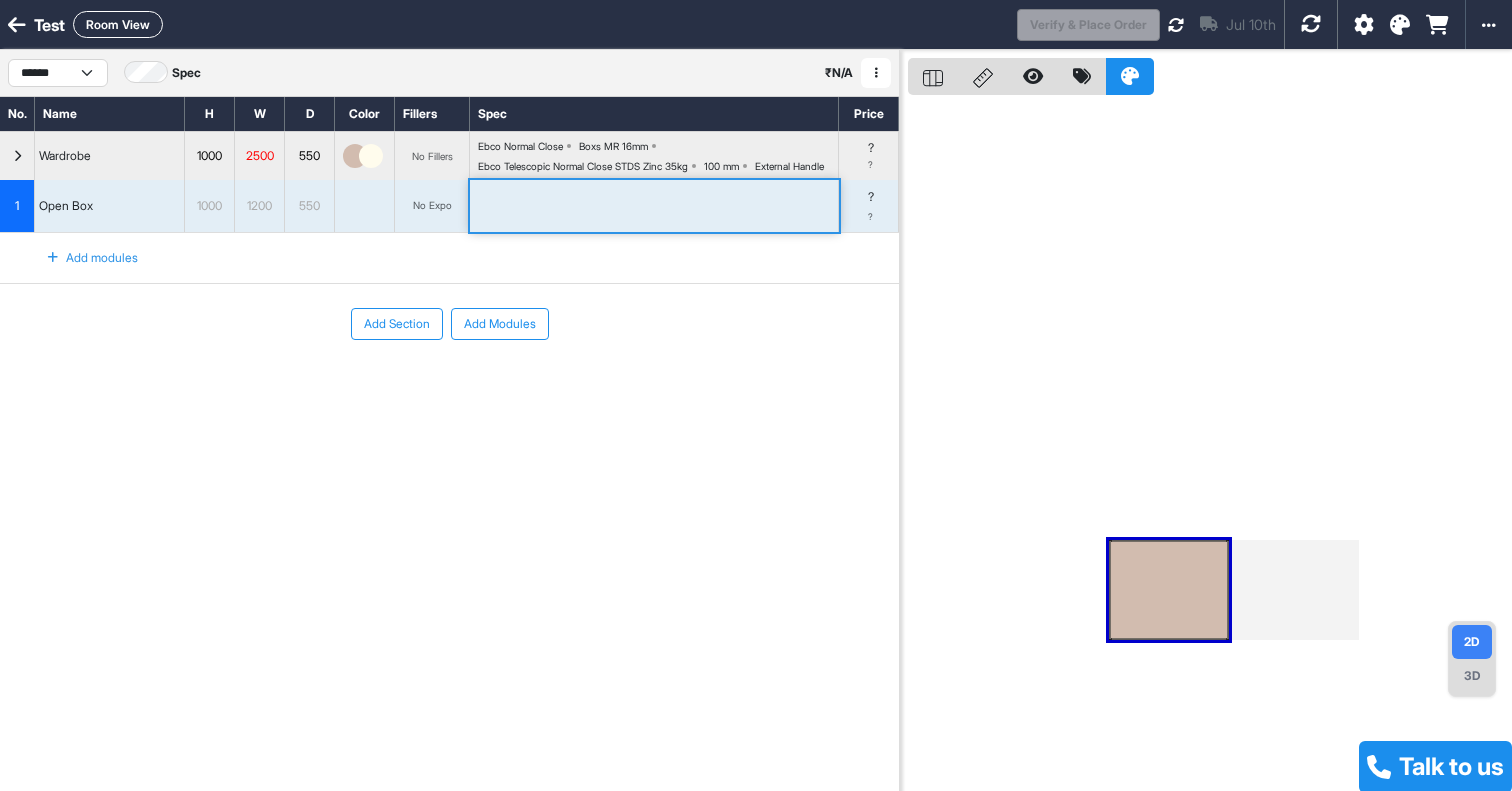 click at bounding box center (654, 206) 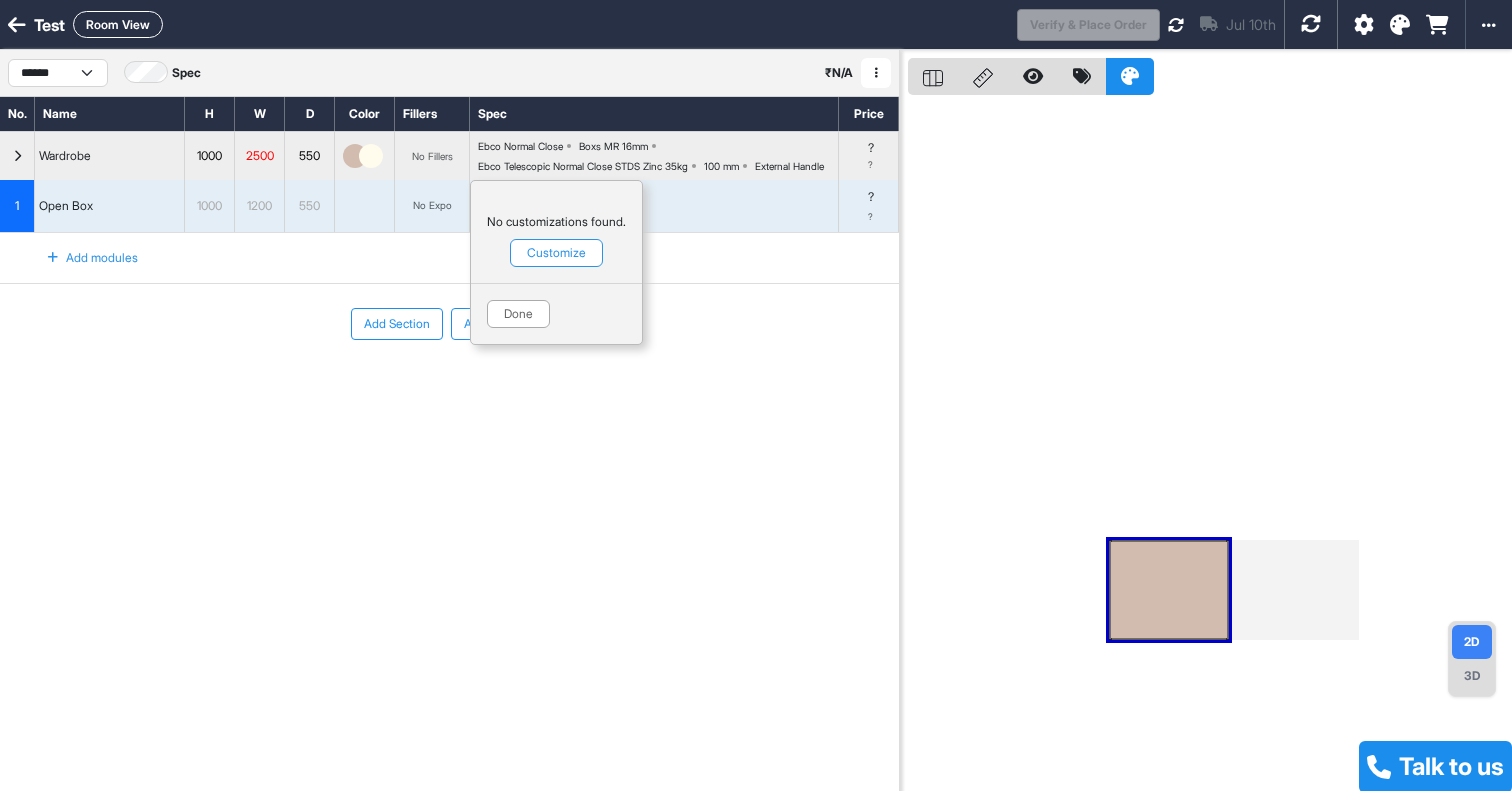 click on "Customize" at bounding box center [556, 253] 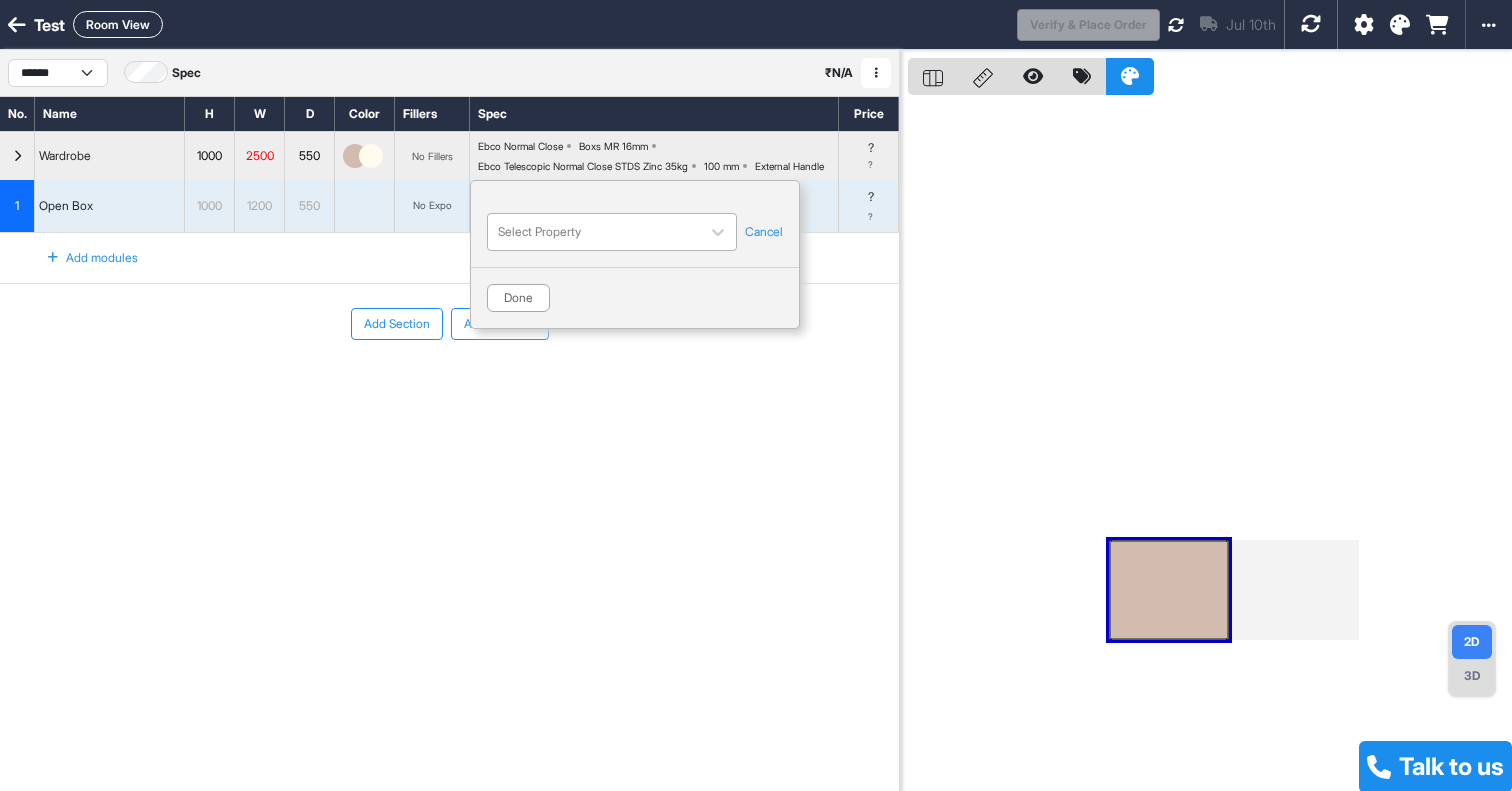 click at bounding box center [594, 232] 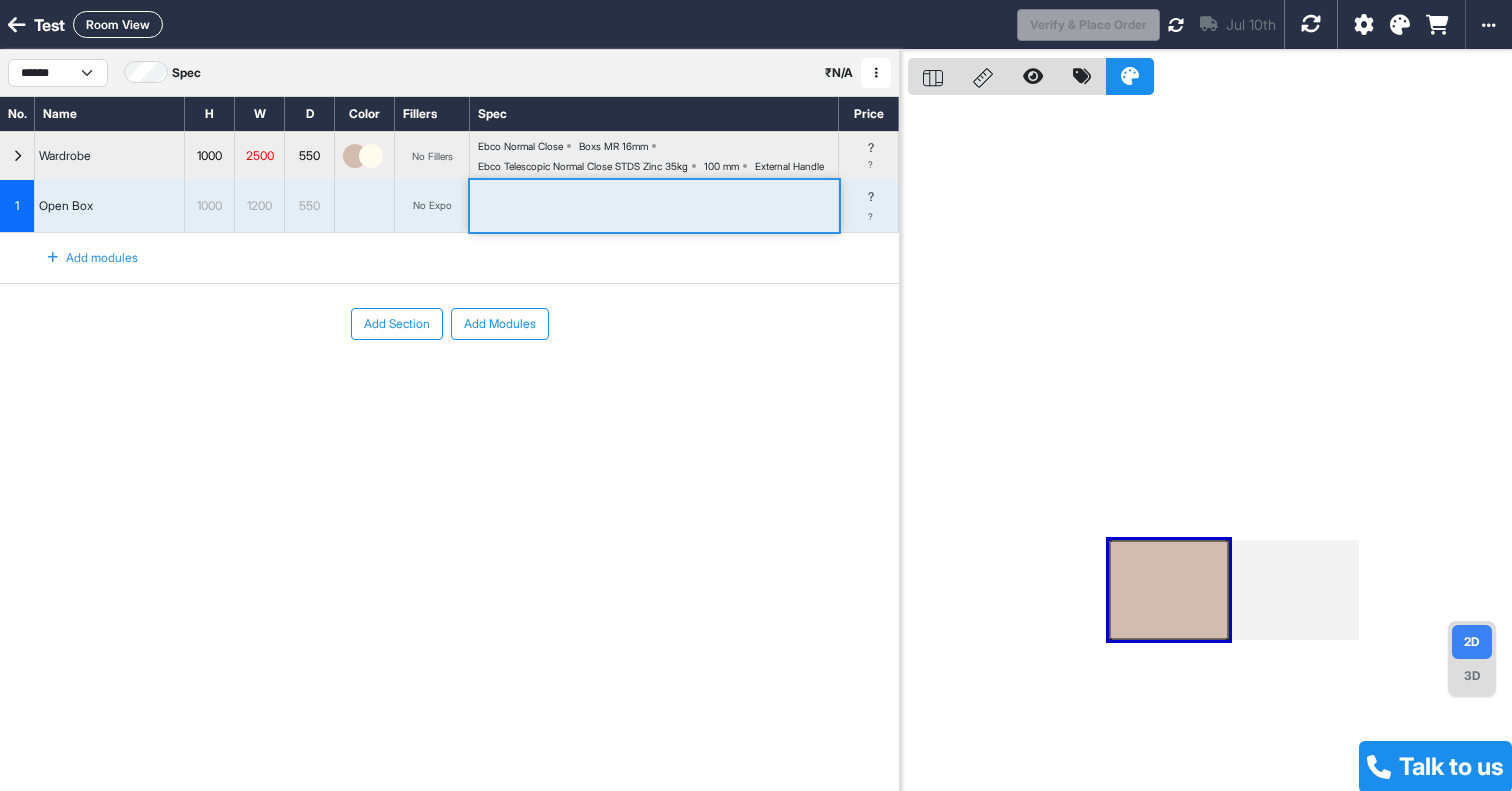 click on "Add Section Add Modules" at bounding box center (449, 384) 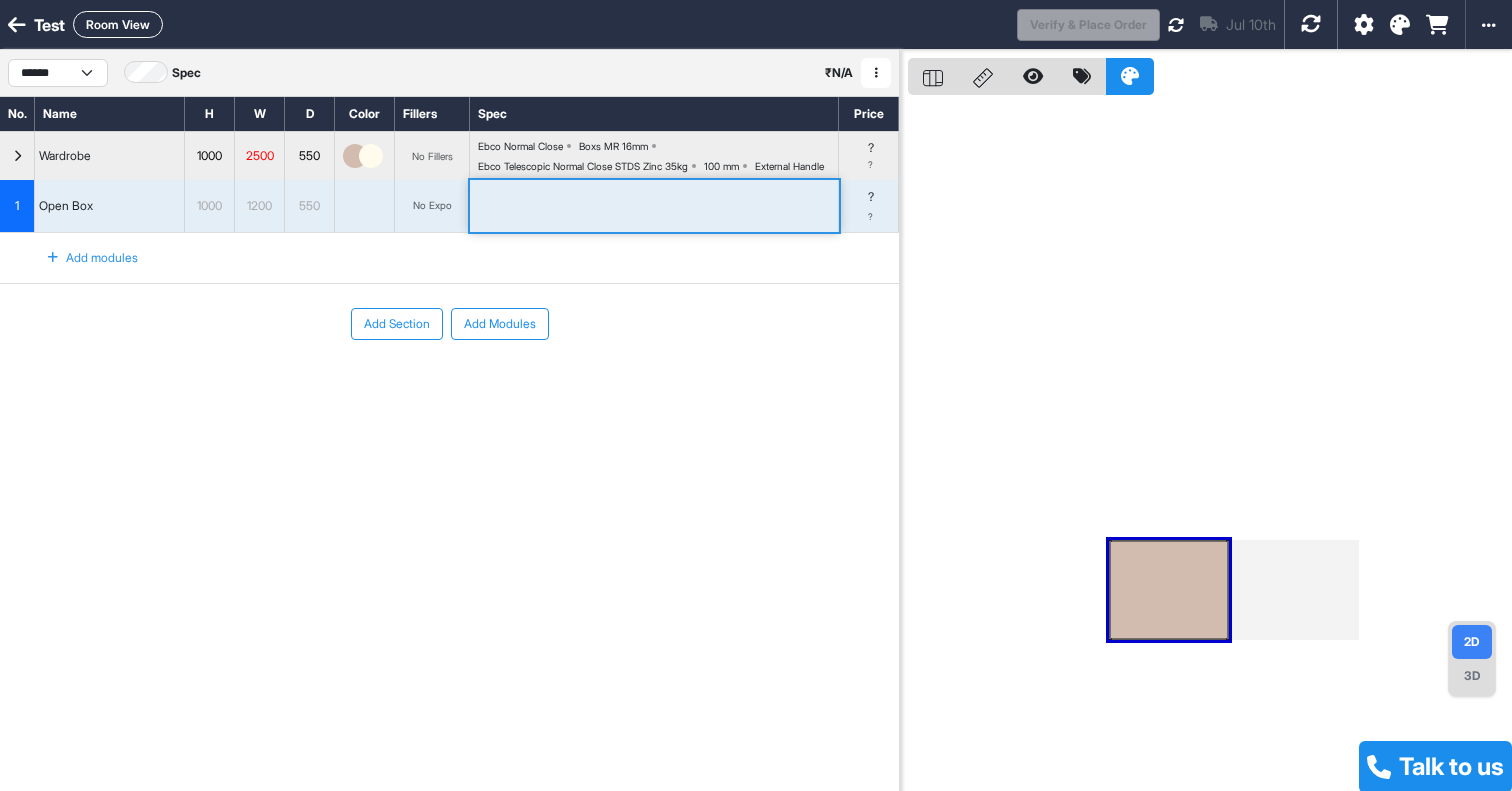 click on "1" at bounding box center (17, 206) 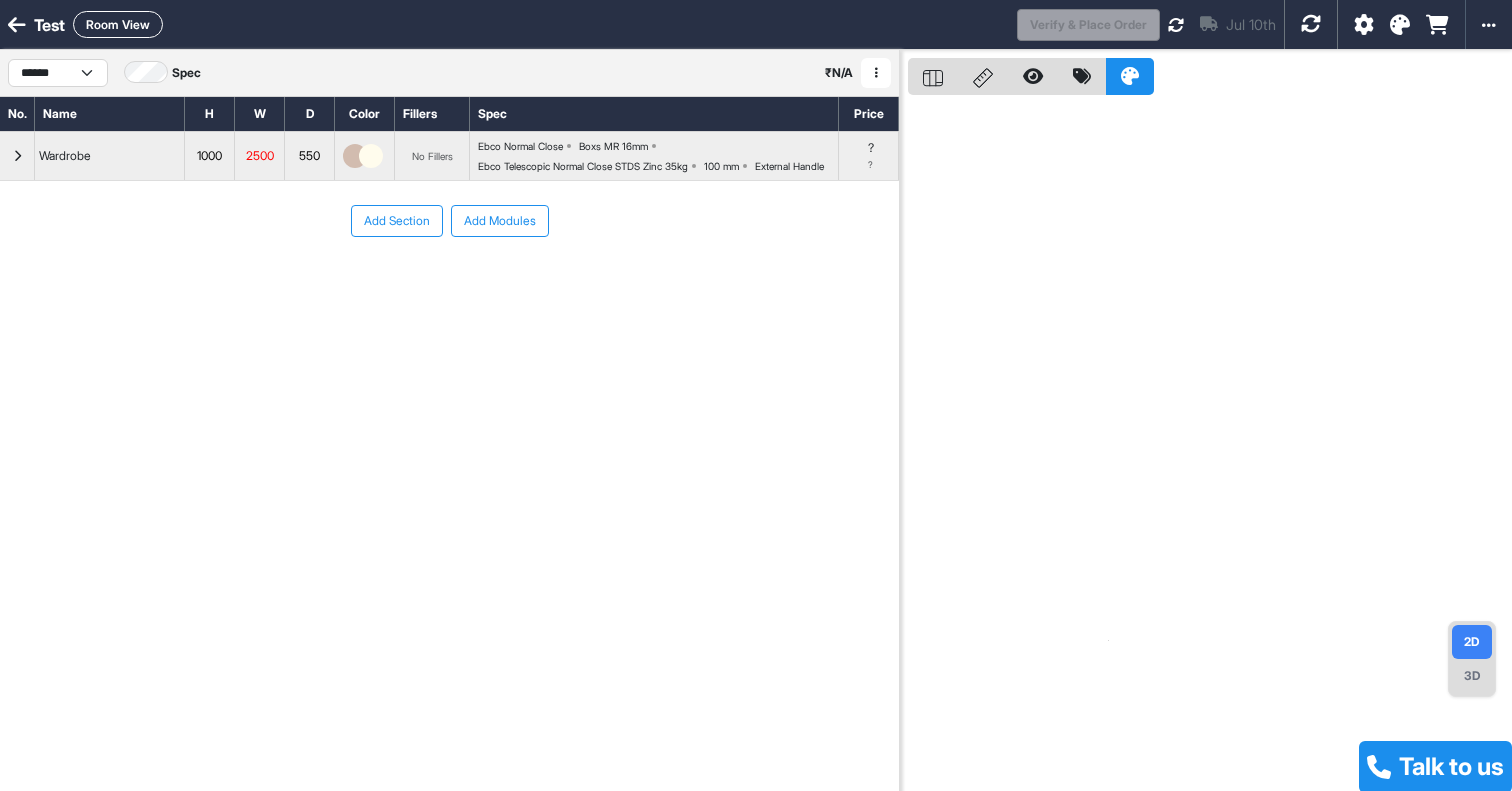 click at bounding box center [17, 156] 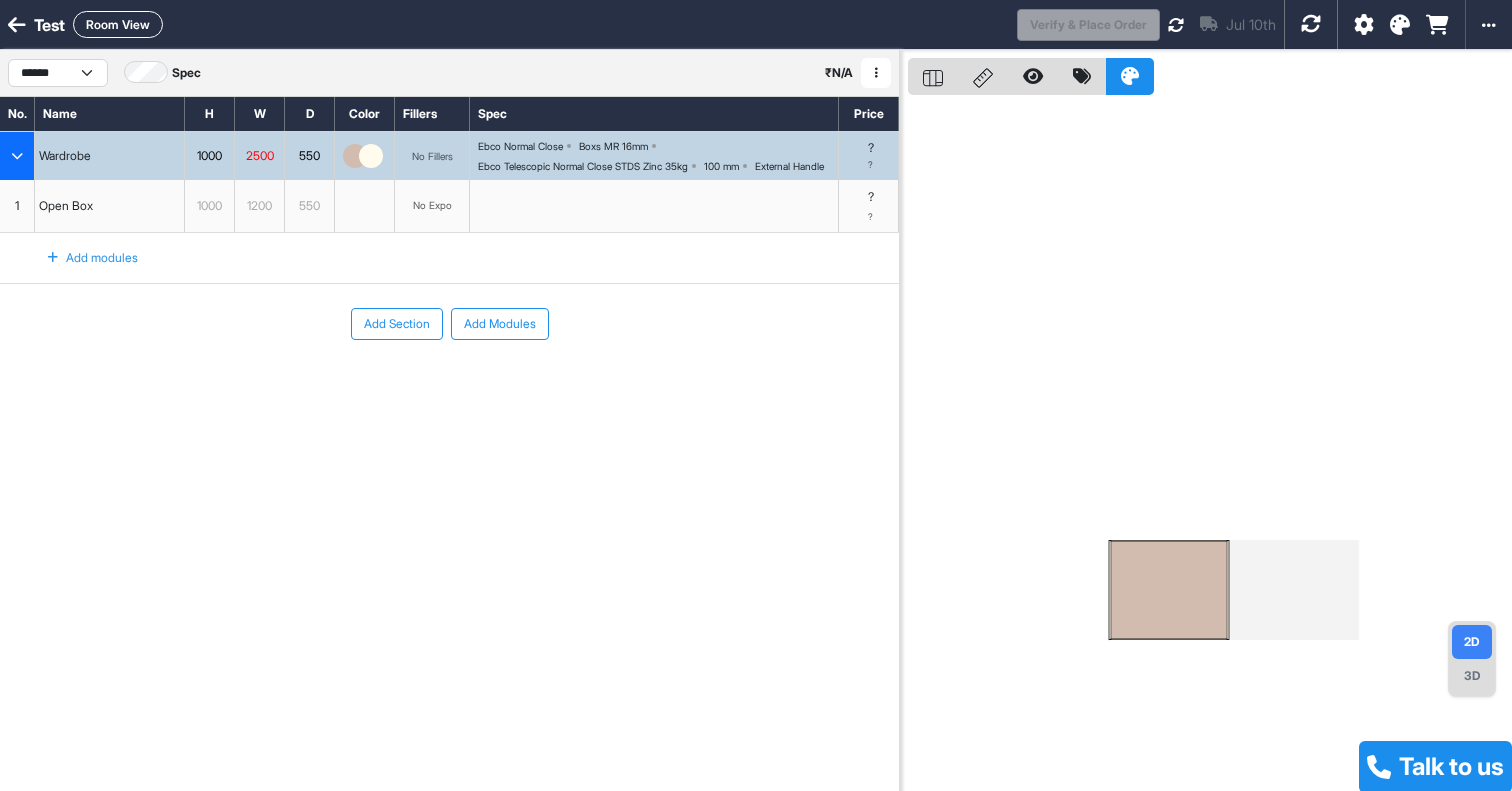 click on "1" at bounding box center [17, 206] 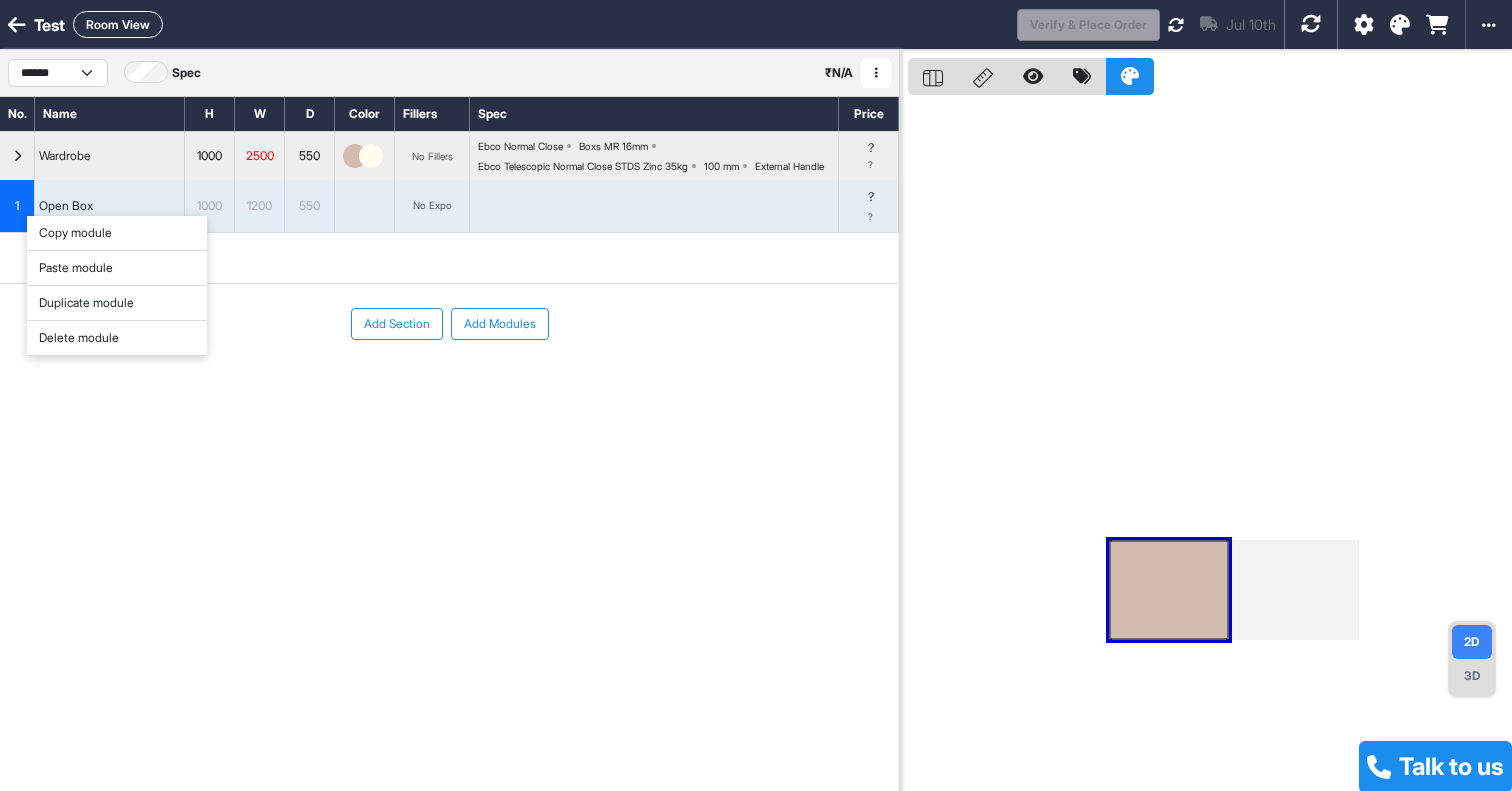 click on "Copy module" at bounding box center (756, 395) 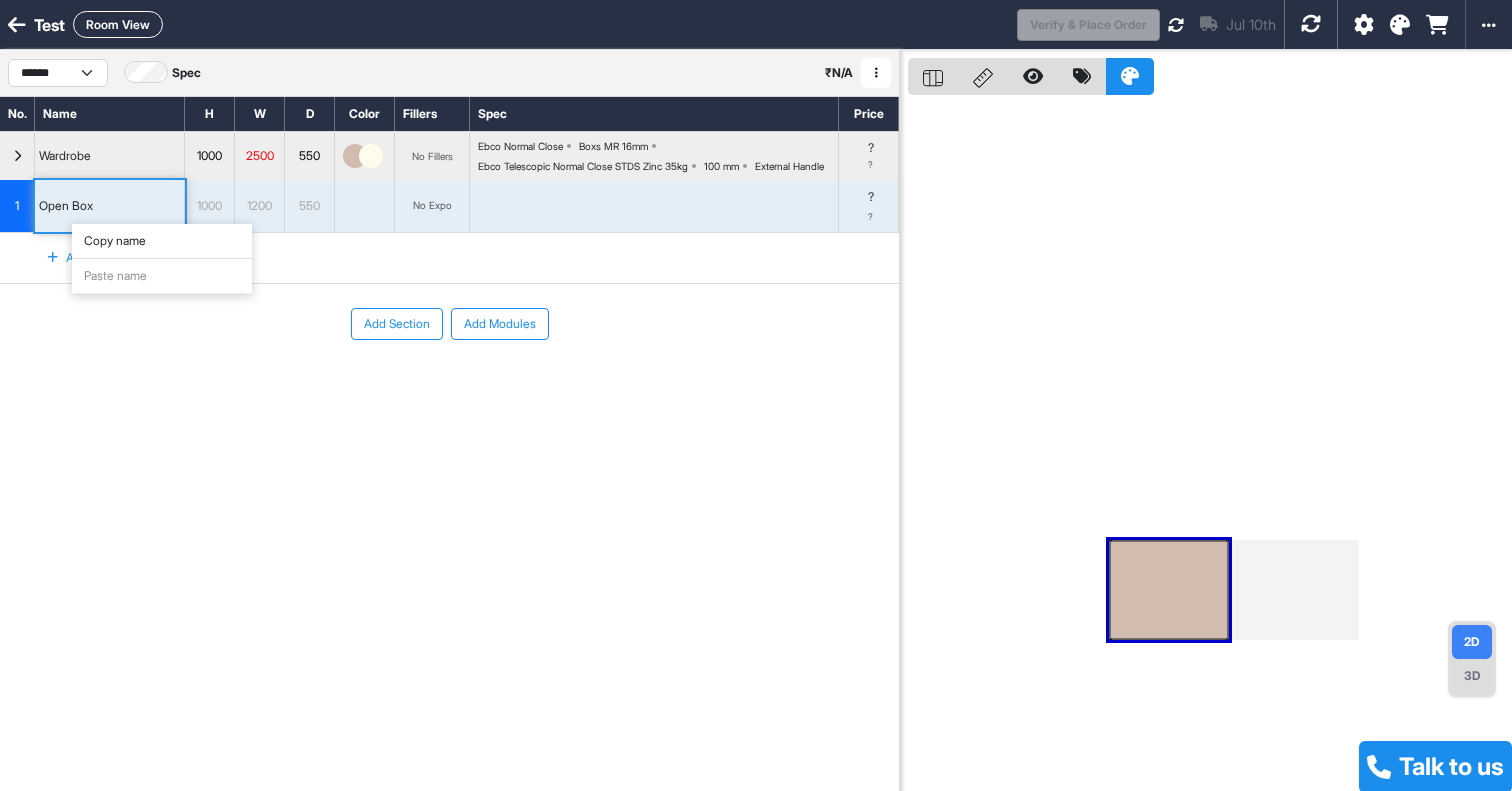 click on "Add modules" at bounding box center (81, 258) 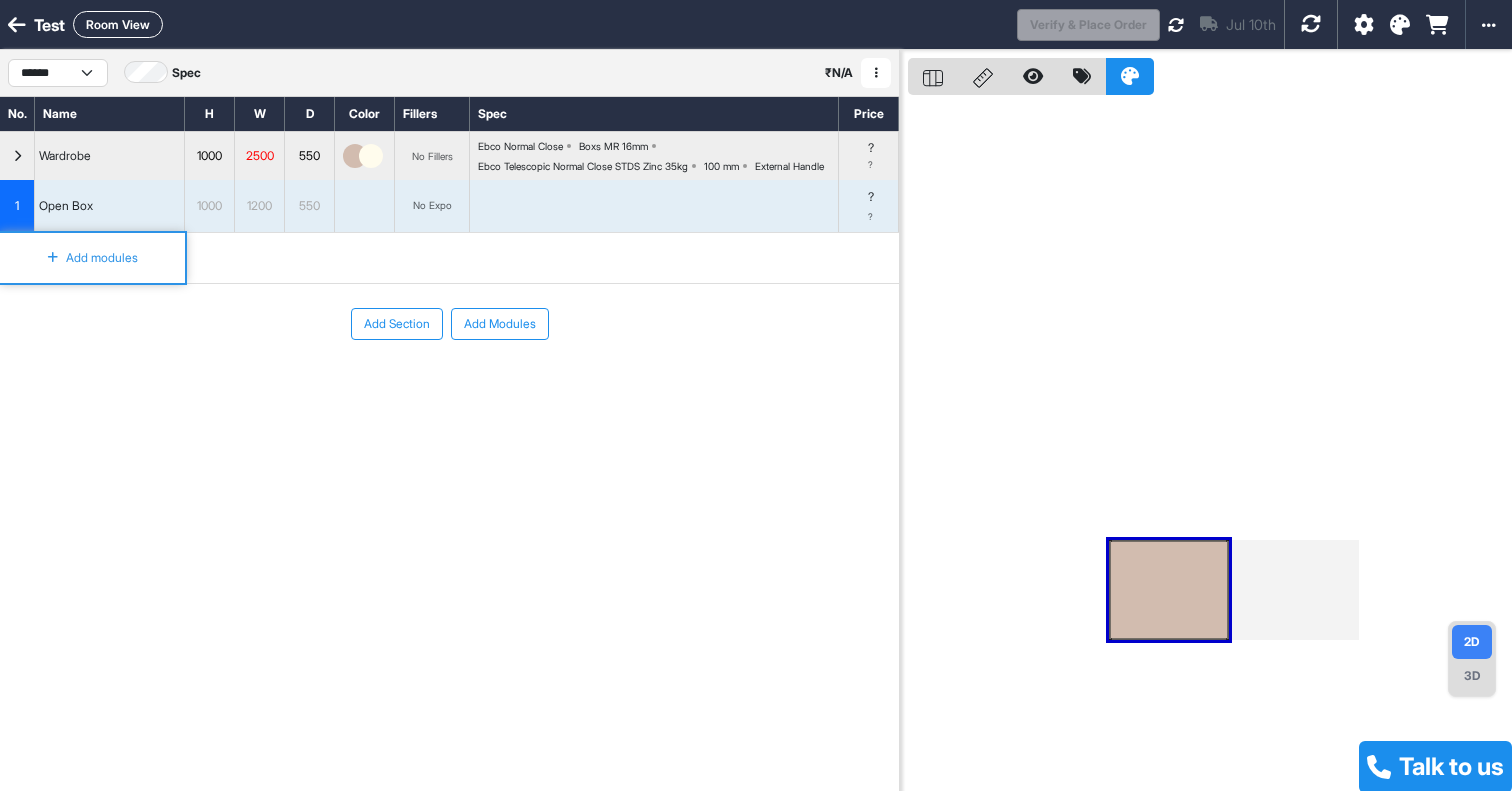 click on "Wardrobe" at bounding box center (110, 156) 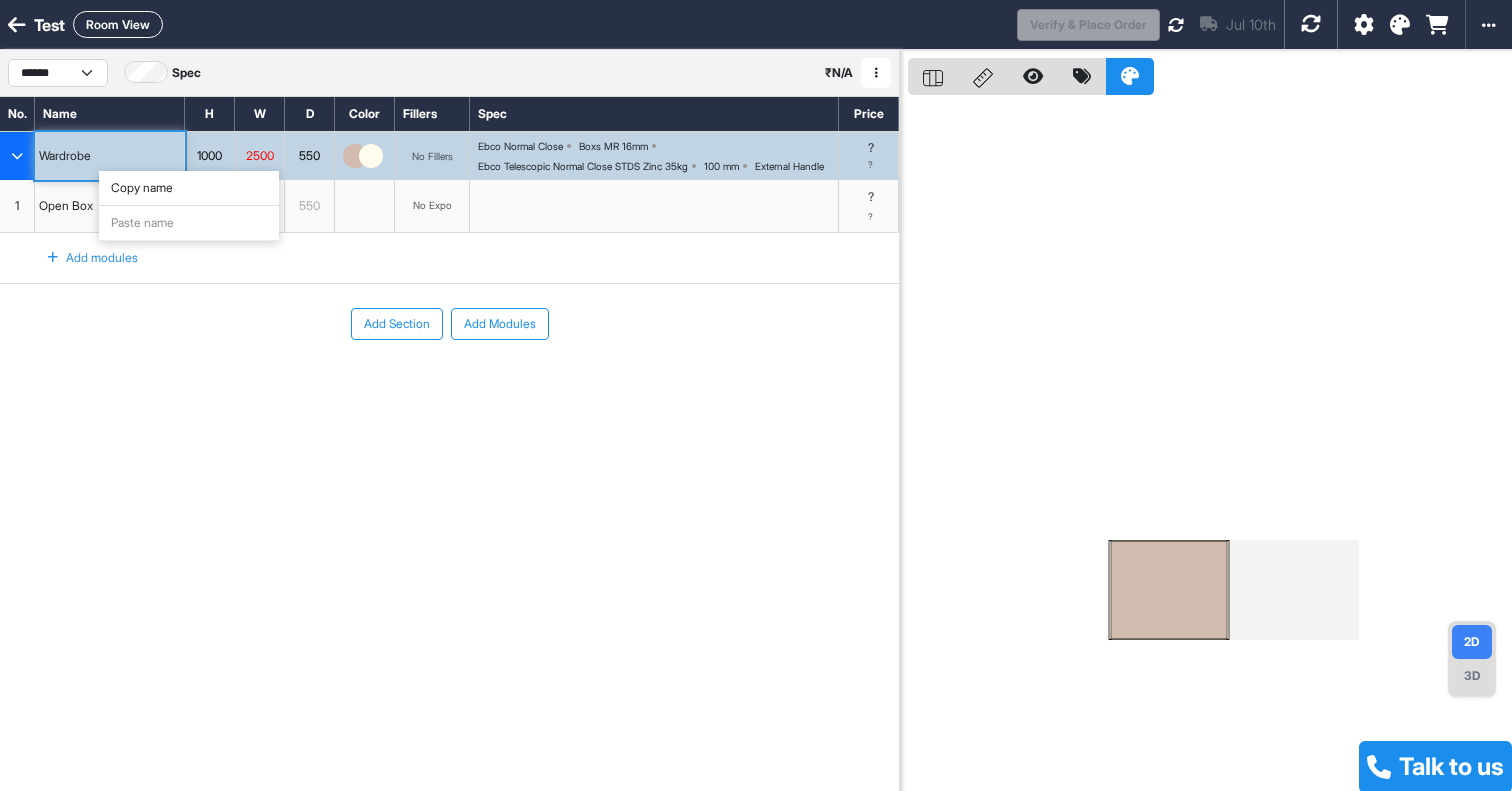 click on "Open Box" at bounding box center (66, 206) 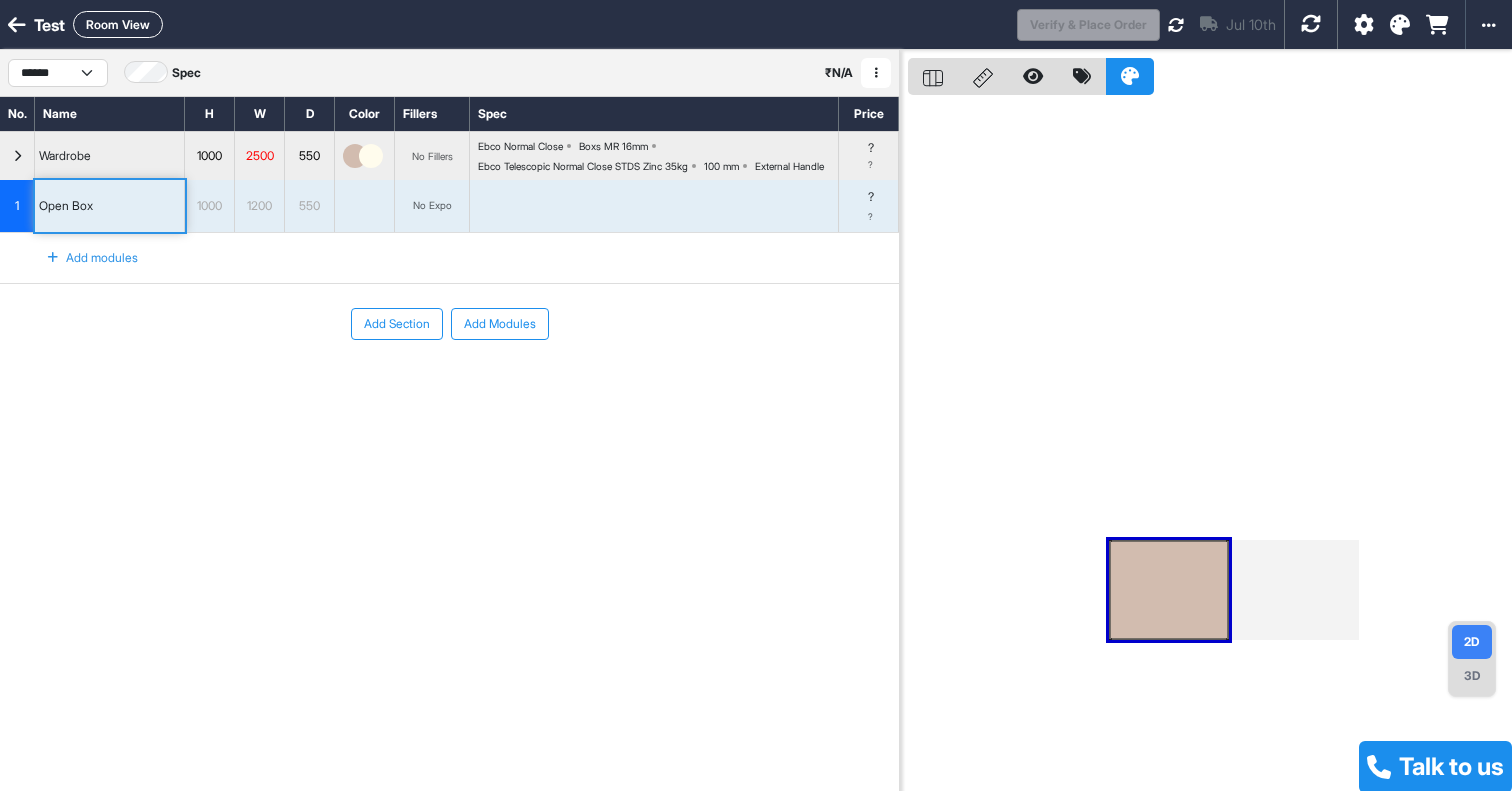 click on "1" at bounding box center (17, 206) 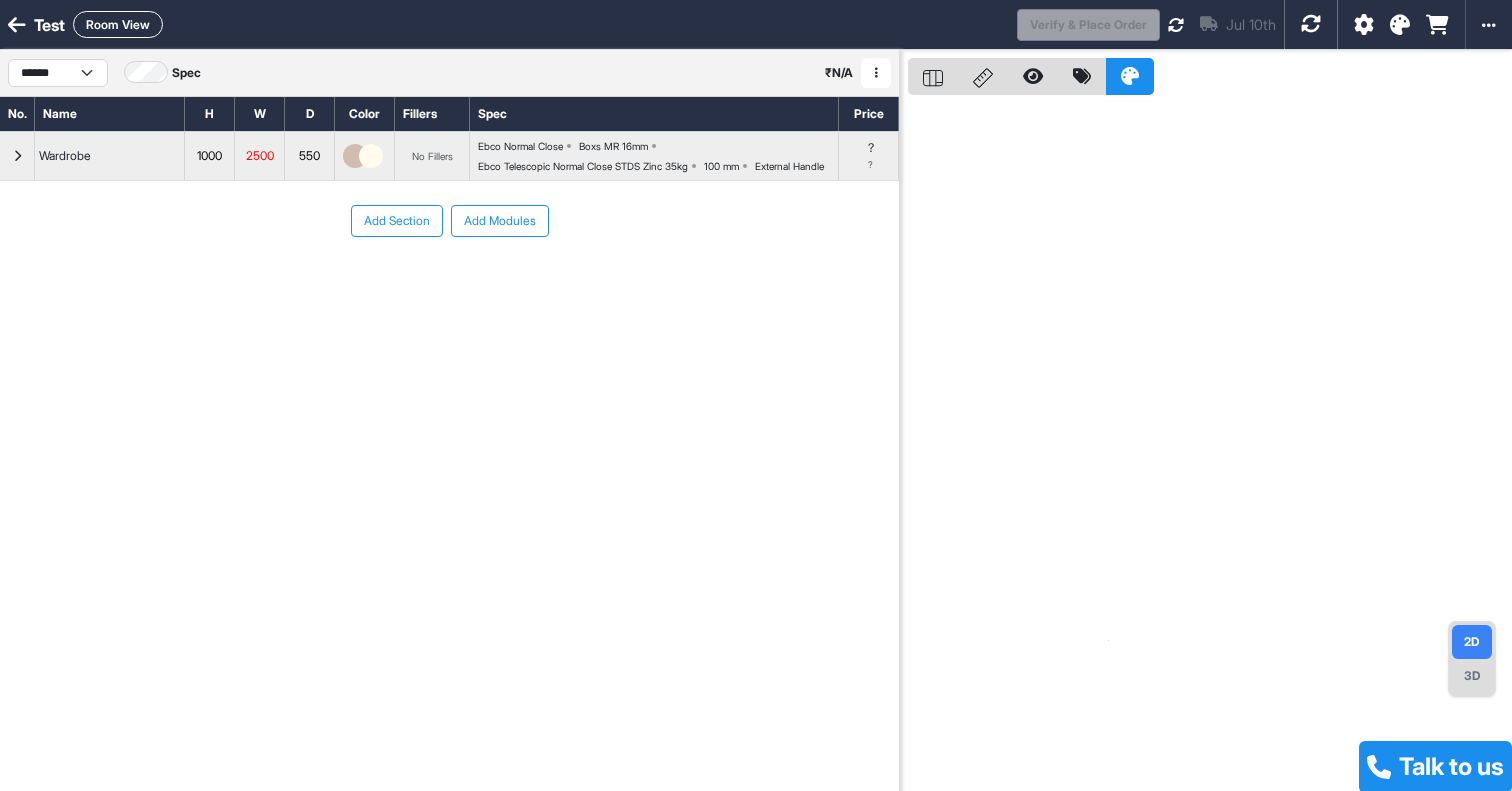 click at bounding box center [17, 156] 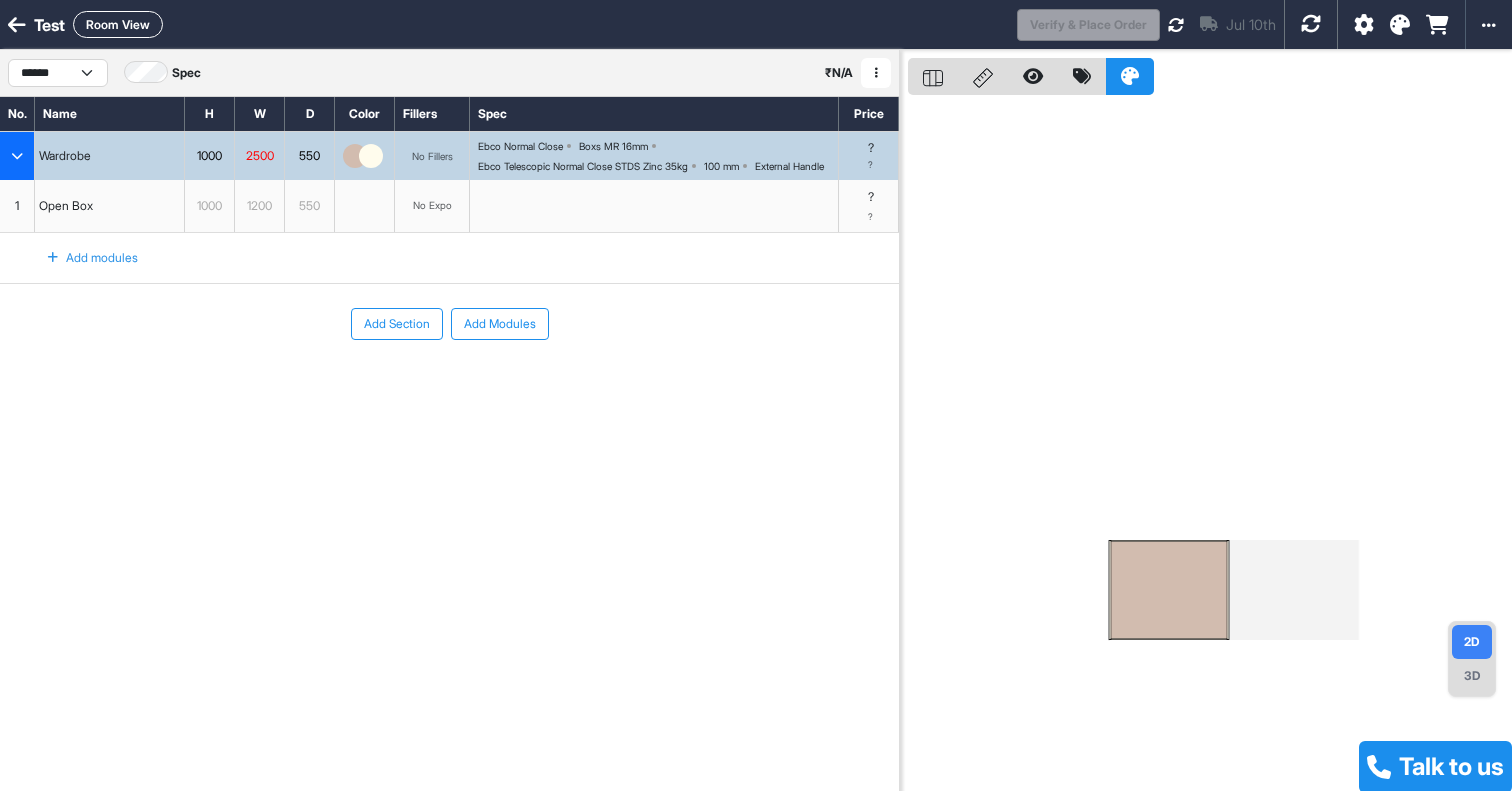 click on "1" at bounding box center (17, 206) 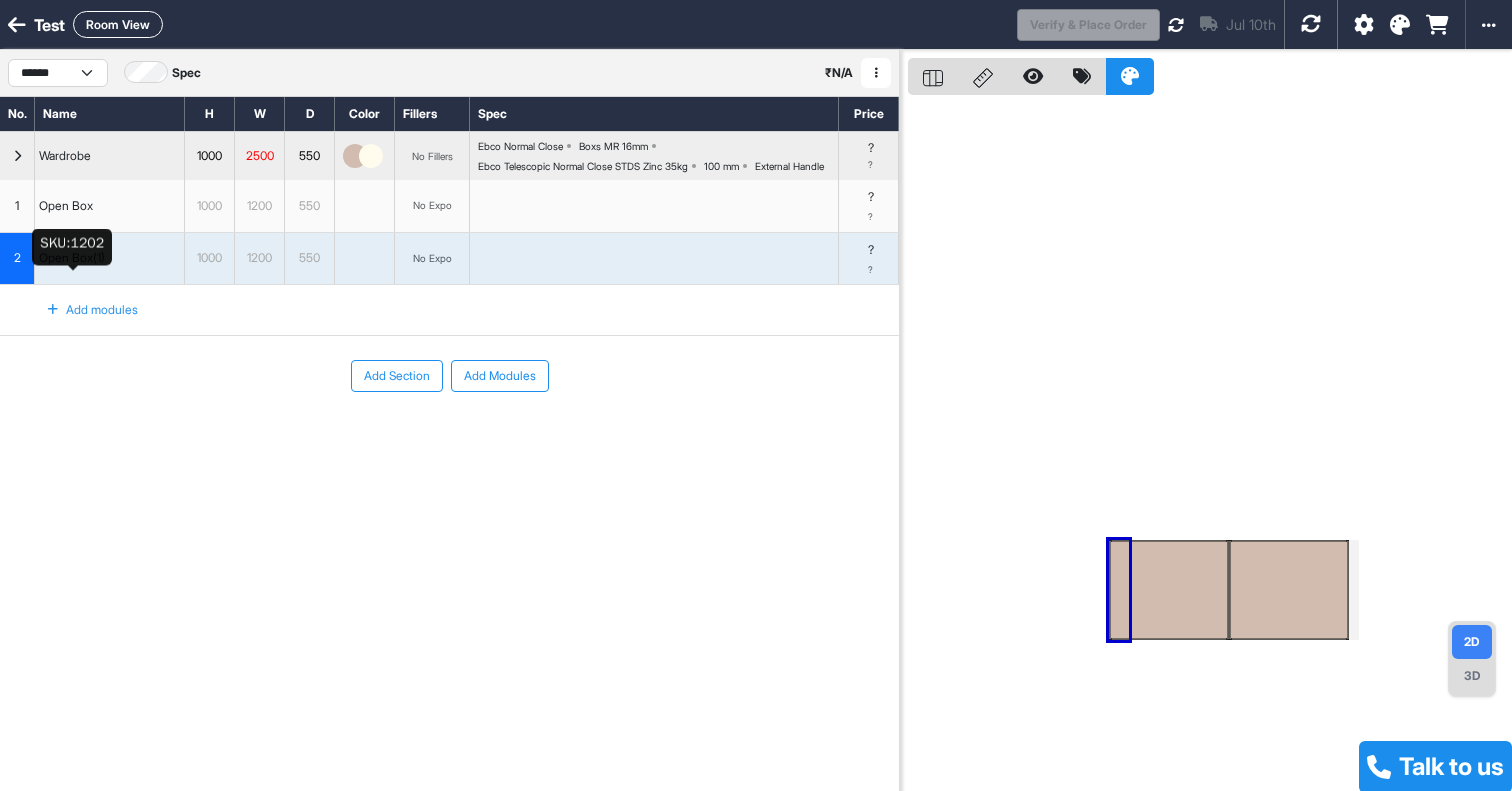 click on "Open Box(1)" at bounding box center (72, 258) 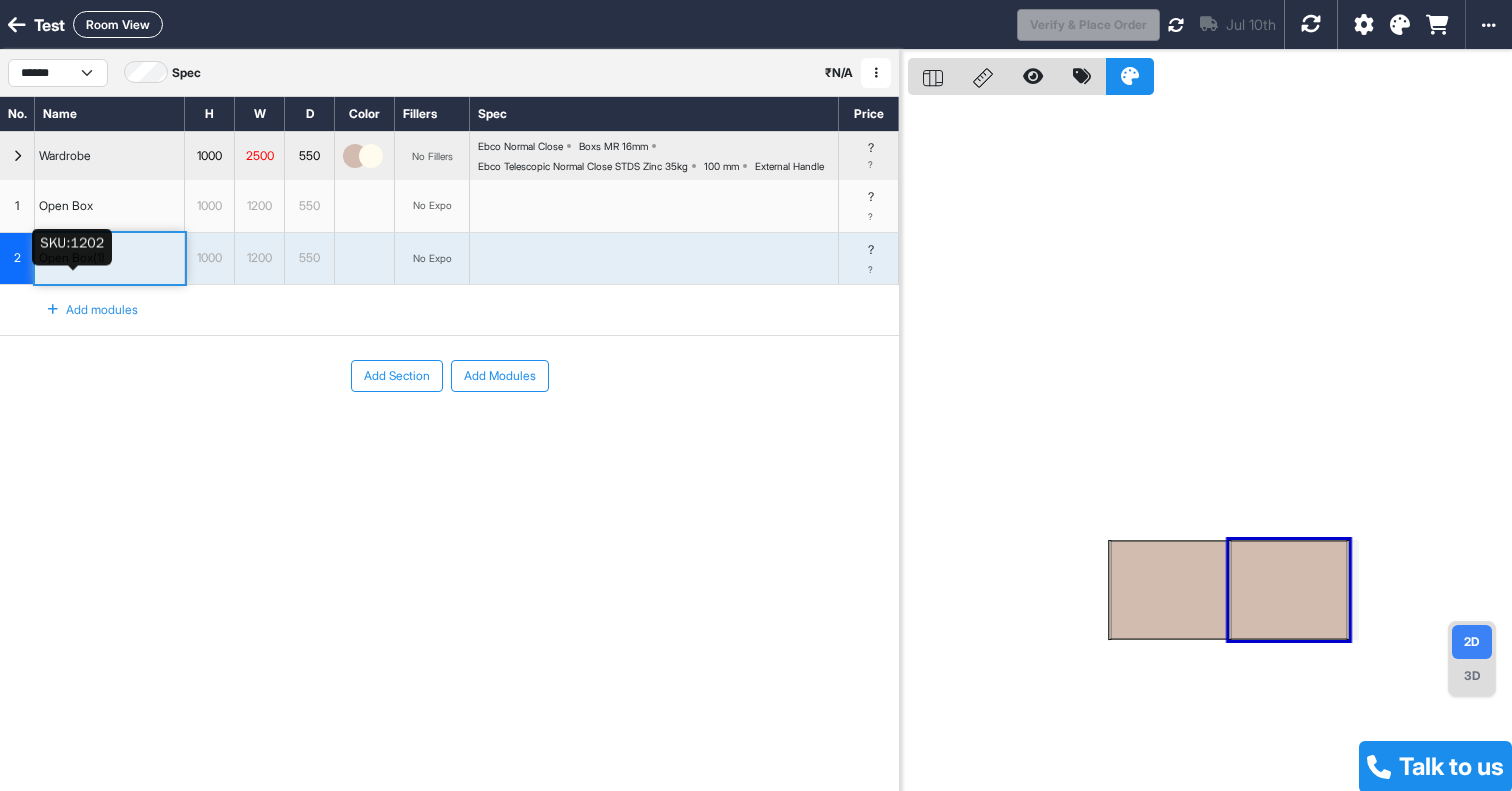 click on "Open Box(1)" at bounding box center (72, 258) 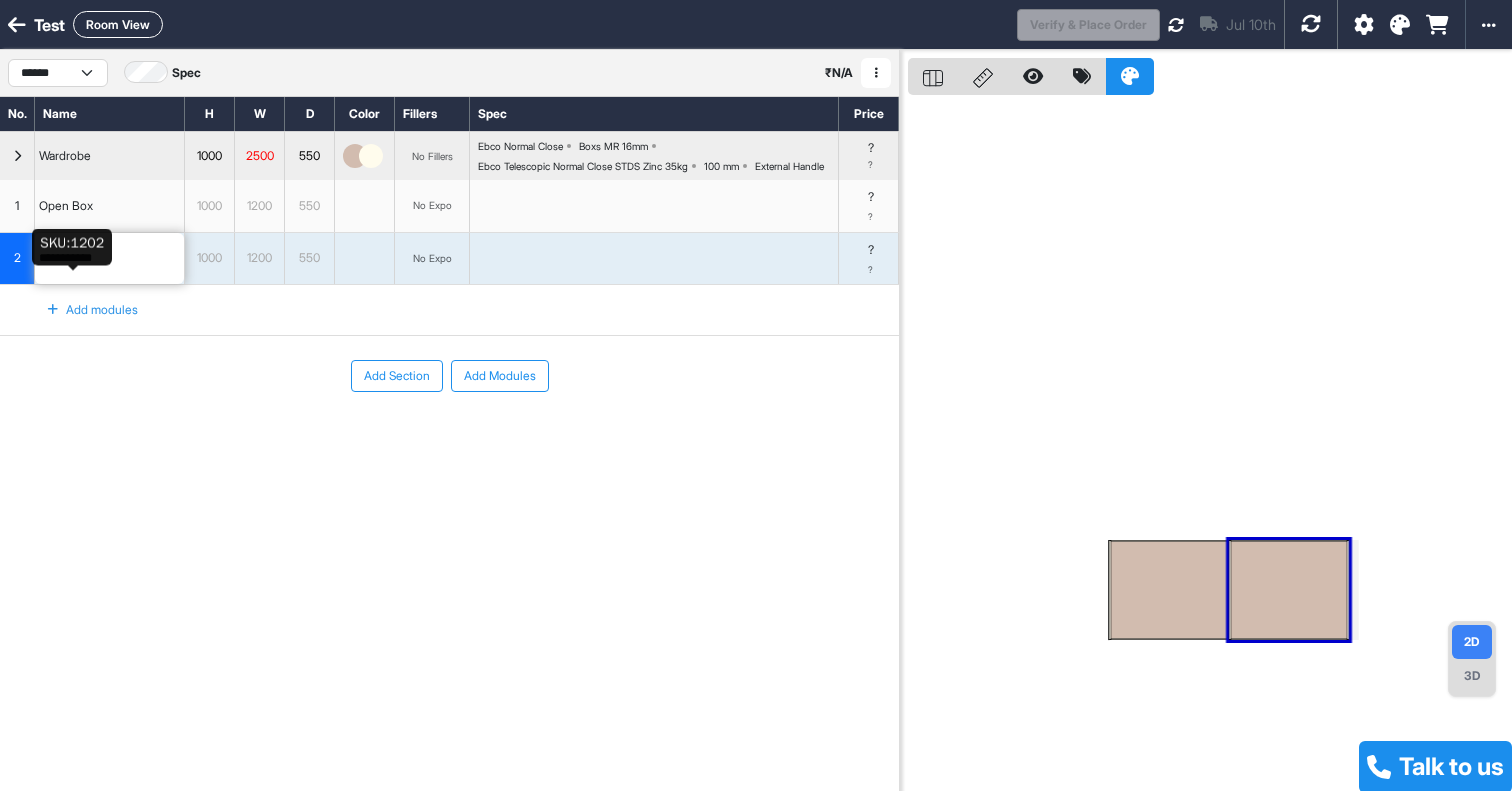 click on "**********" at bounding box center [109, 259] 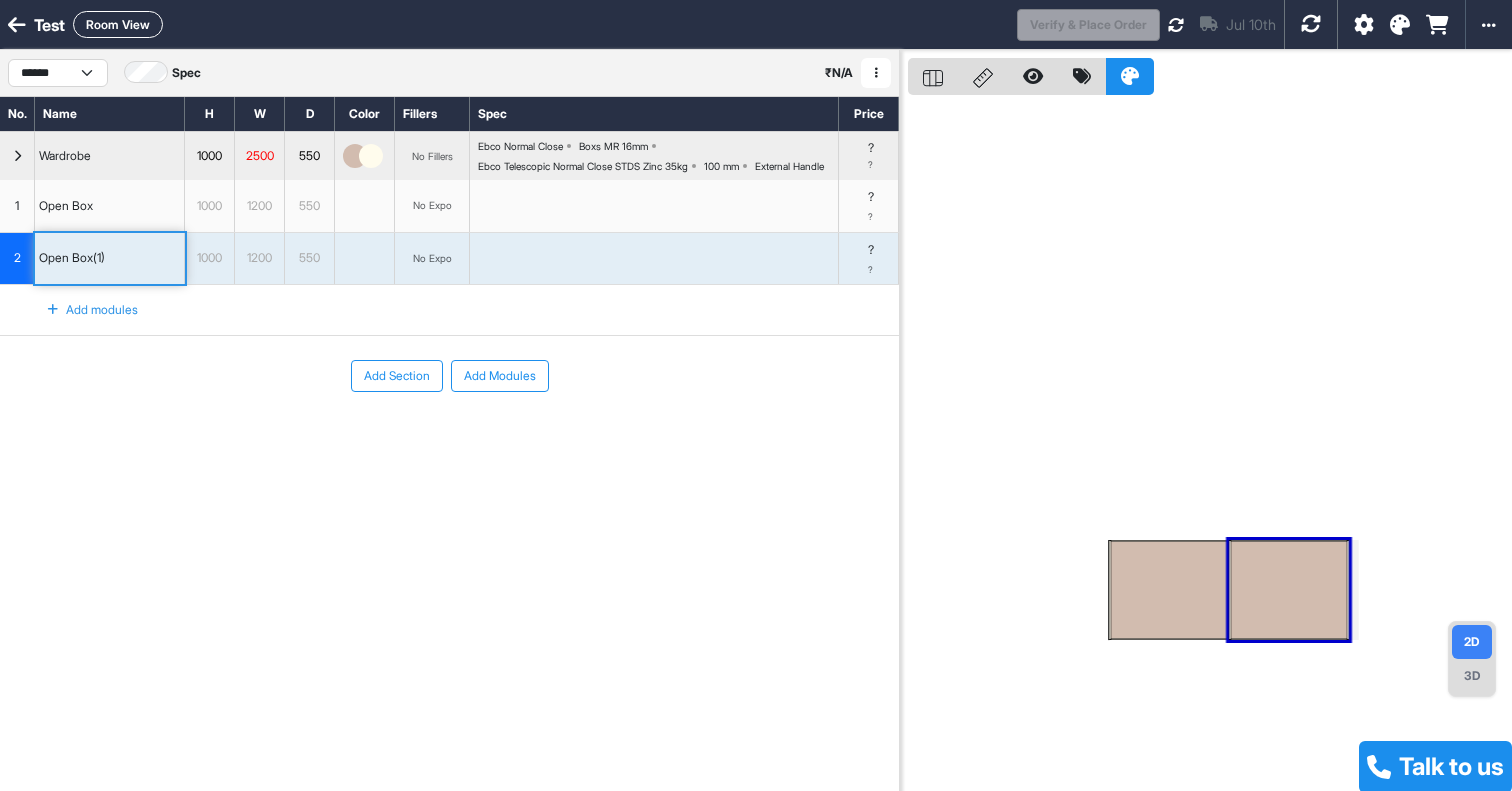 click on "Add modules" at bounding box center (81, 310) 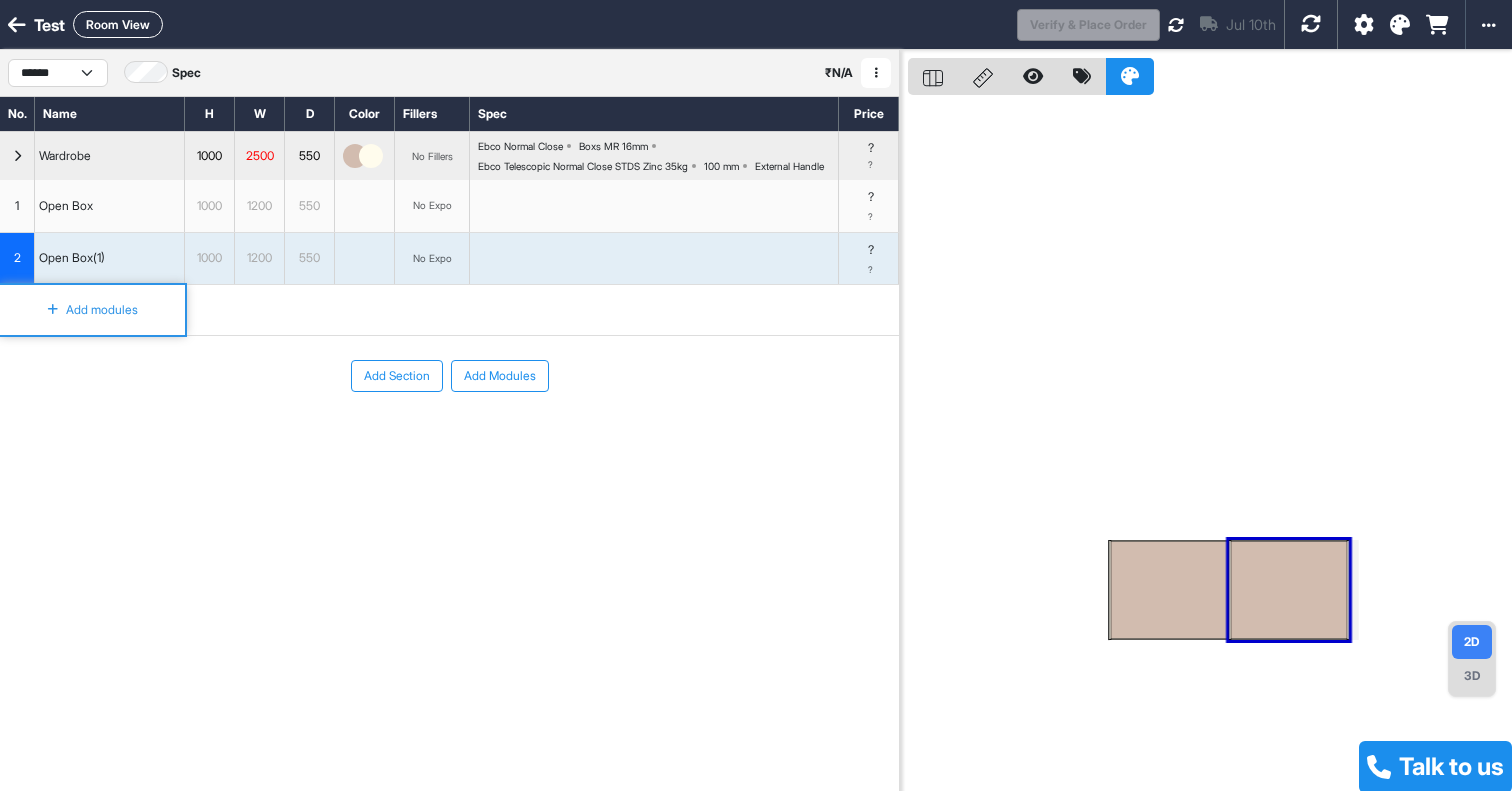 click on "Open Box(1)" at bounding box center (110, 259) 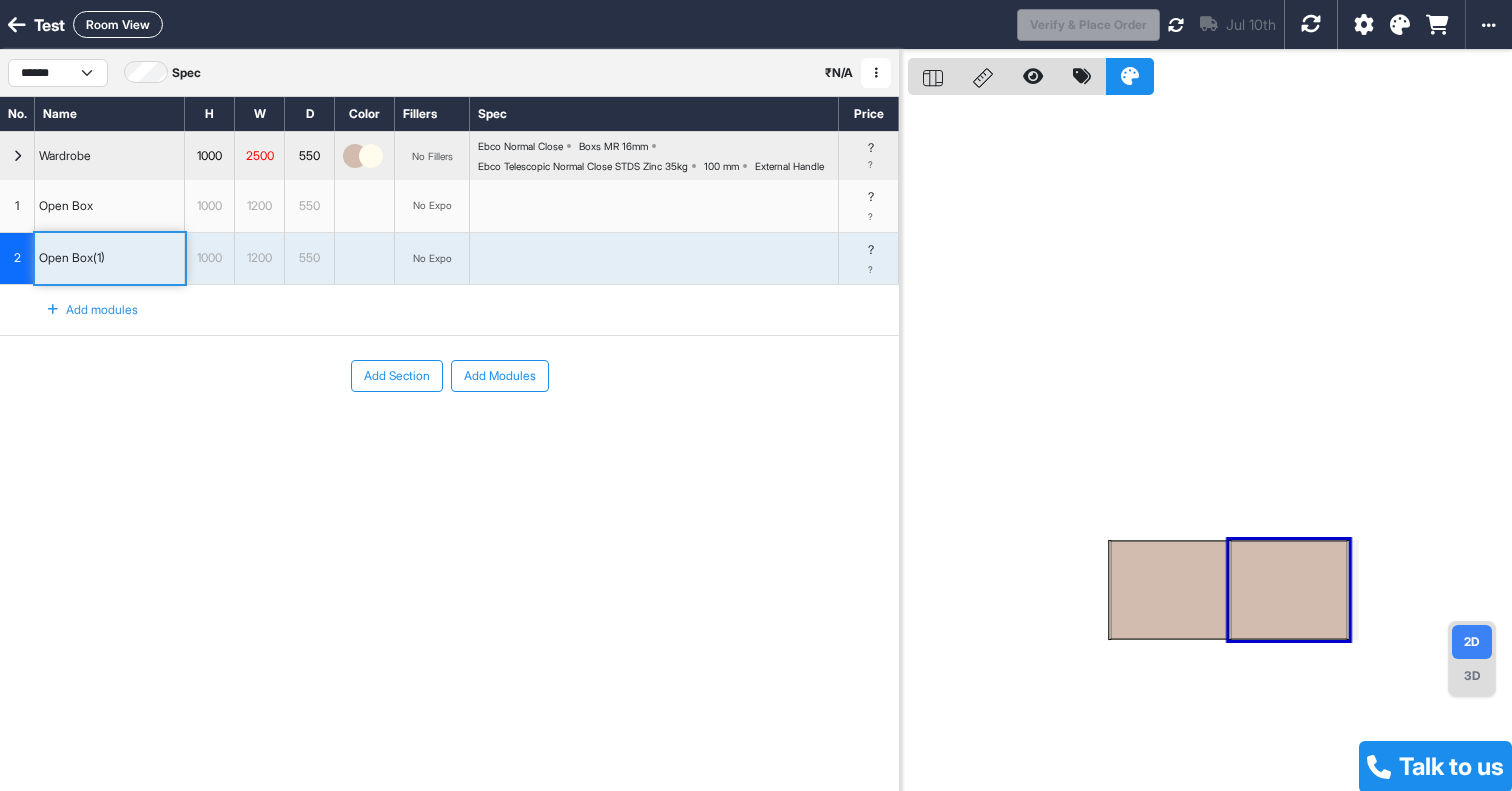 click on "Add modules" at bounding box center (81, 310) 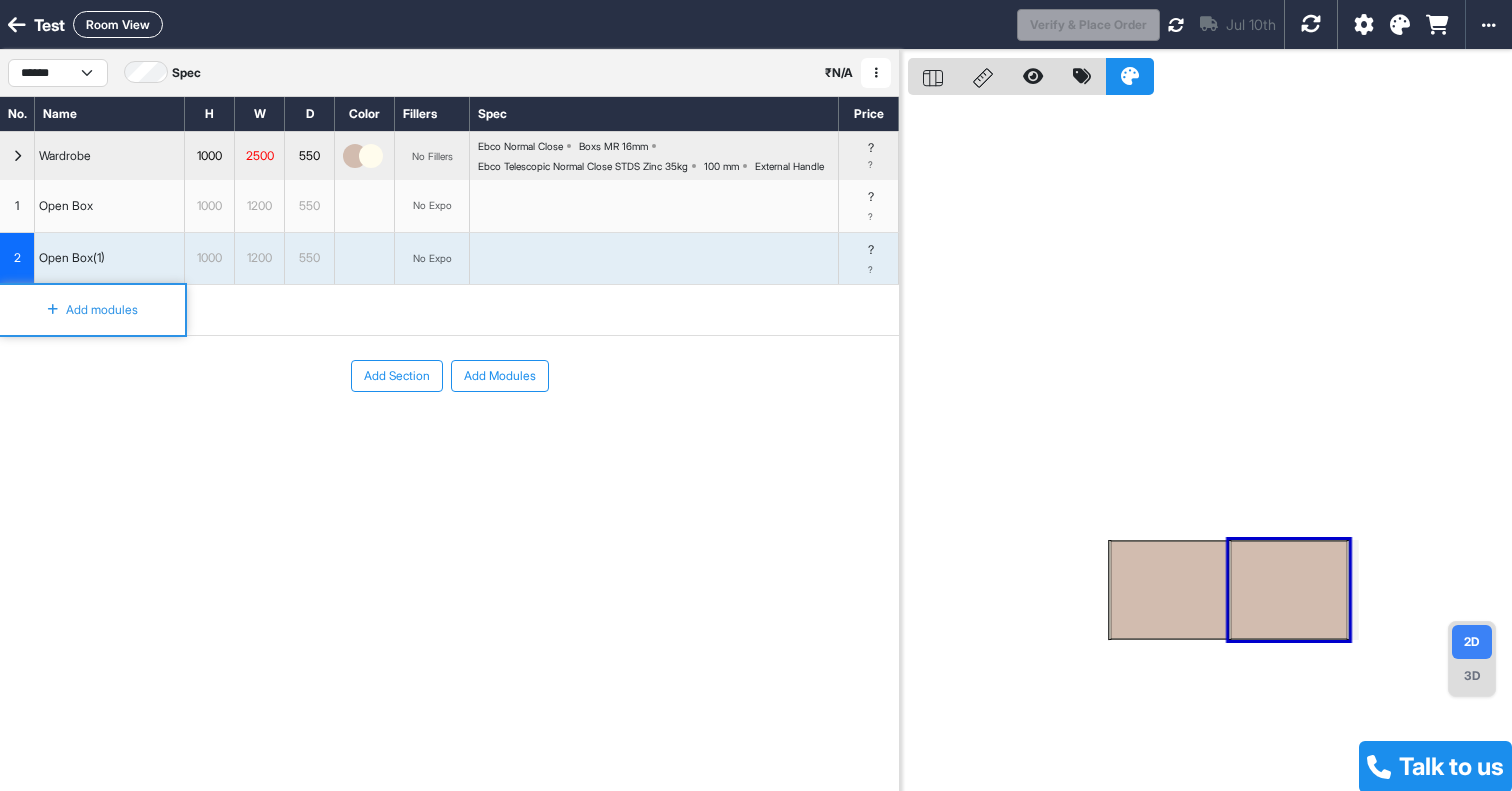 click on "2" at bounding box center (17, 259) 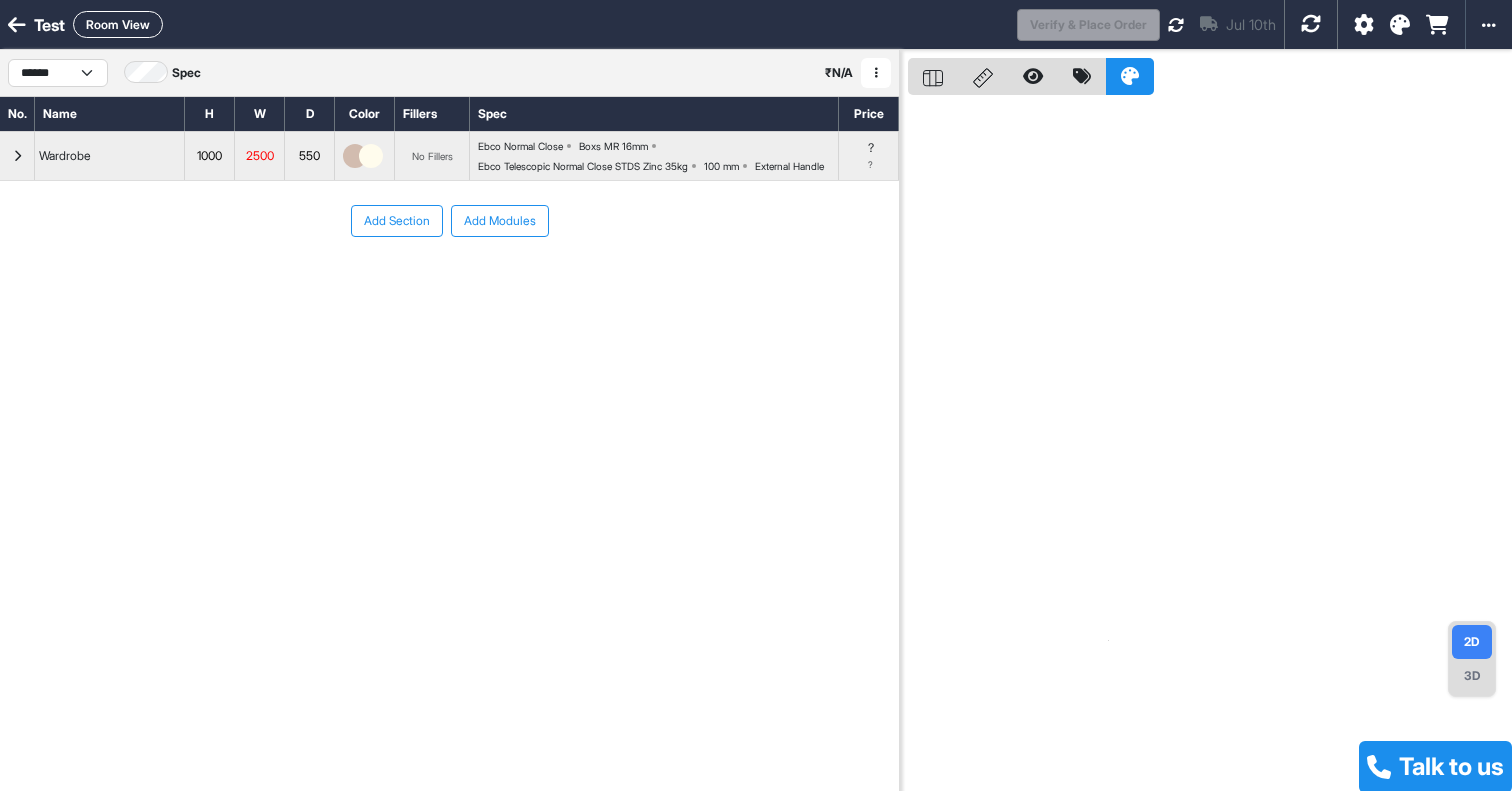 click at bounding box center [17, 156] 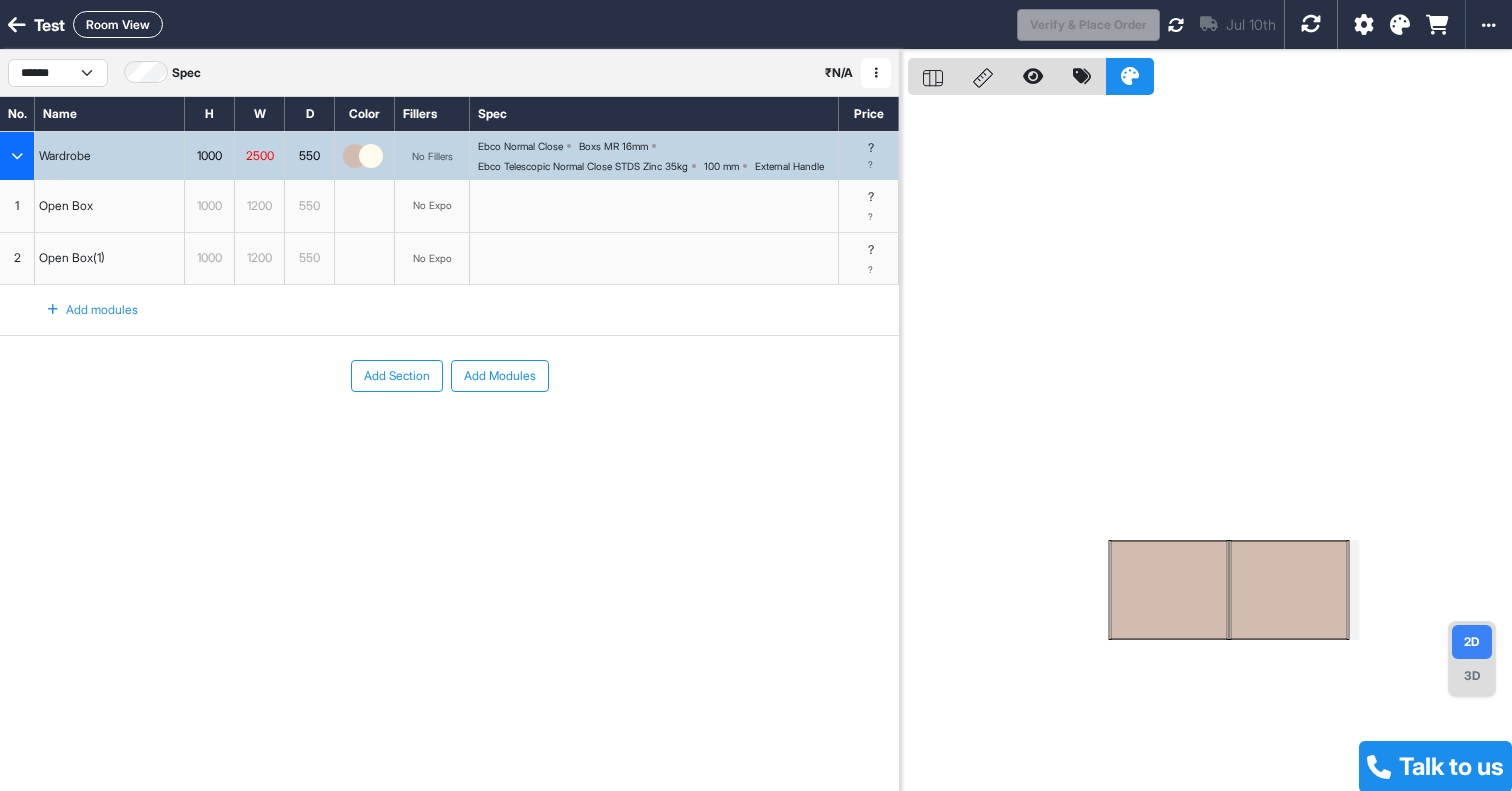 click on "Open Box(1)" at bounding box center [110, 259] 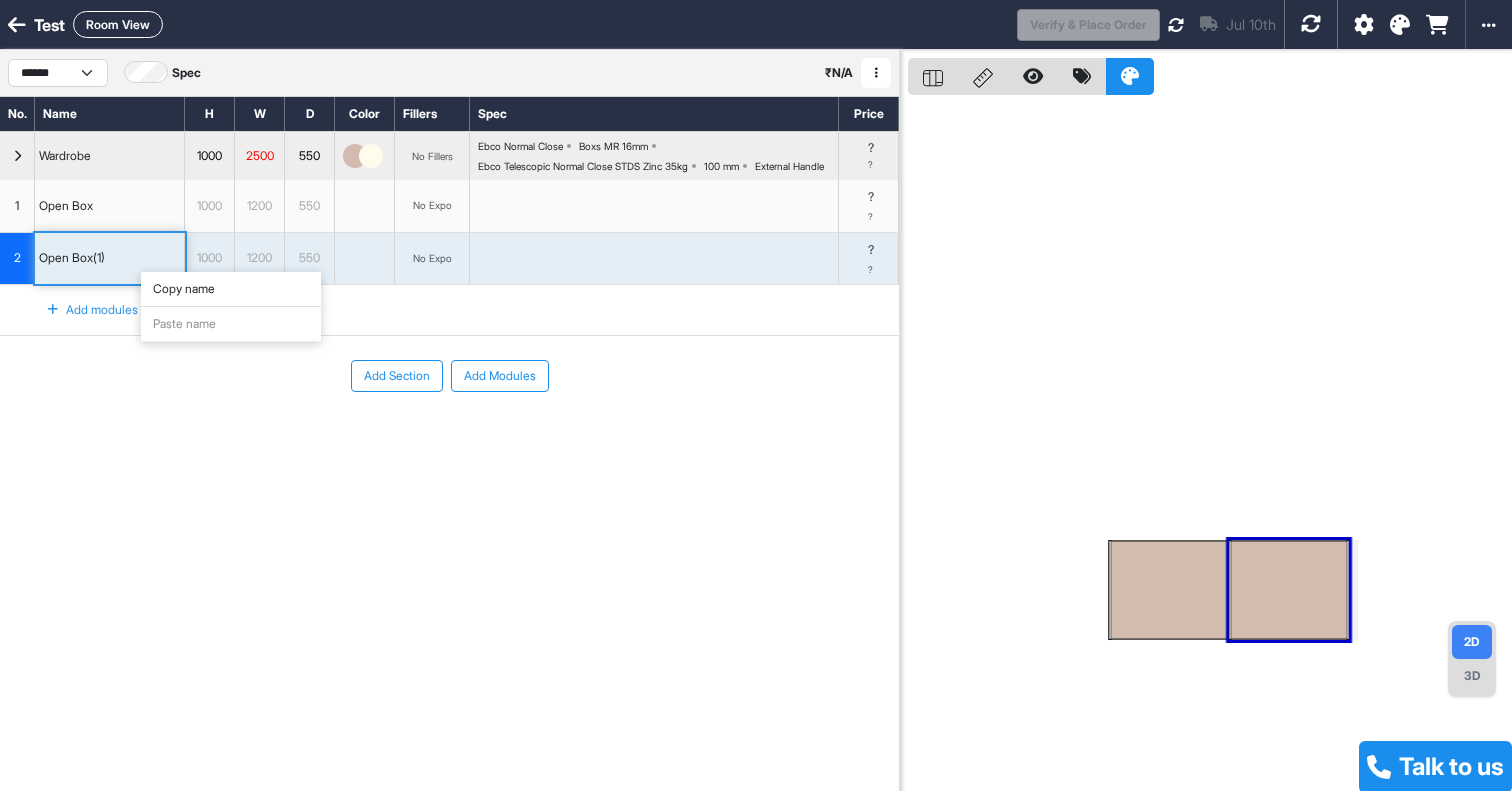 click on "Copy name" at bounding box center (756, 395) 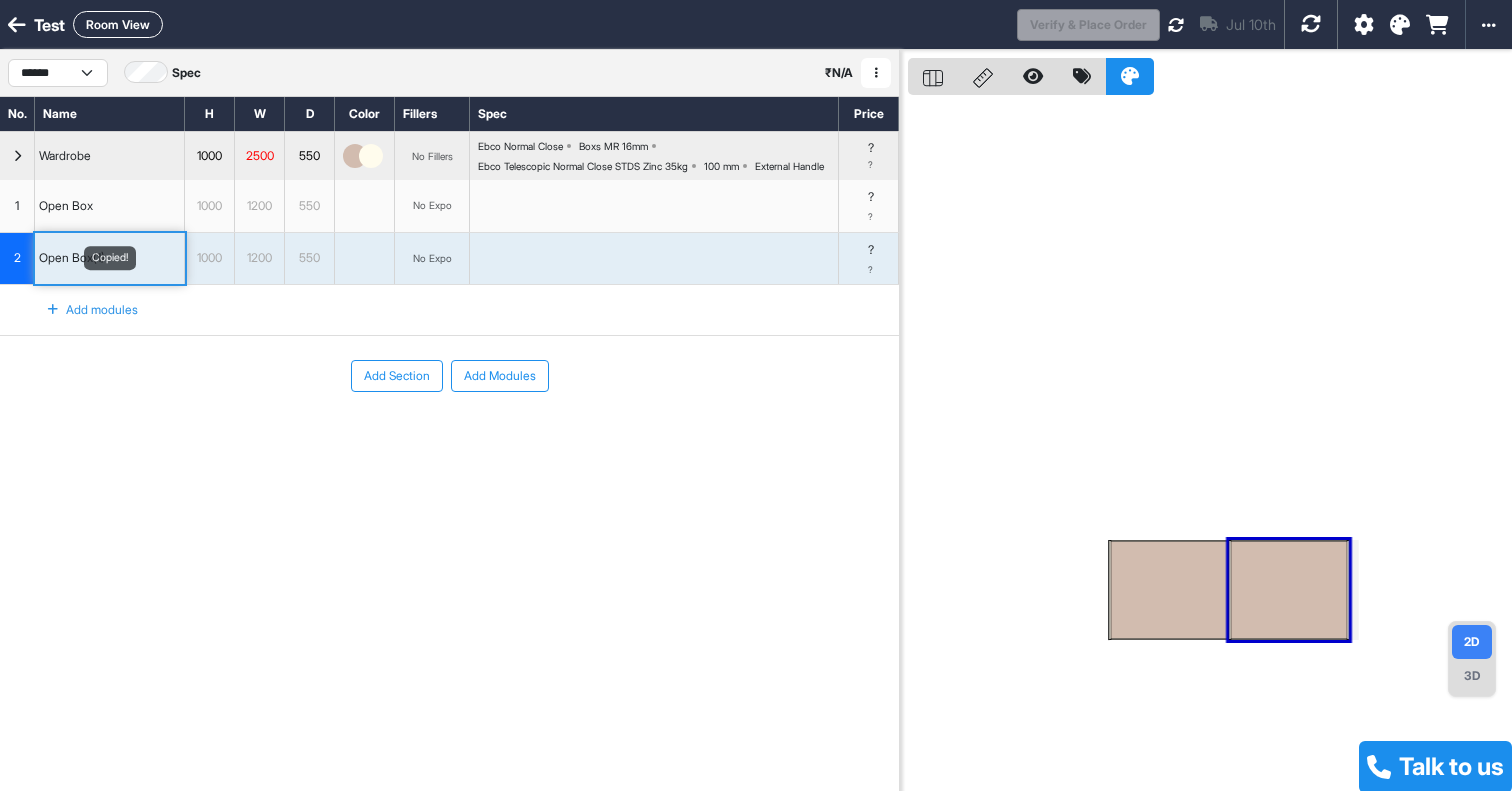 click on "1200" at bounding box center [259, 258] 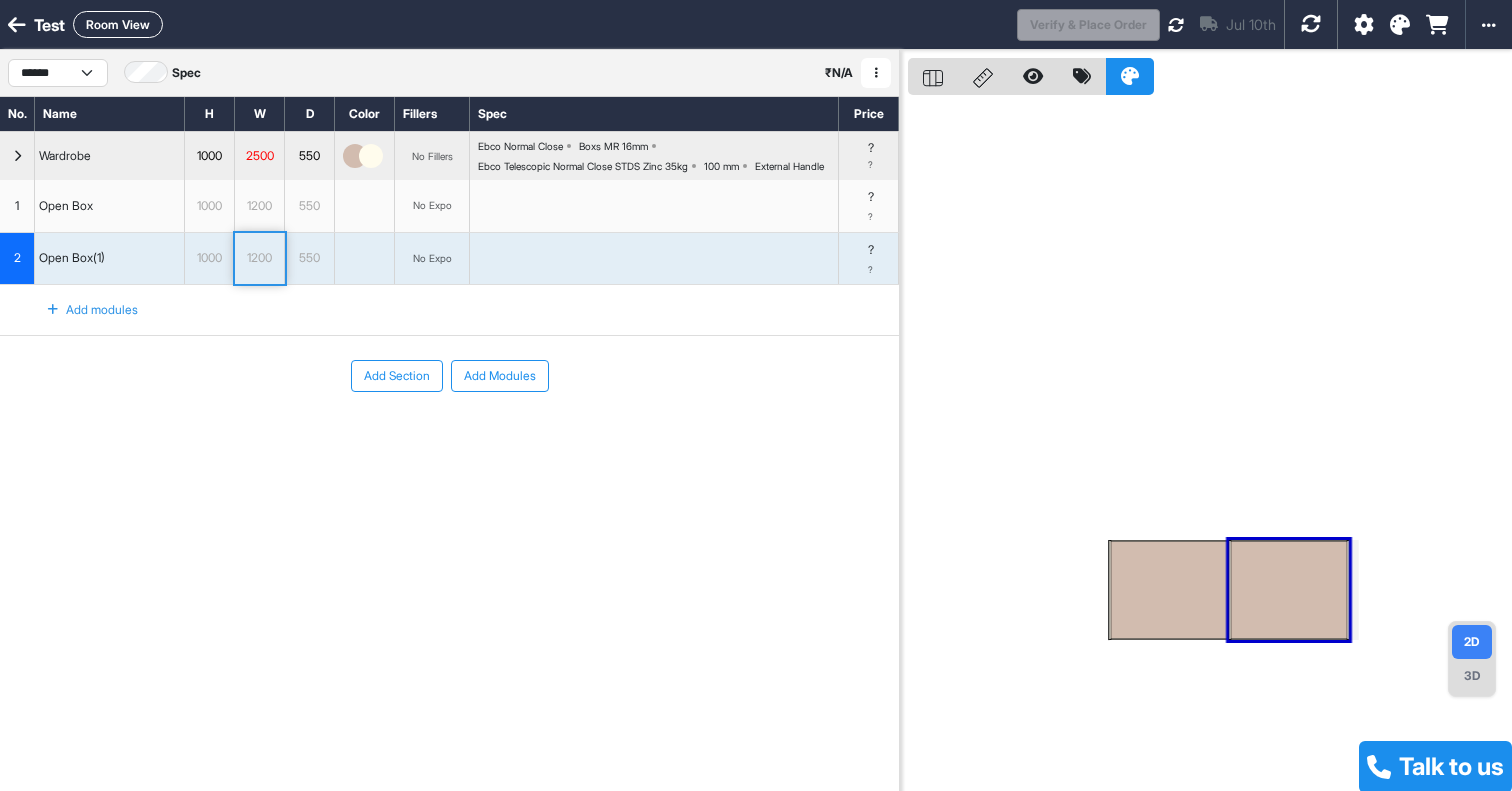 click on "2" at bounding box center (17, 259) 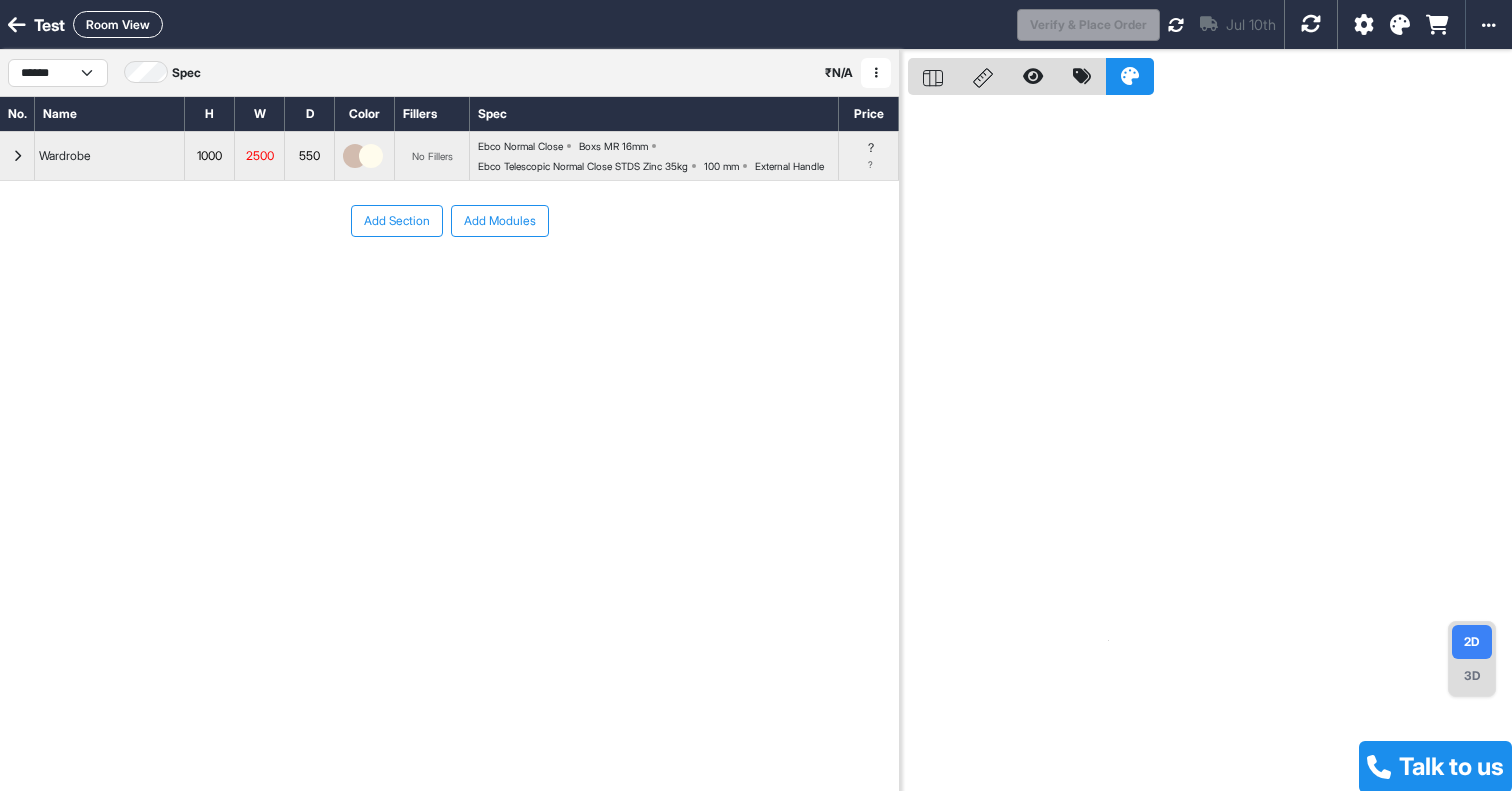 click at bounding box center [17, 156] 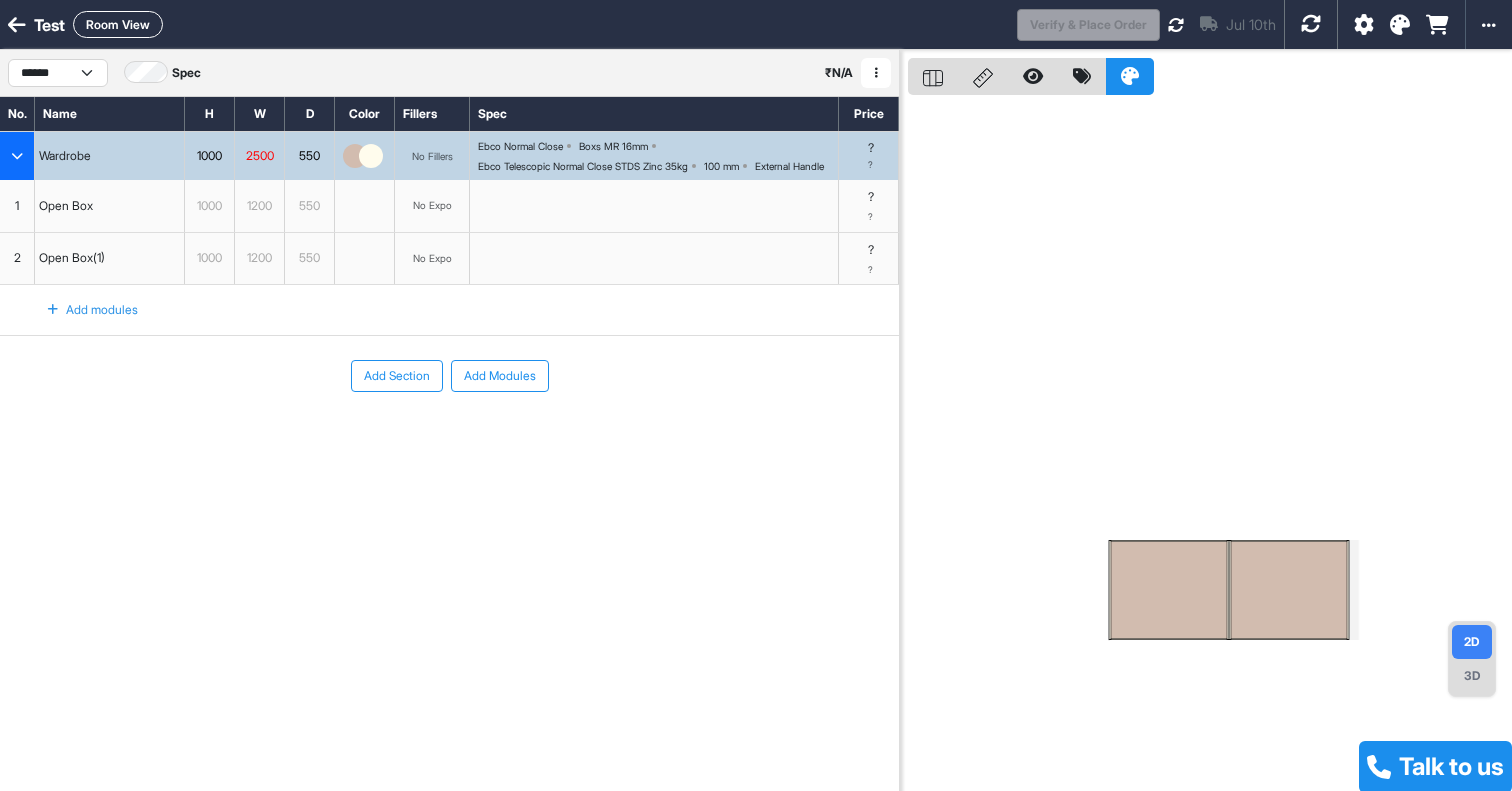 click on "No Expo" at bounding box center (432, 259) 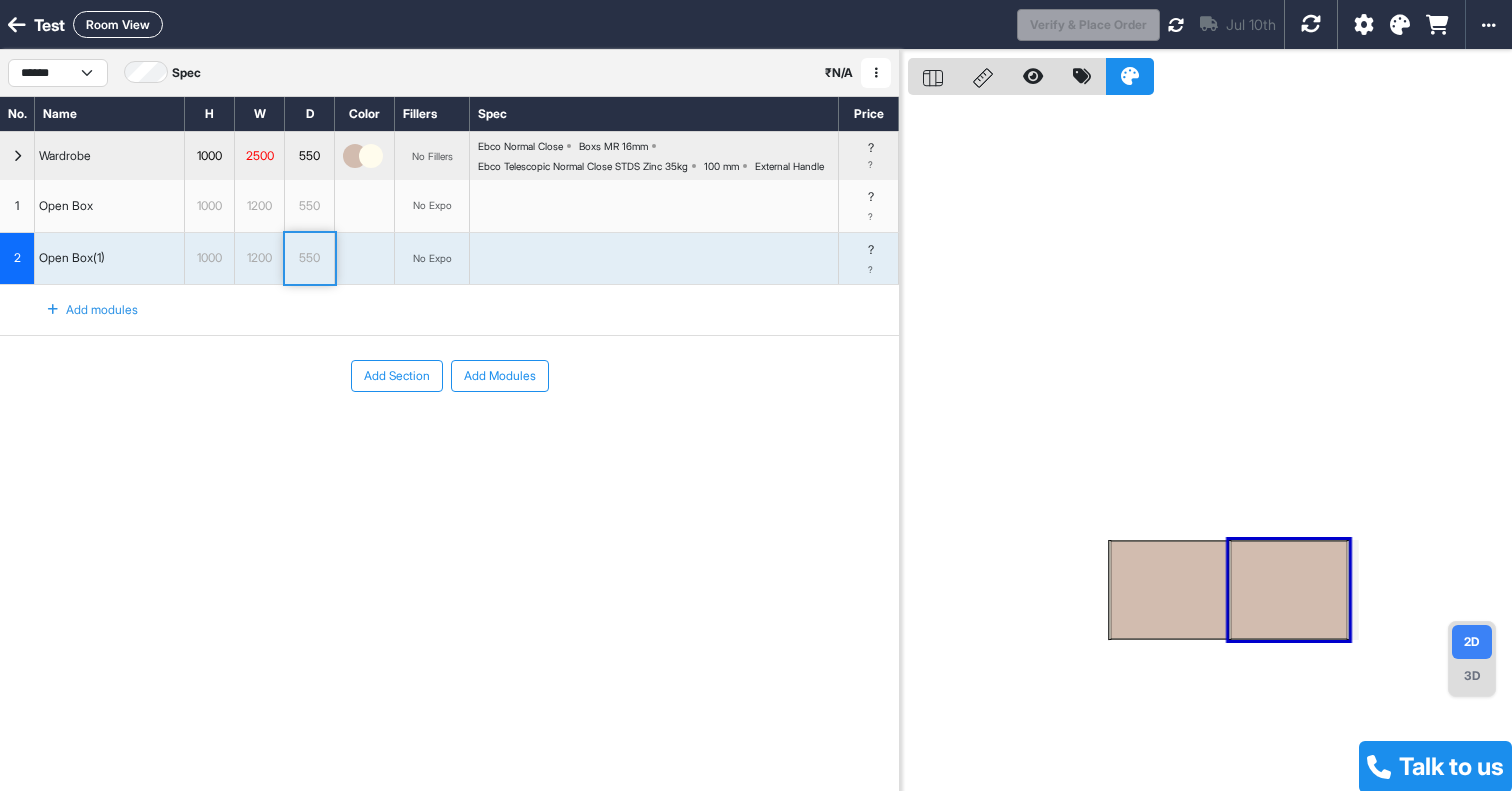 click on "Open Box(1)" at bounding box center [110, 259] 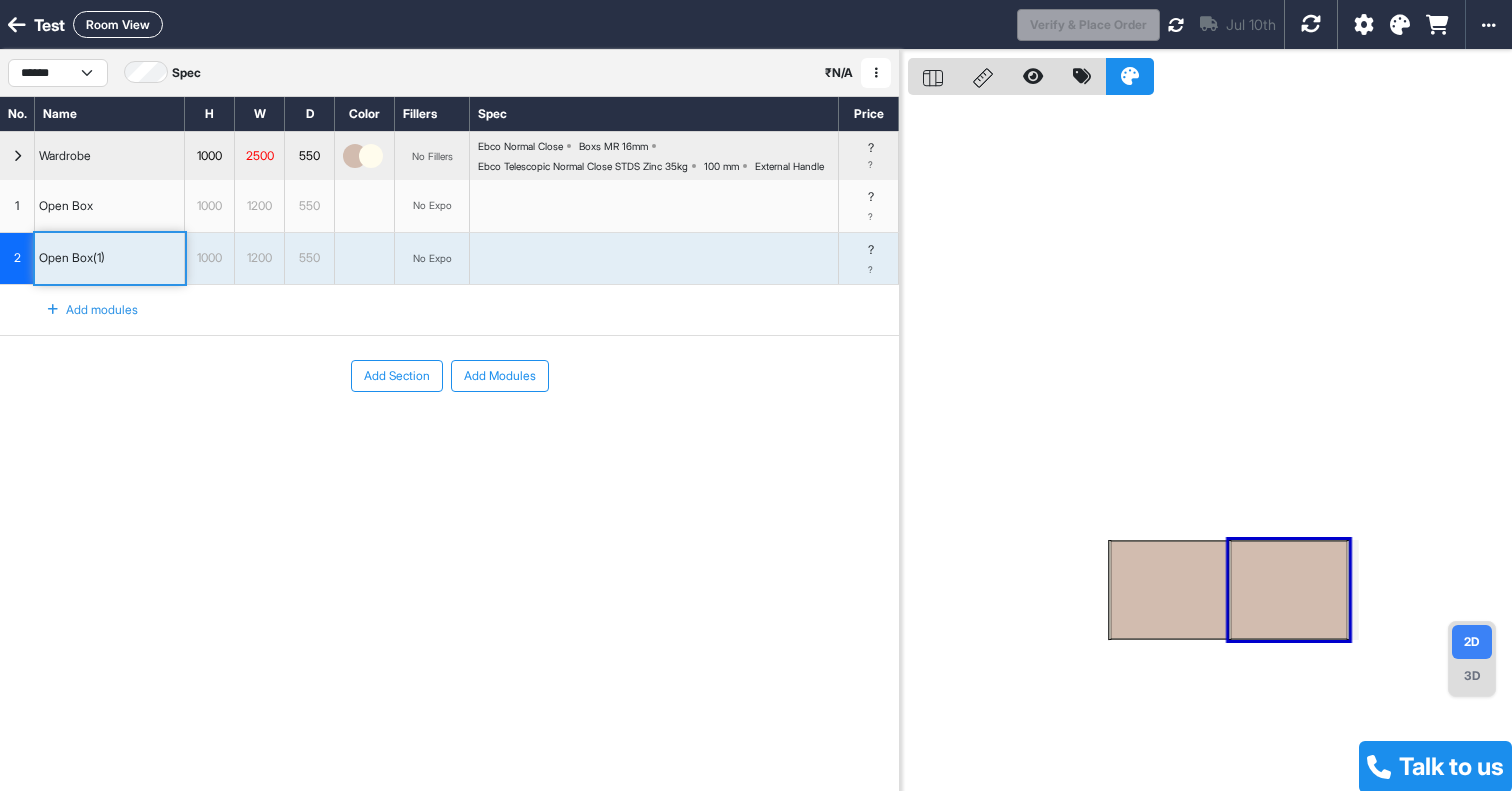 click on "2" at bounding box center (17, 259) 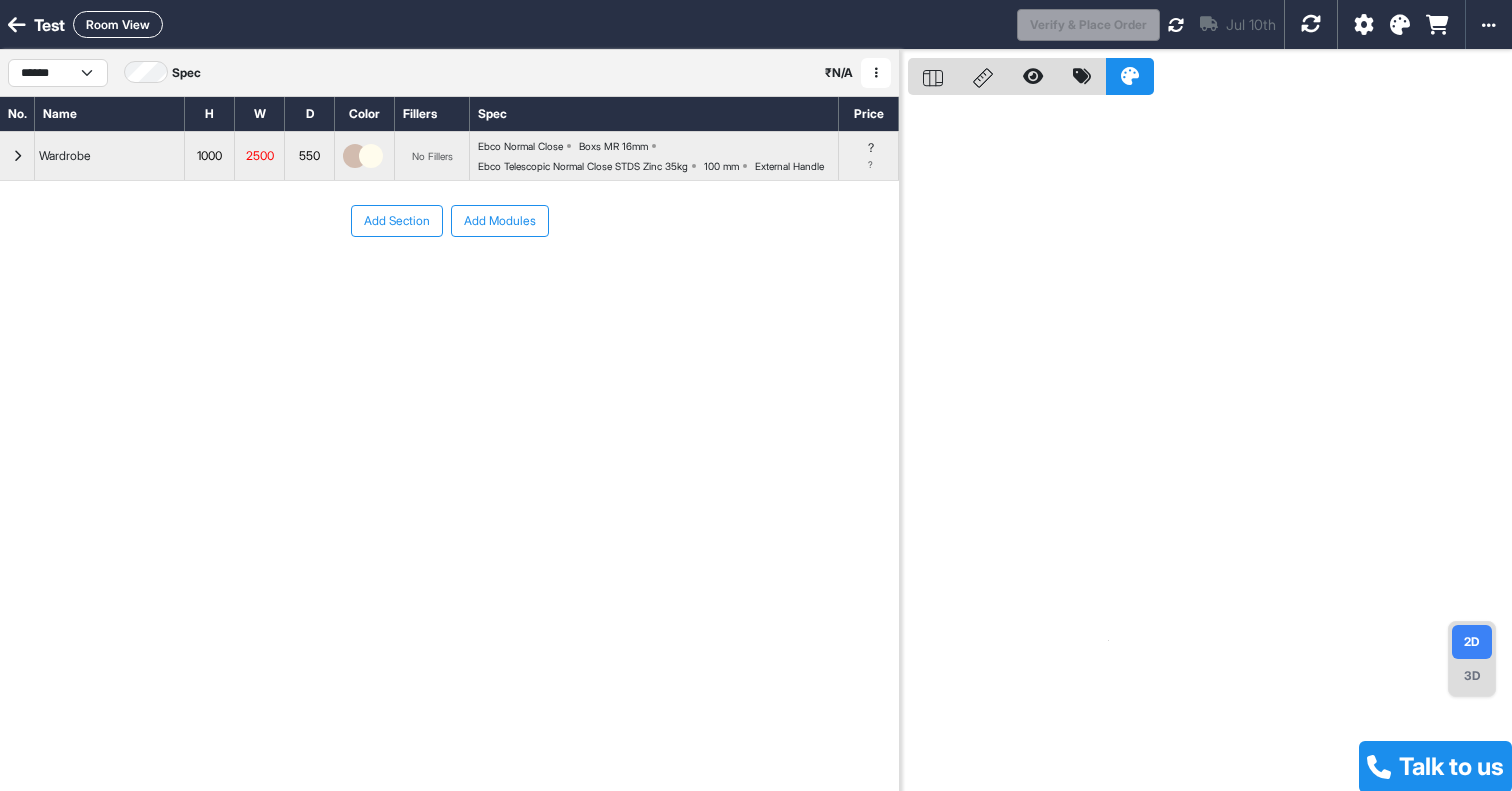 click at bounding box center (17, 156) 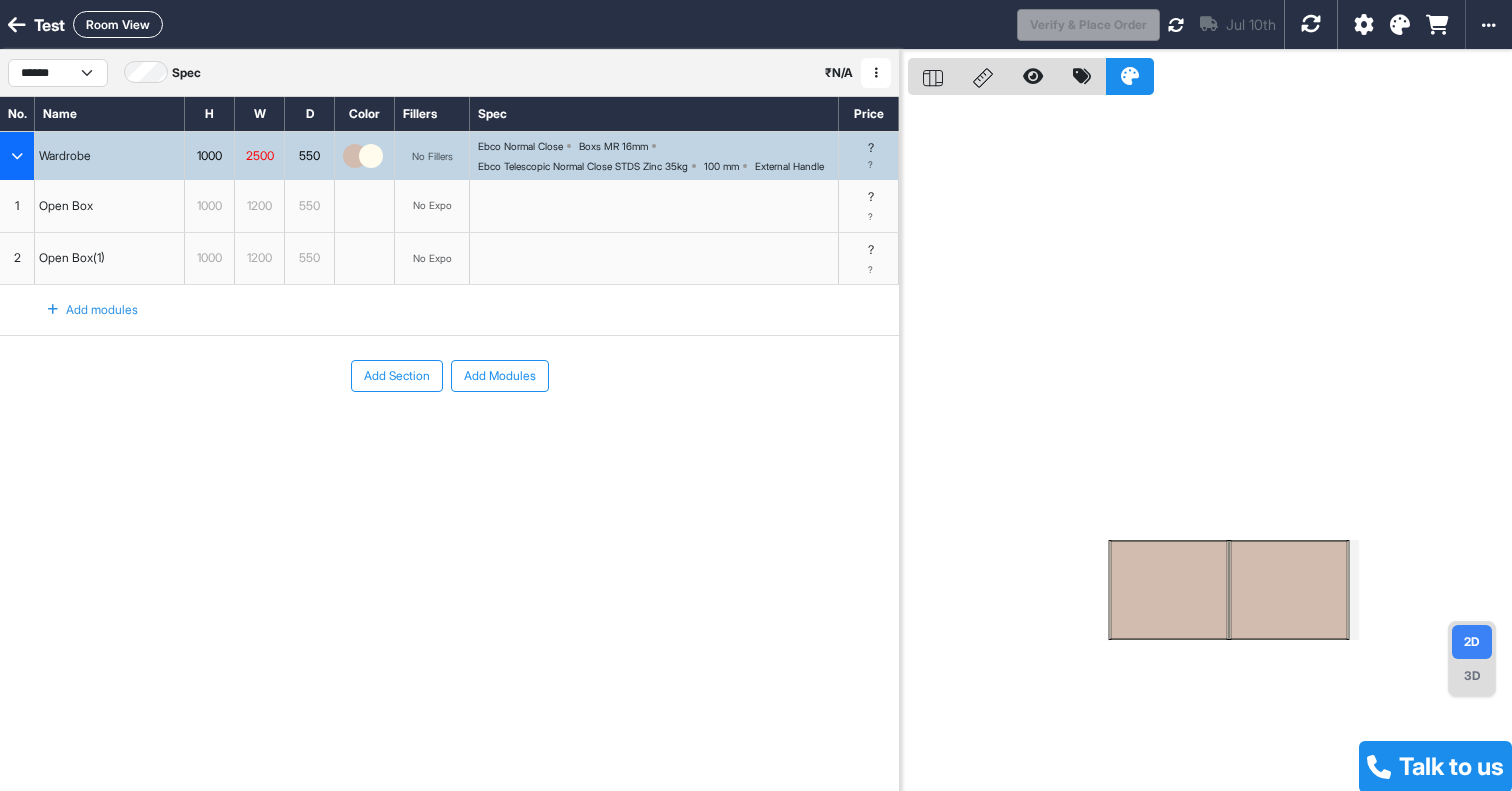 click at bounding box center (654, 259) 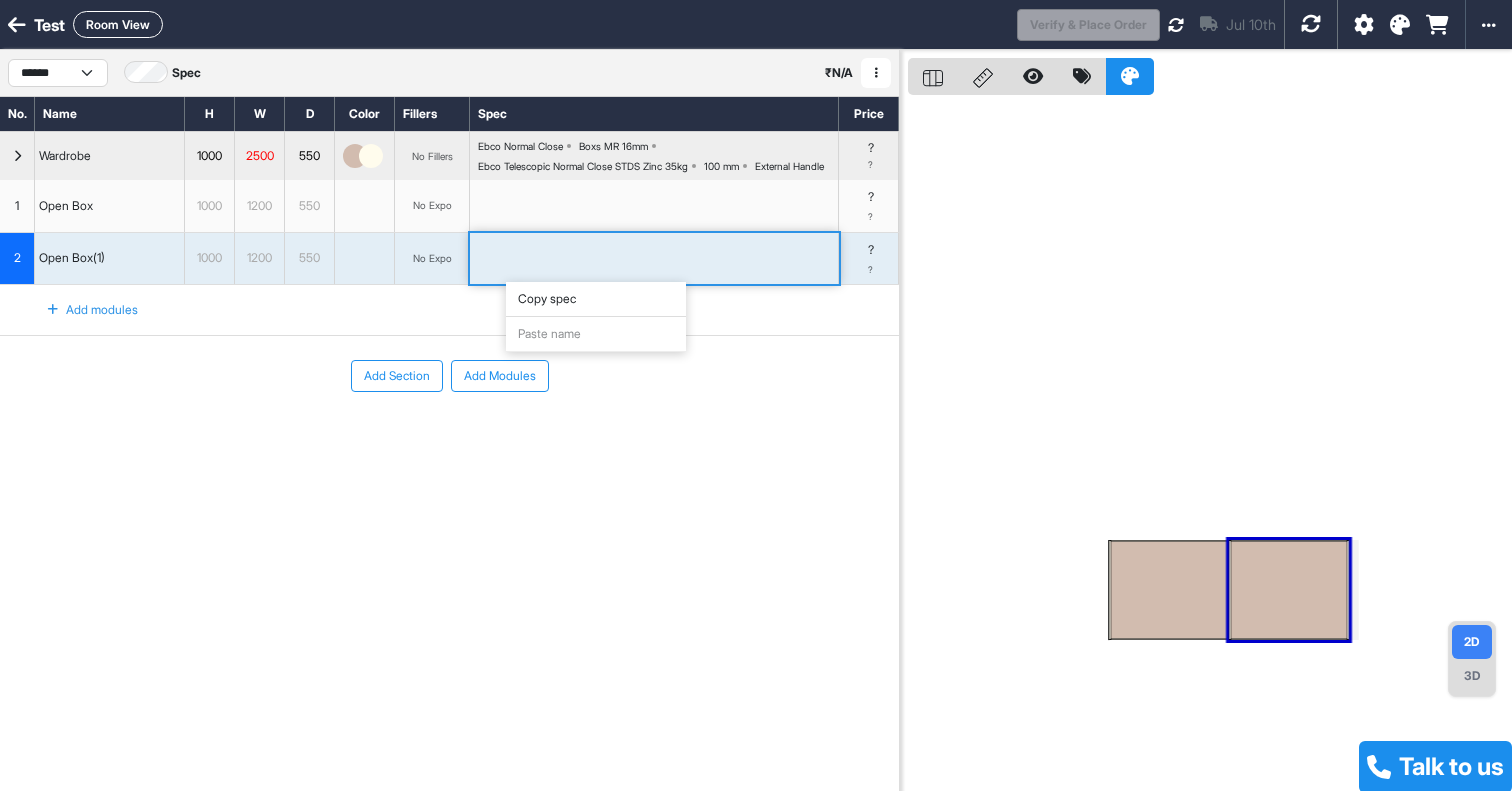 click at bounding box center (365, 259) 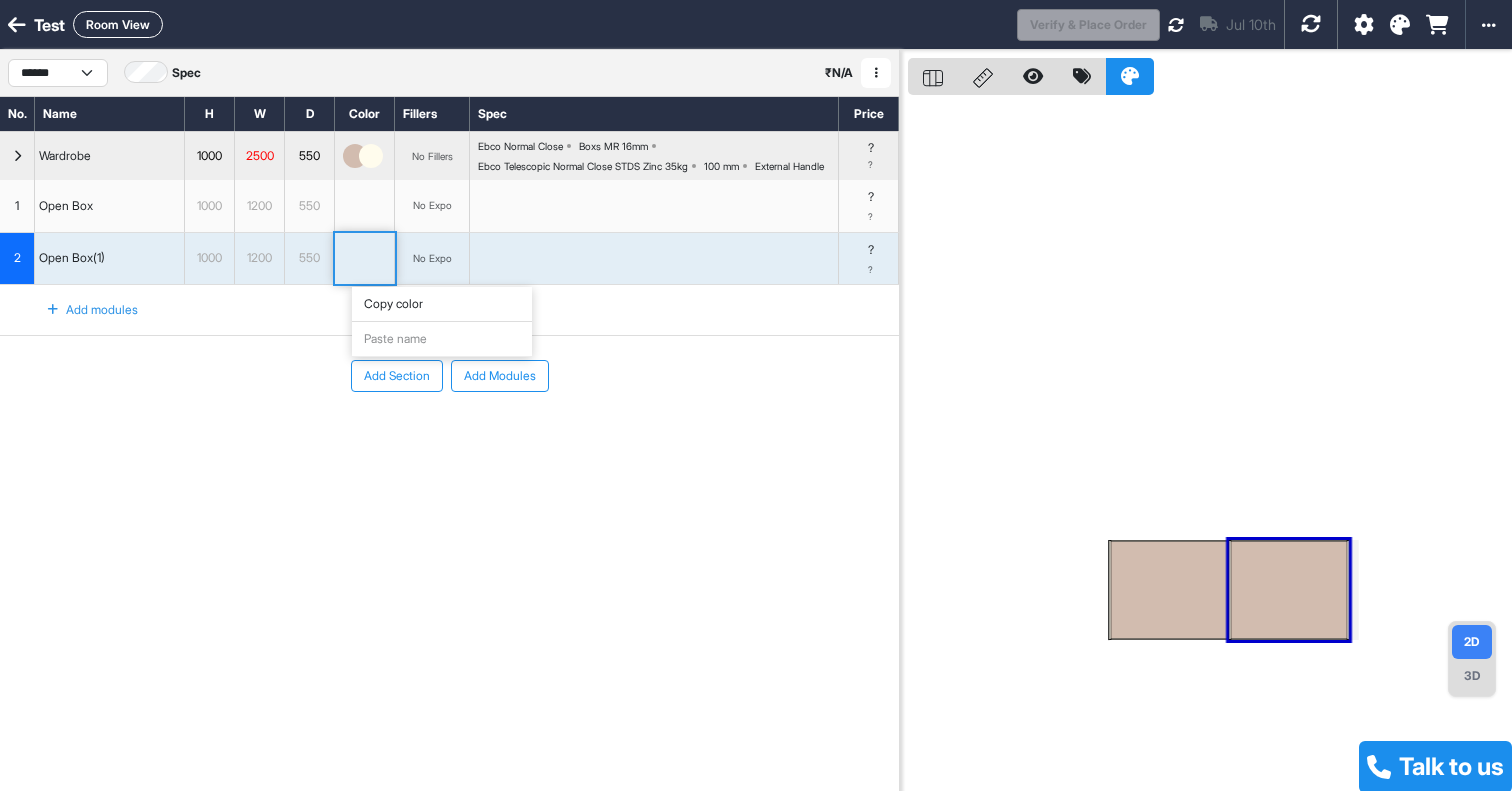 click on "Open Box(1)" at bounding box center [110, 259] 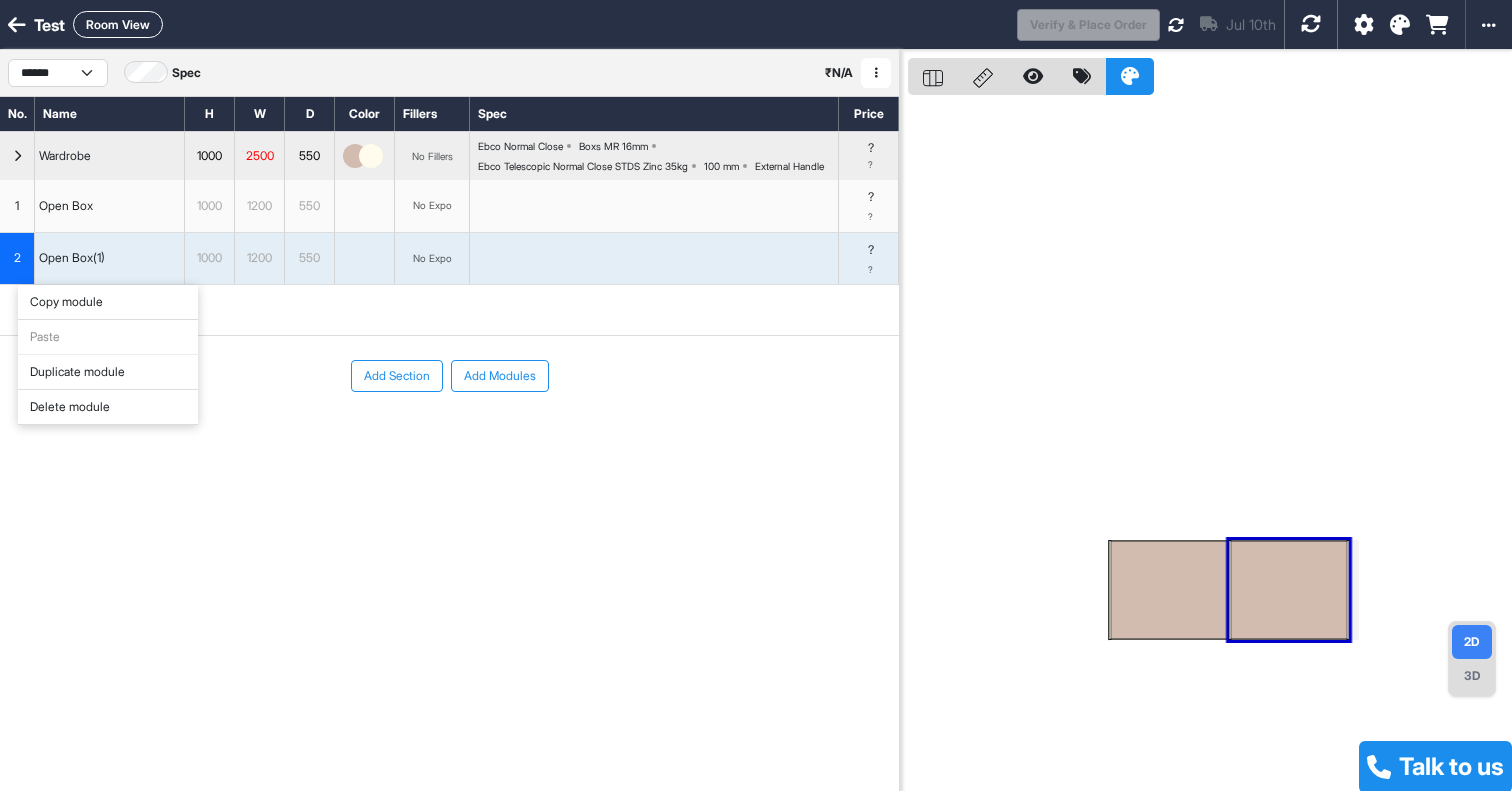 click on "Duplicate module" at bounding box center [108, 372] 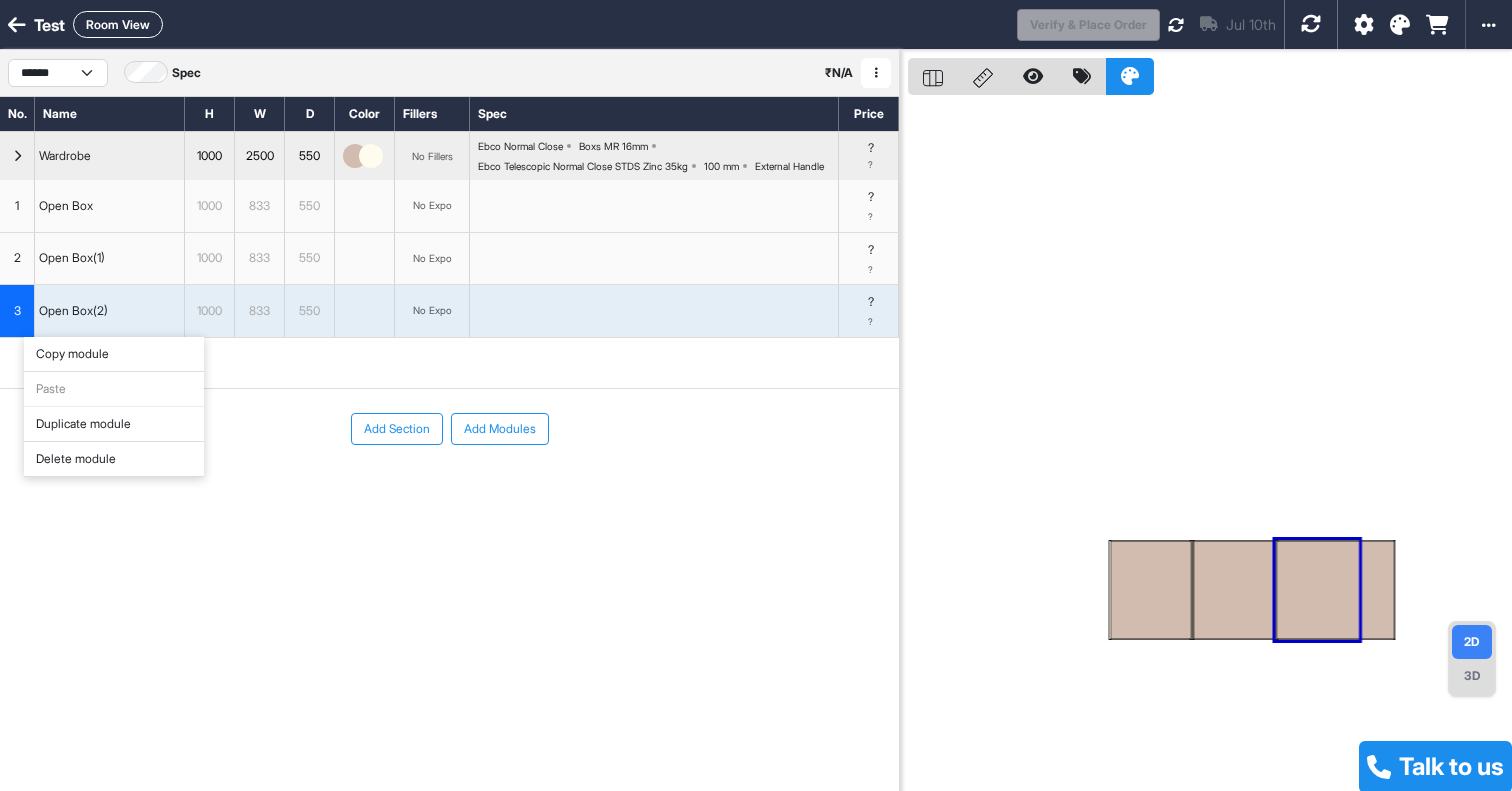 click on "Duplicate module" at bounding box center (114, 424) 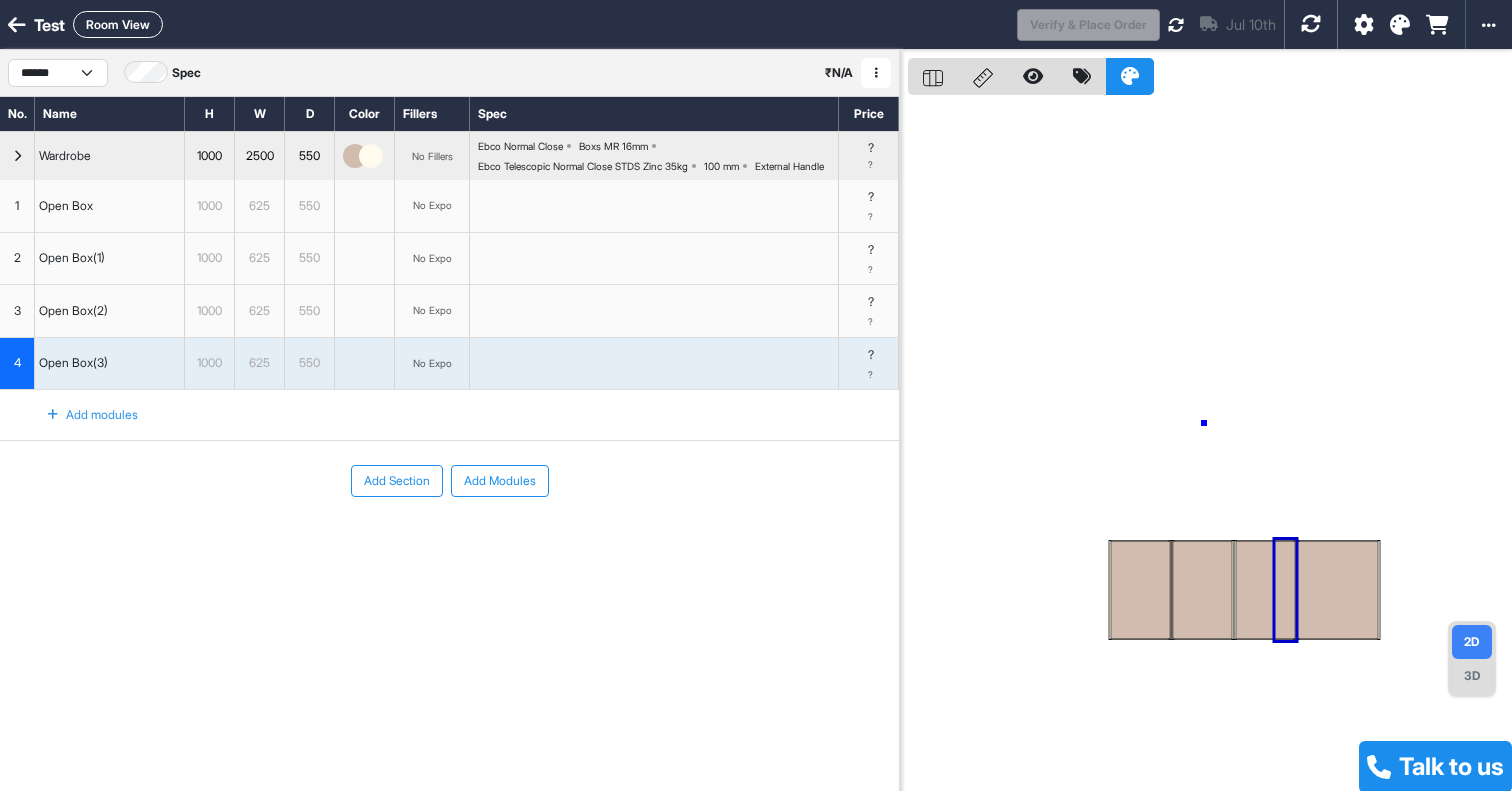 click at bounding box center (1210, 445) 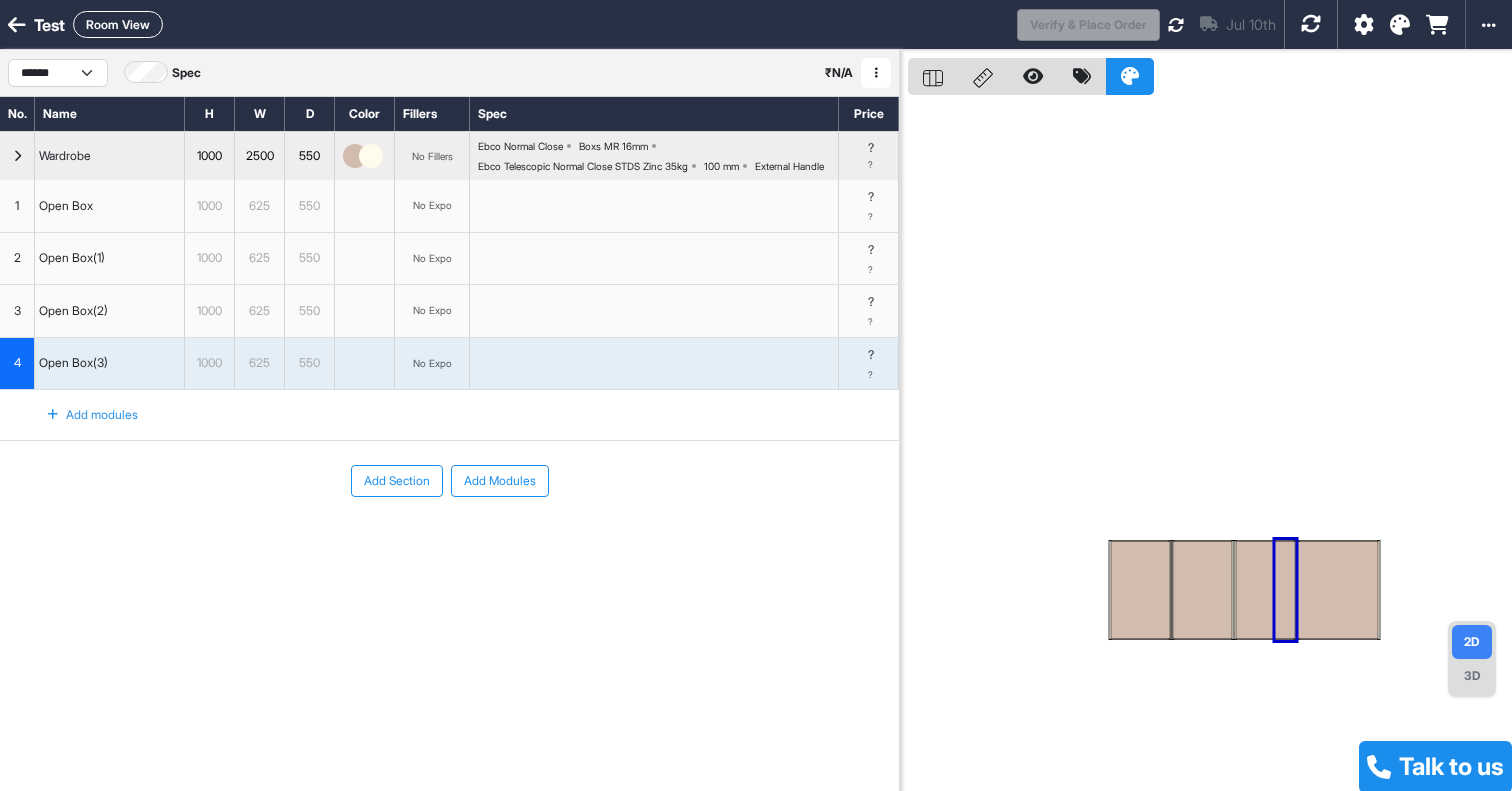 click at bounding box center (1338, 590) 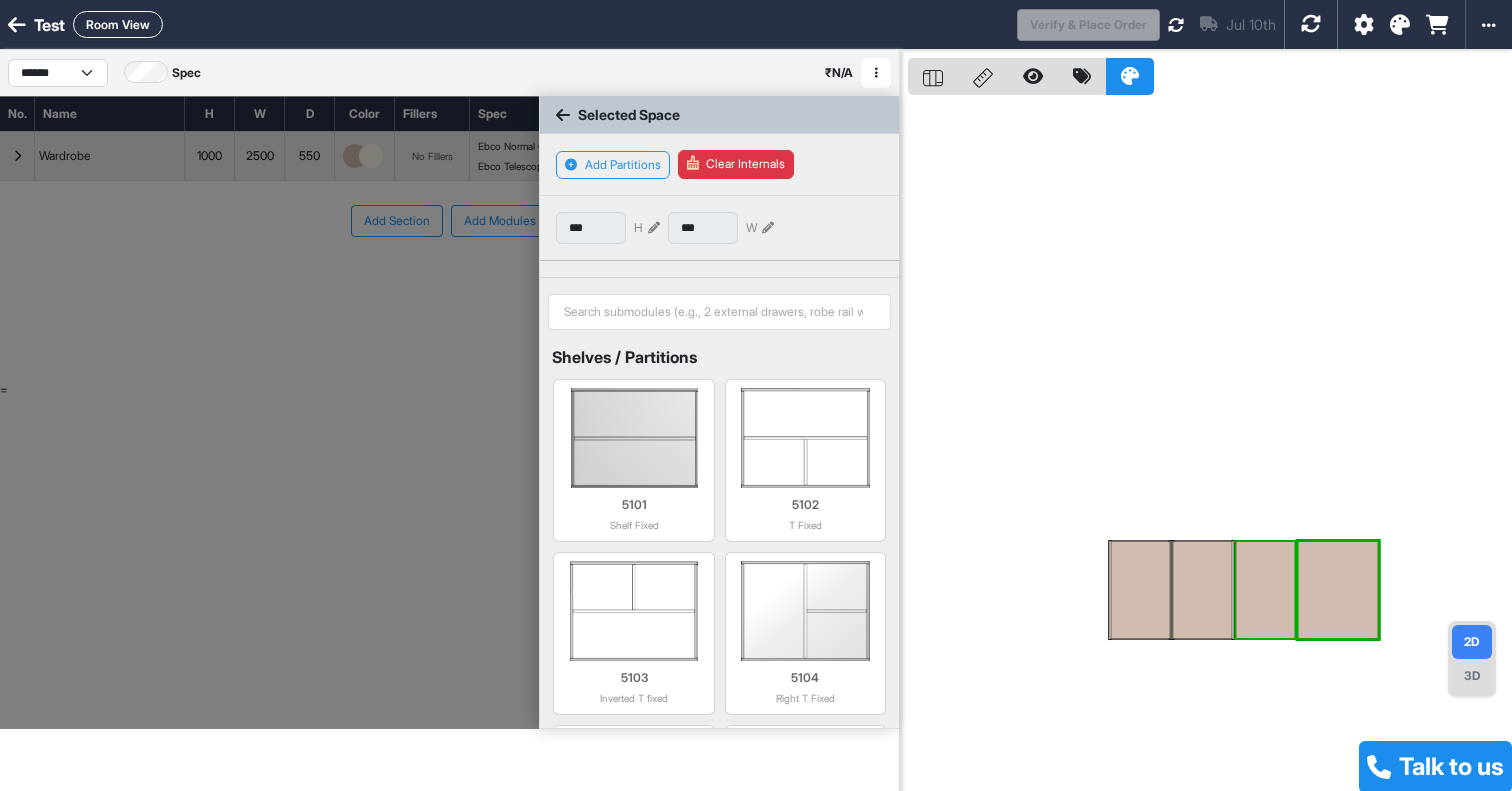 click at bounding box center [1265, 590] 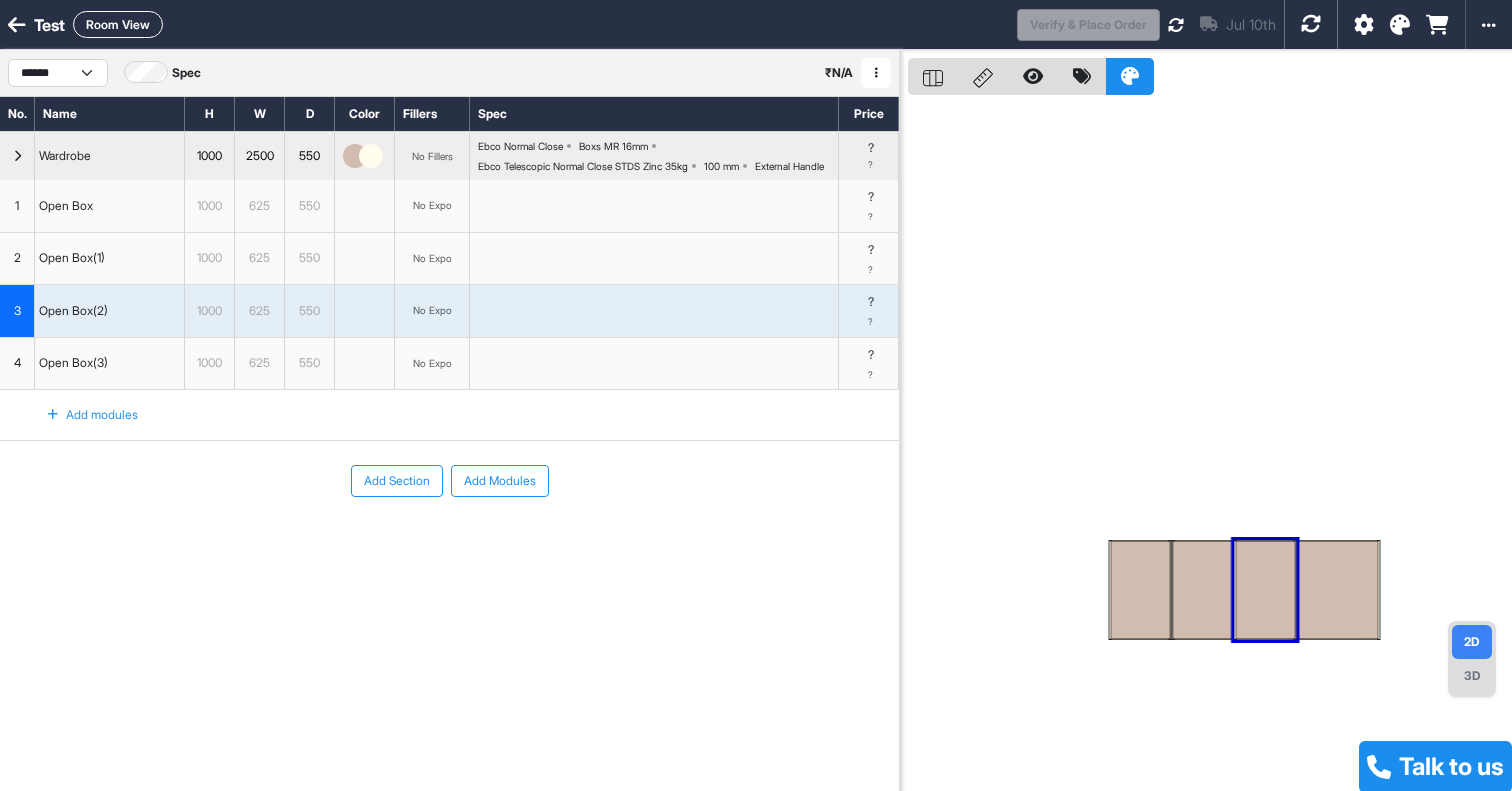 click at bounding box center [1202, 590] 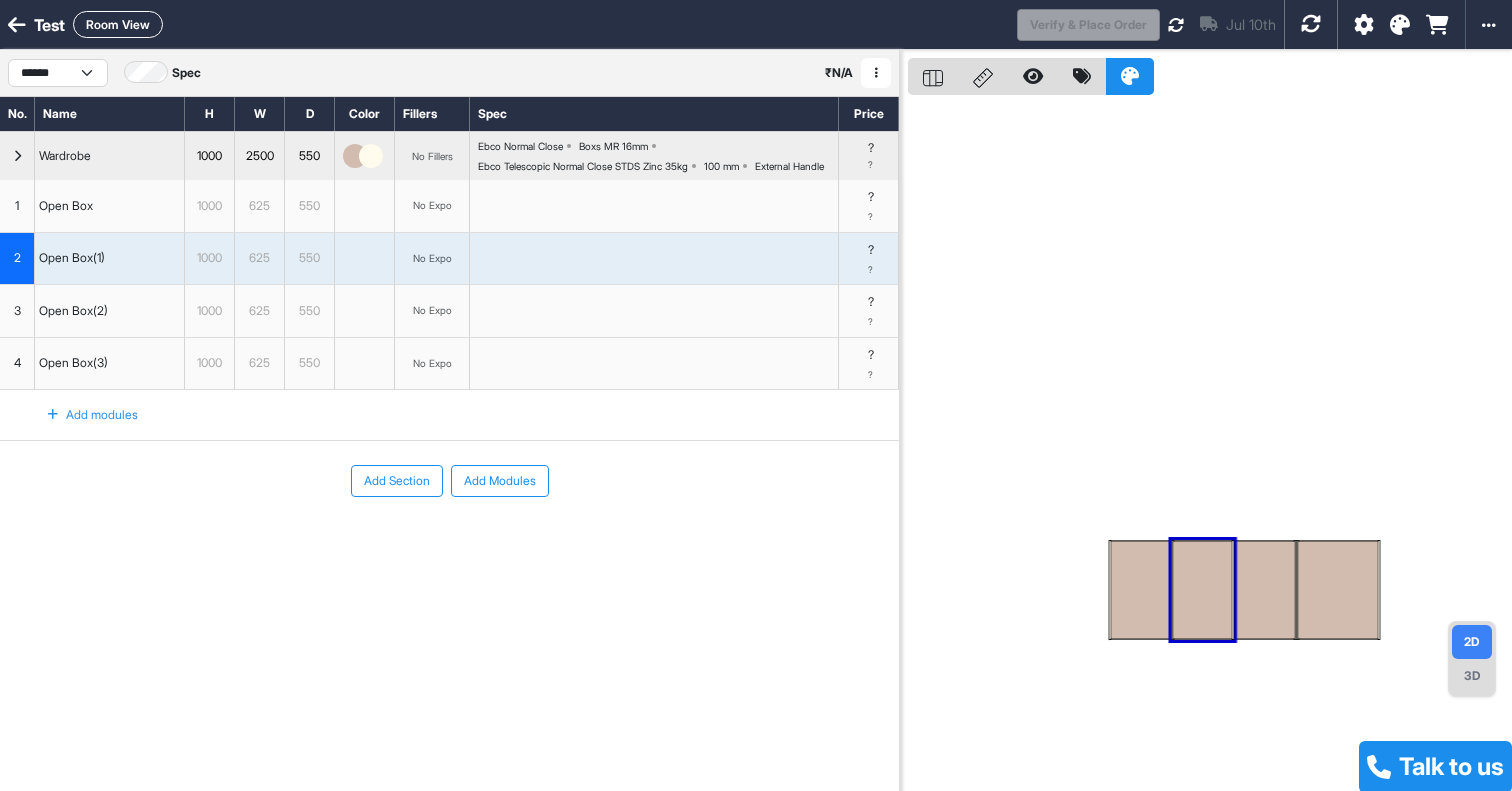 click at bounding box center [1140, 590] 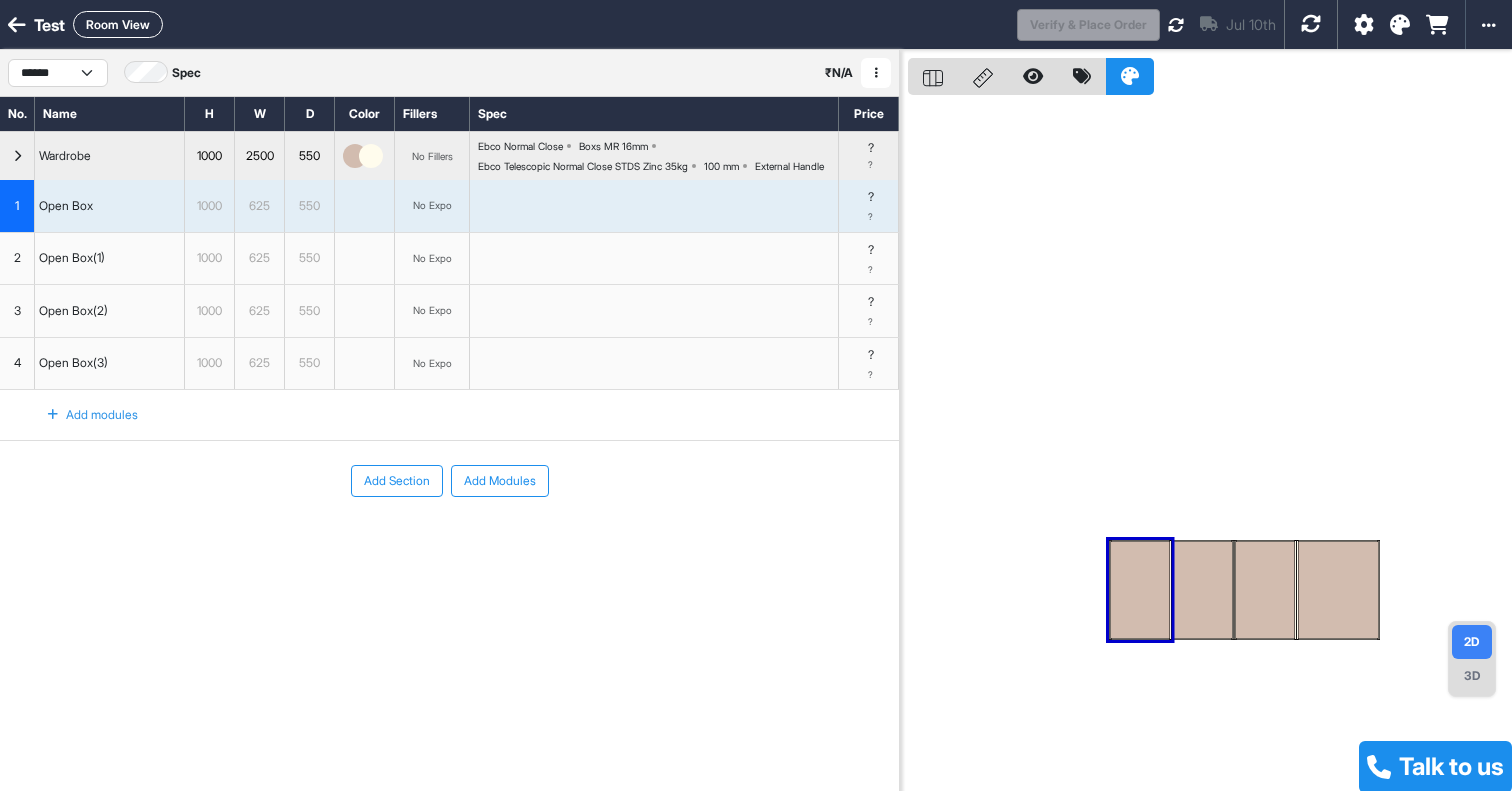 click on "3D" at bounding box center [1472, 676] 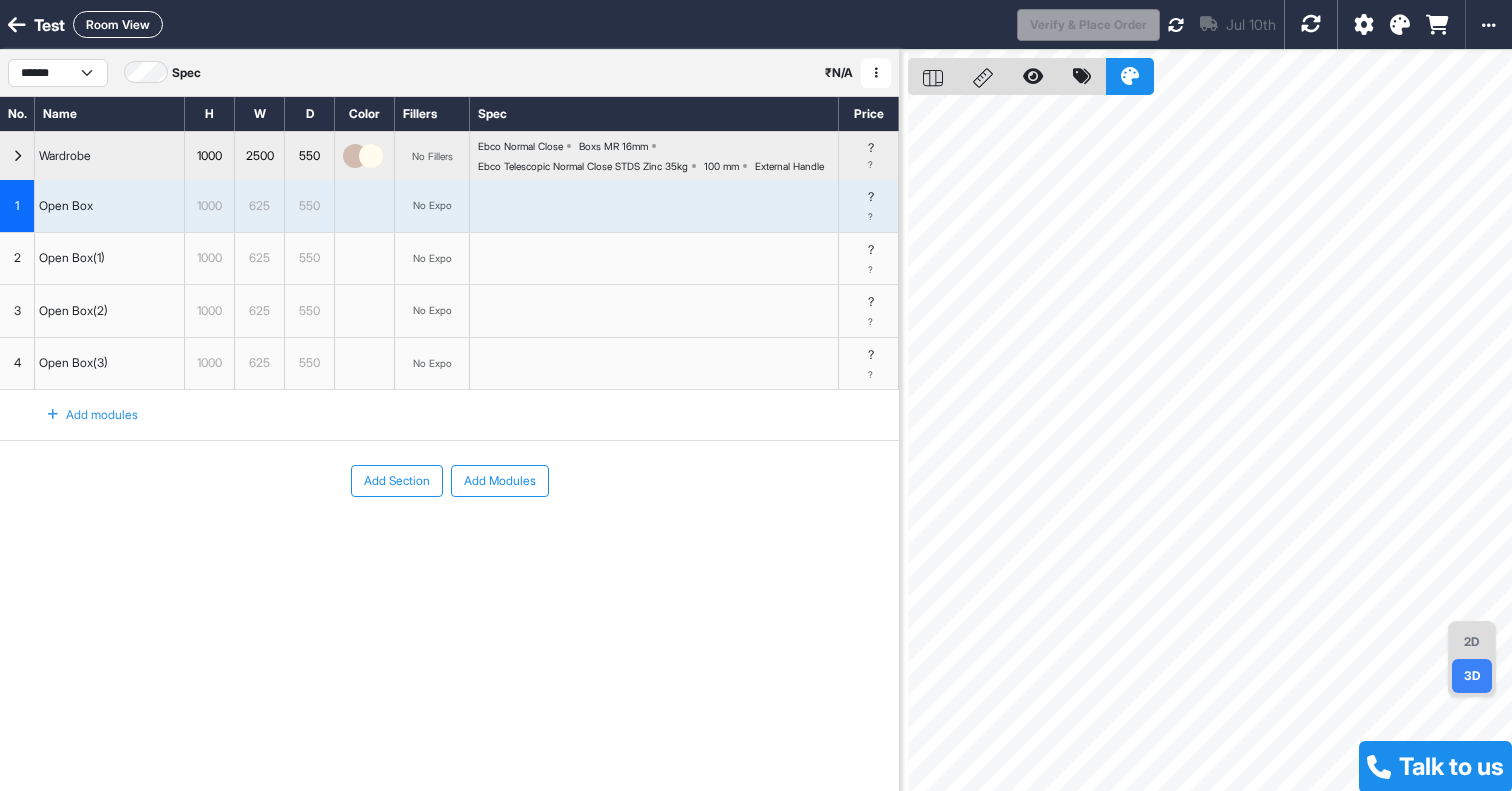 click on "2D" at bounding box center (1472, 642) 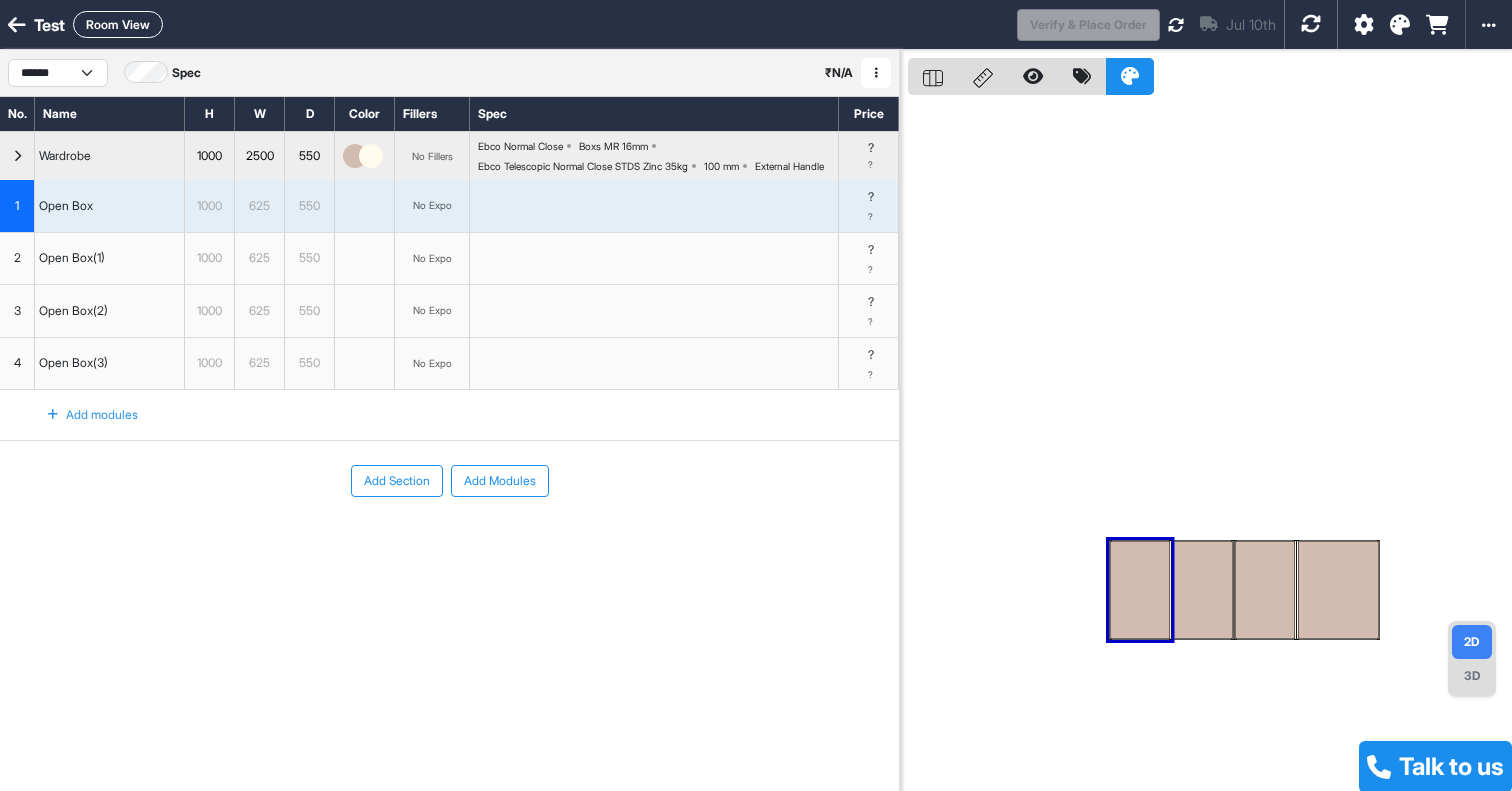 click on "3D" at bounding box center [1472, 676] 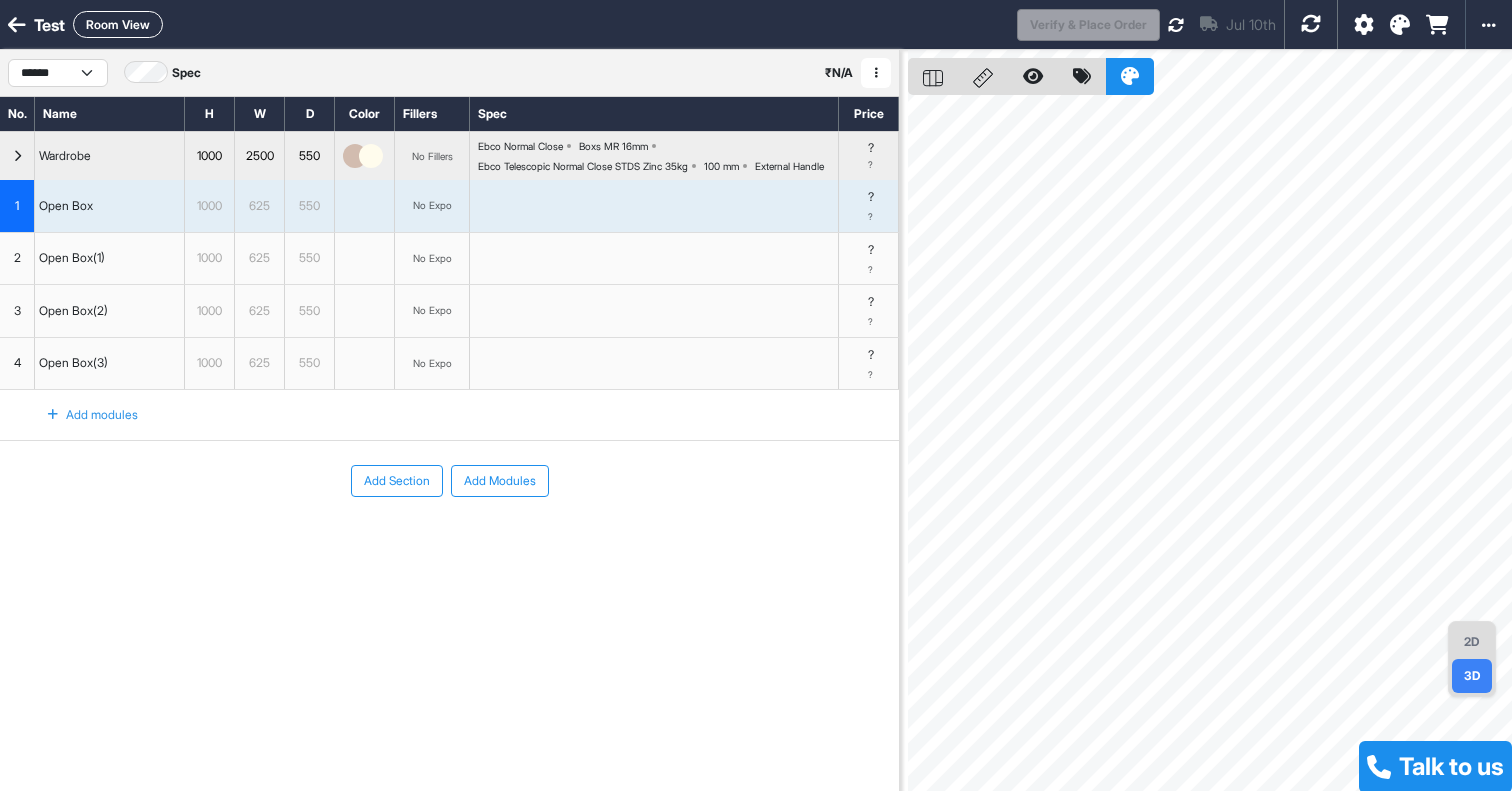 click on "2D" at bounding box center (1472, 642) 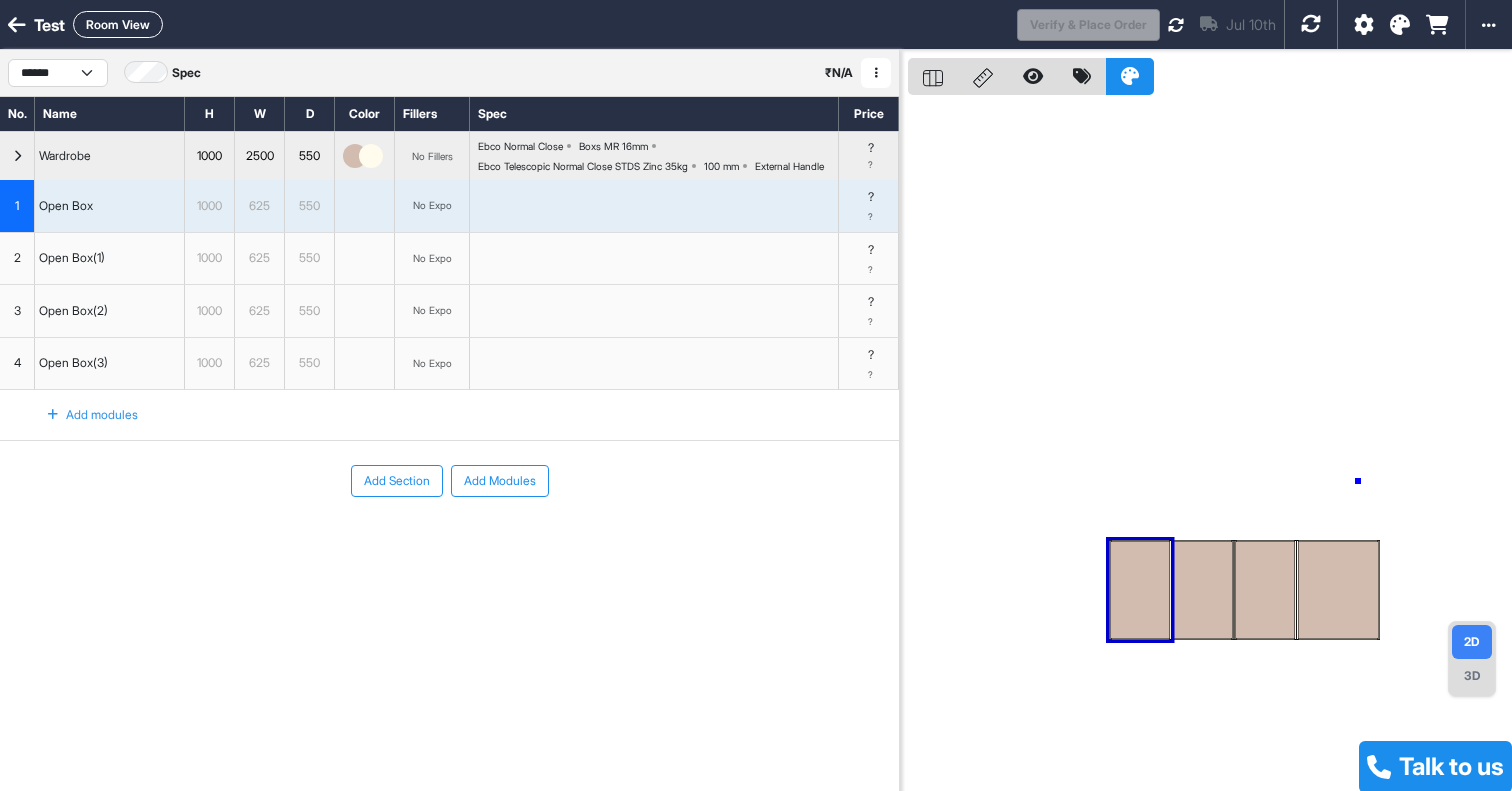 click at bounding box center (1210, 445) 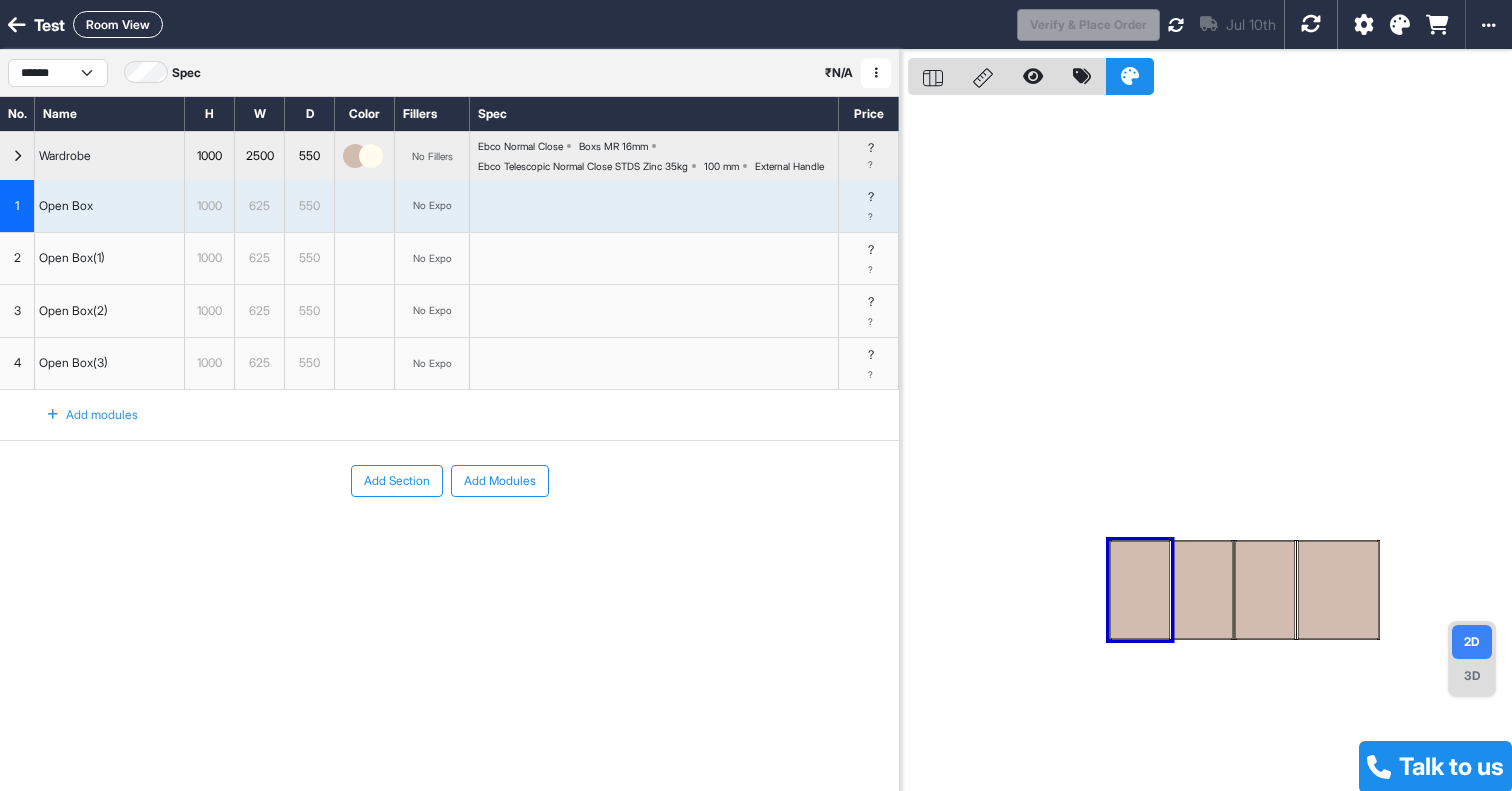 click at bounding box center [1202, 590] 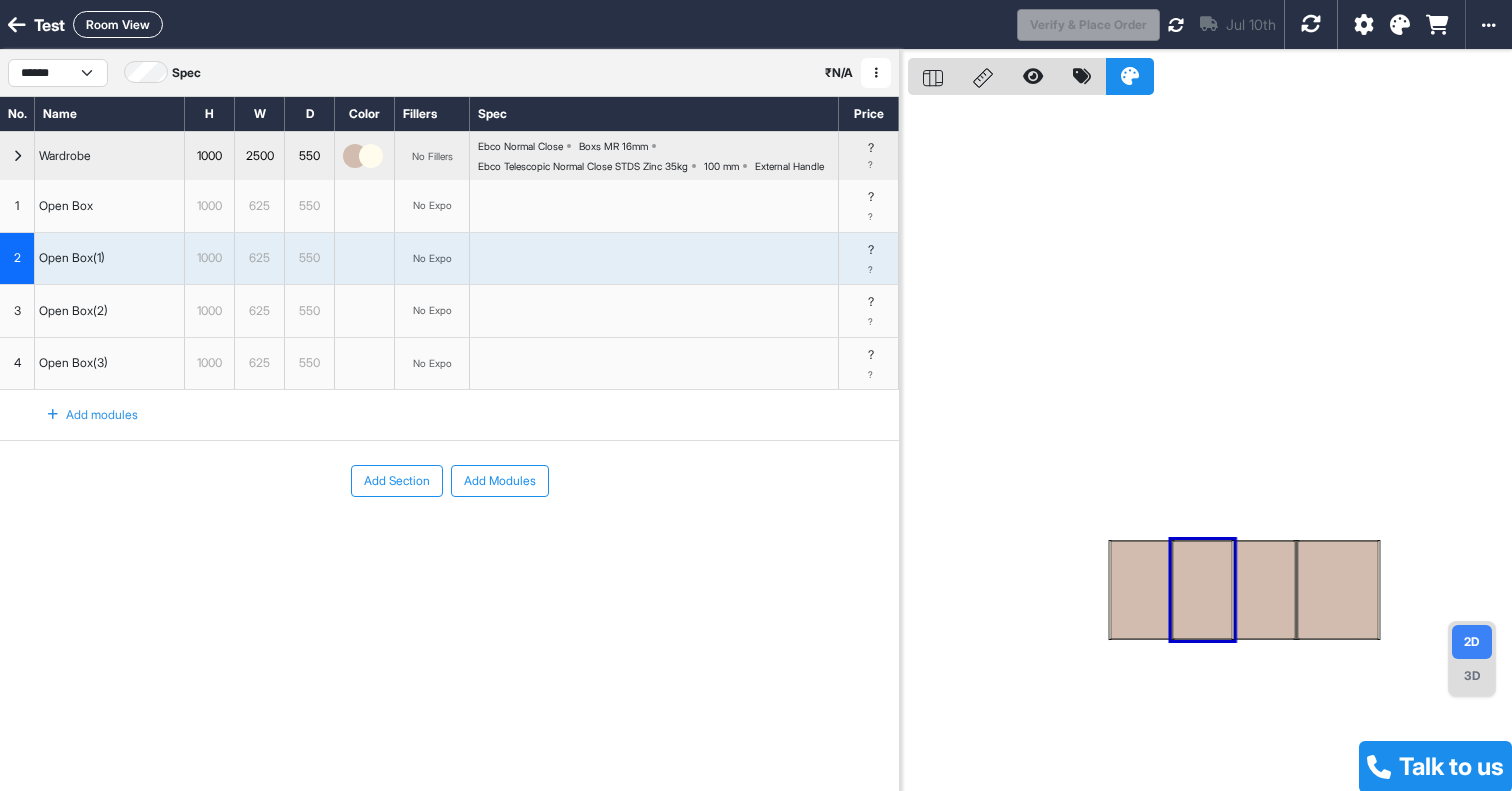 click at bounding box center [1265, 590] 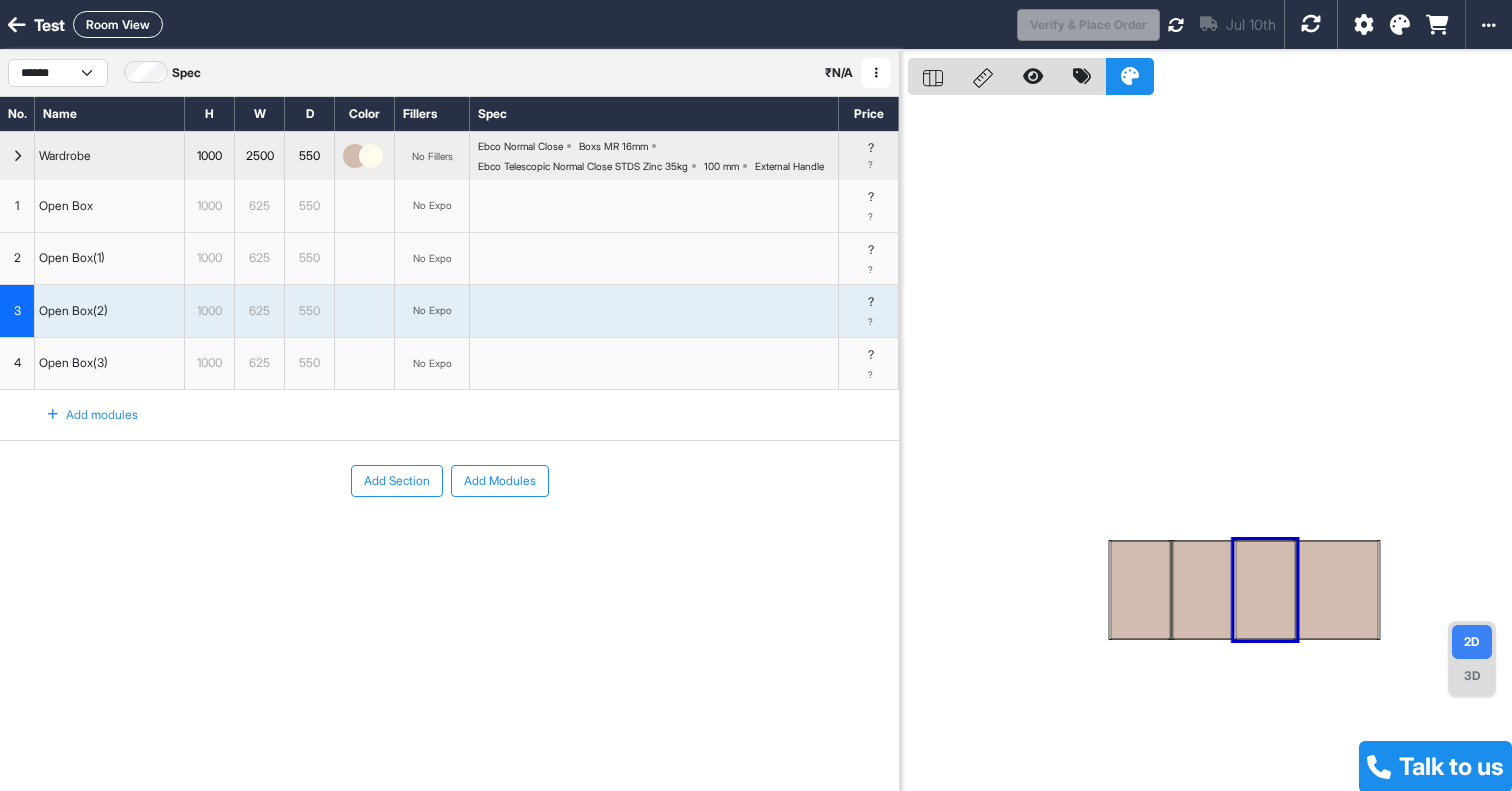 click at bounding box center (1338, 590) 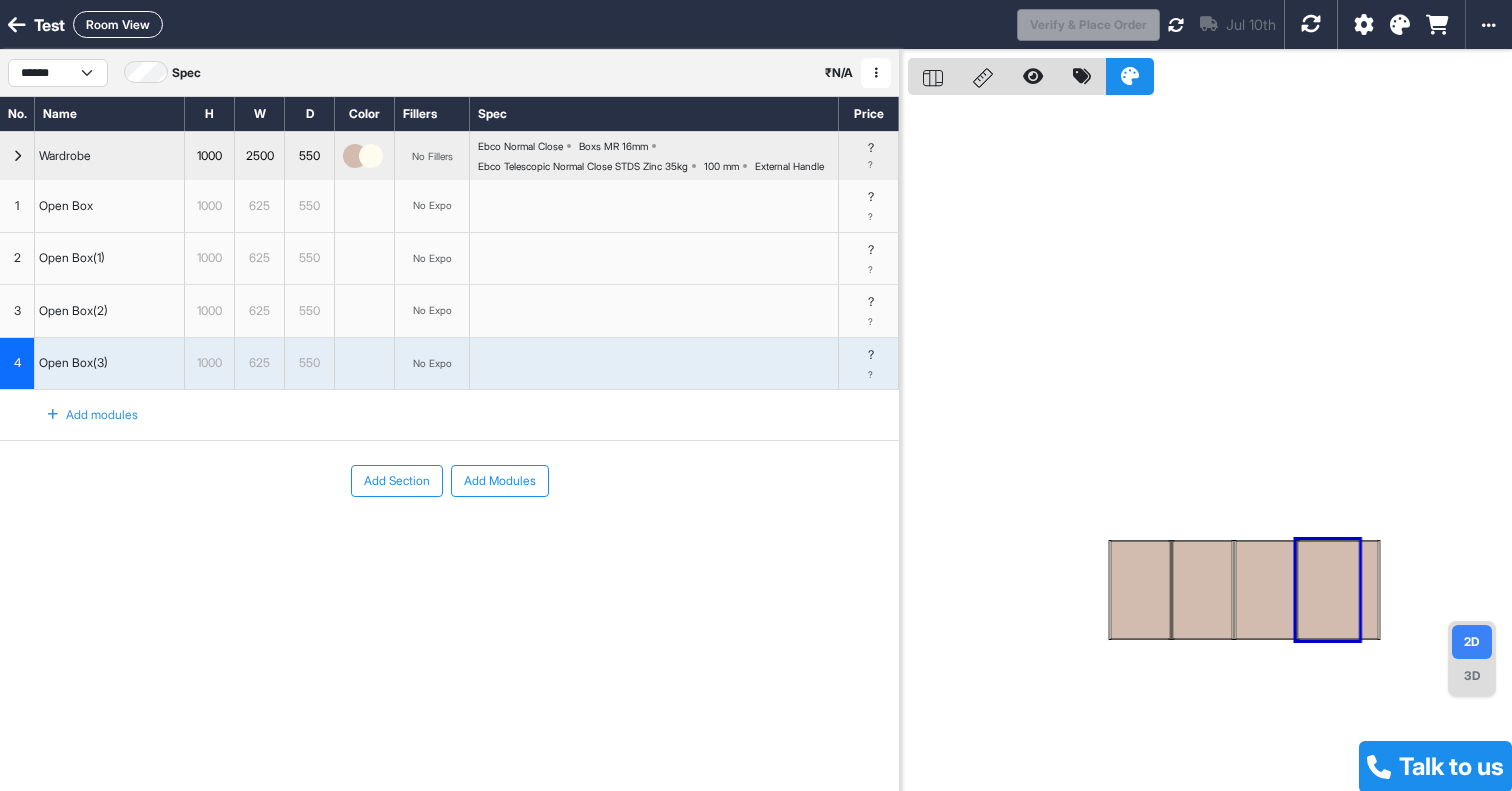 click at bounding box center [1338, 590] 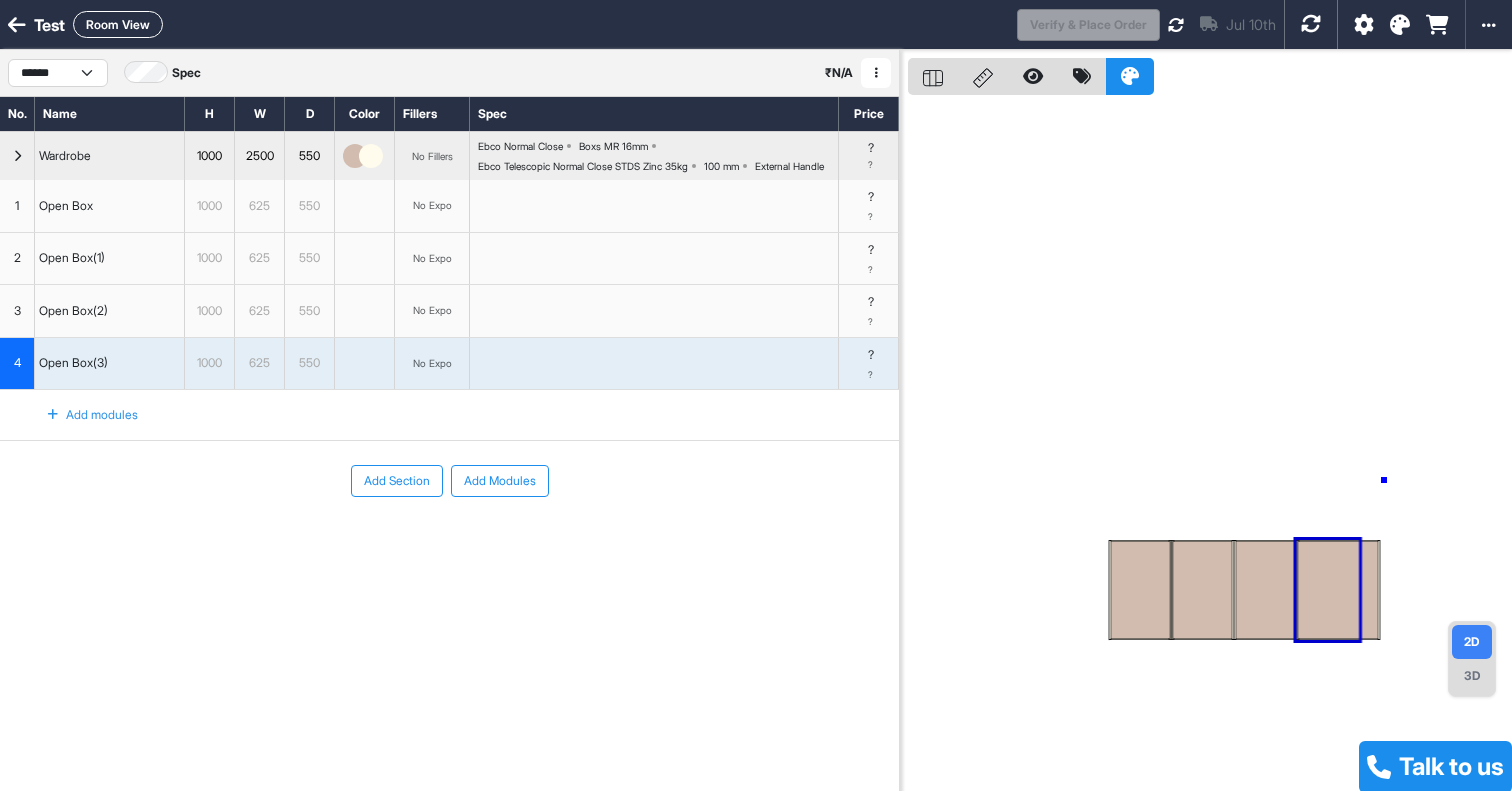 click at bounding box center (1210, 445) 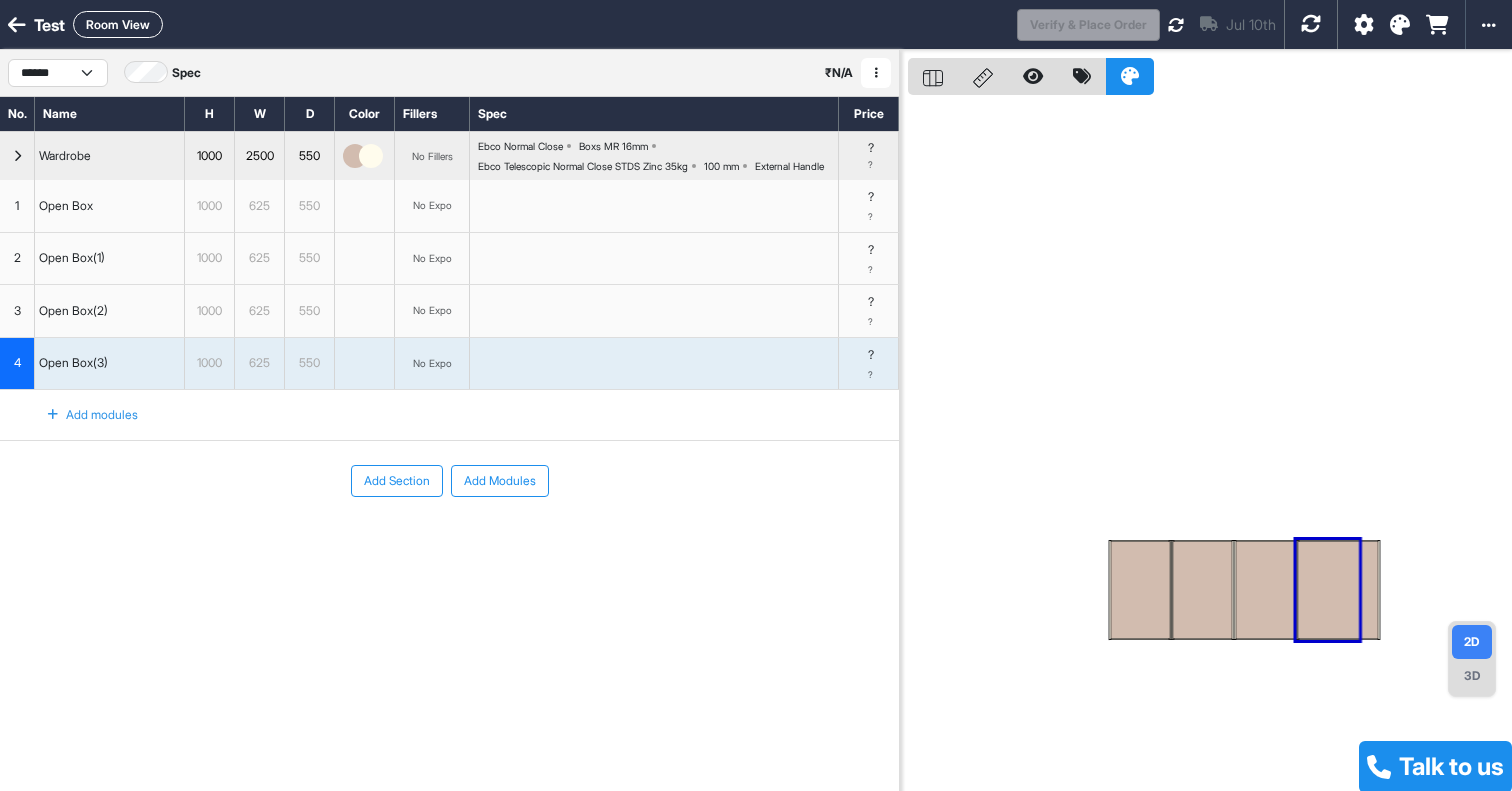 click at bounding box center (1210, 445) 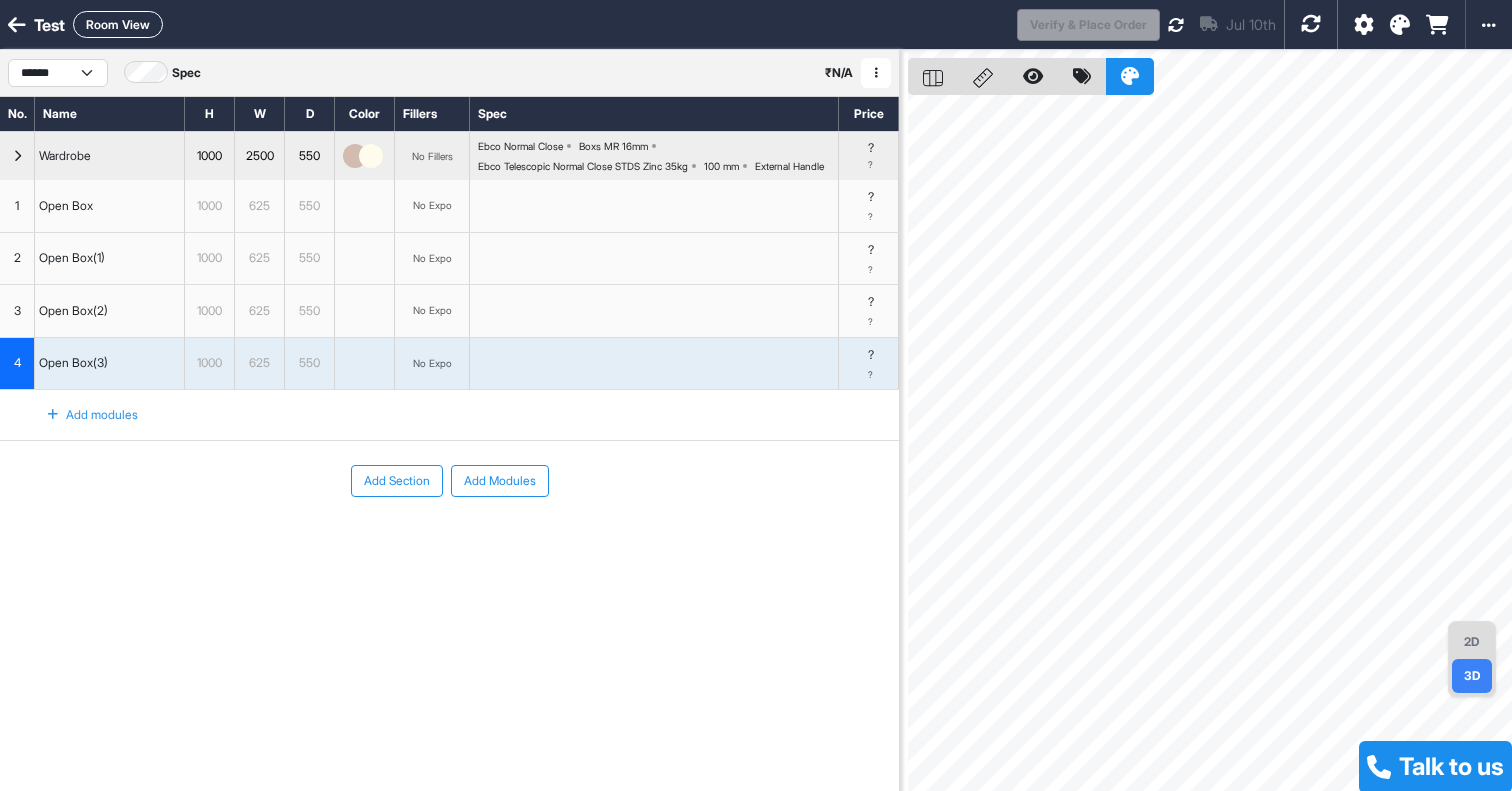 click on "2D" at bounding box center [1472, 642] 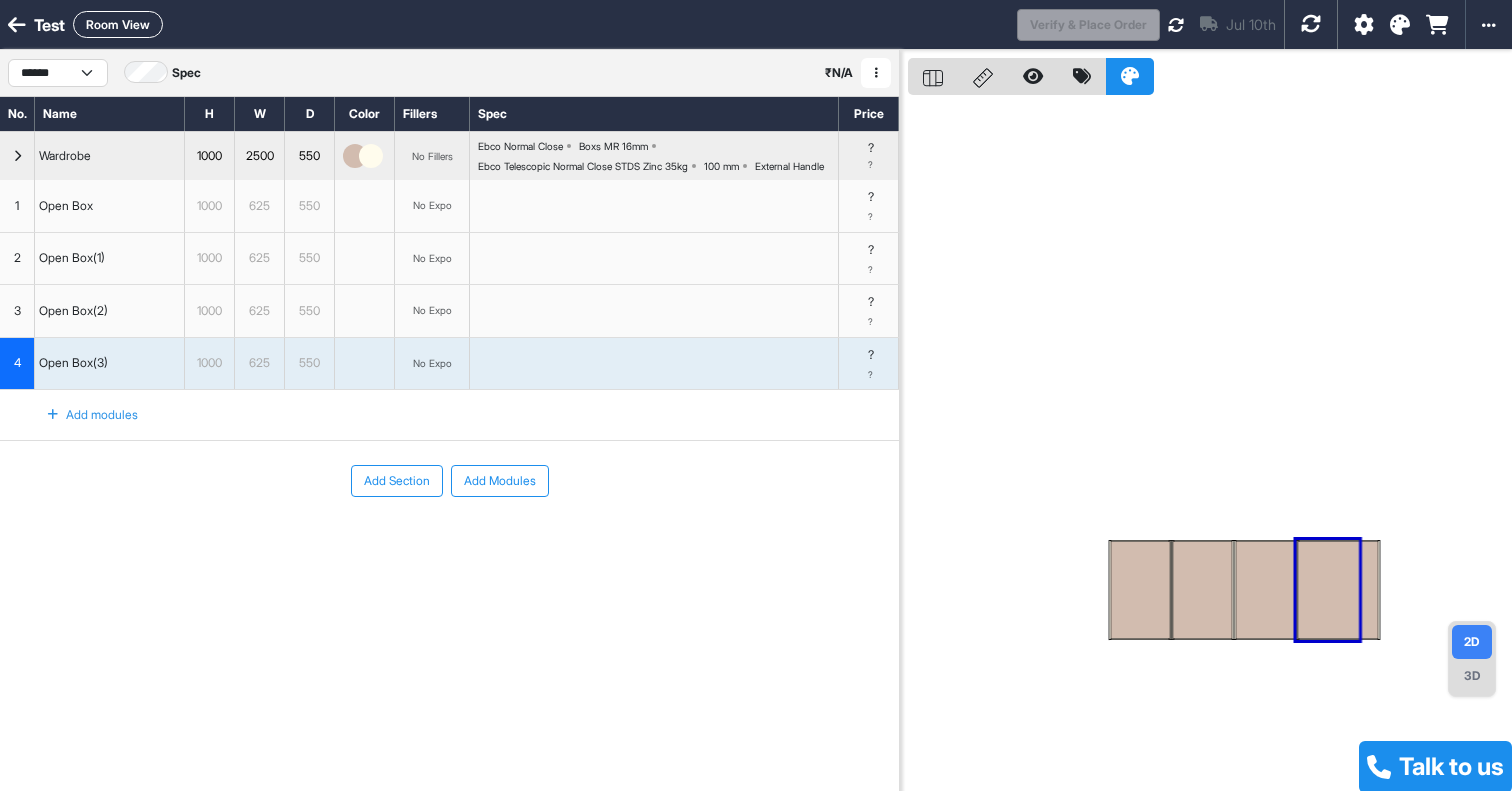 click on "1000" at bounding box center [209, 363] 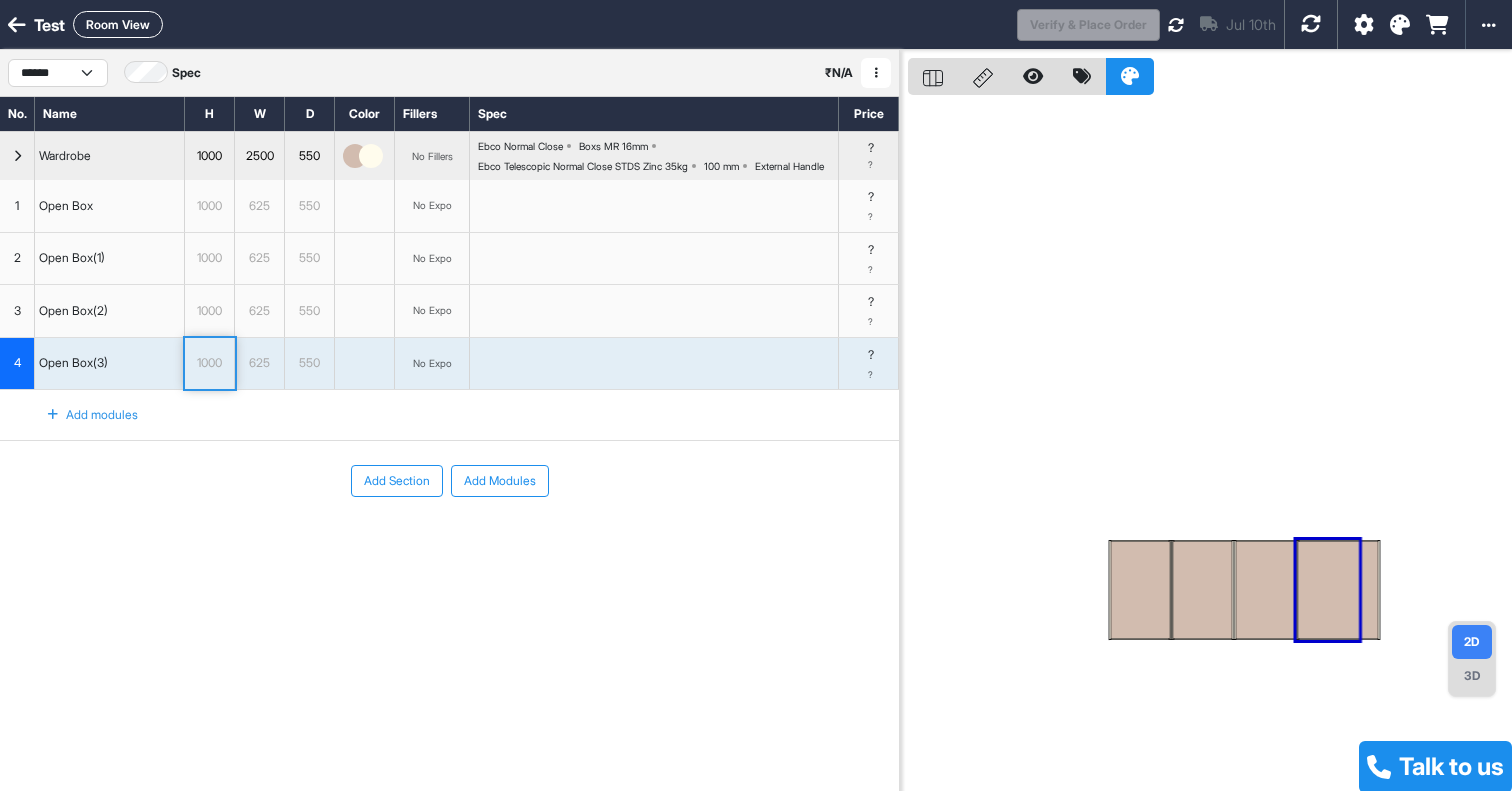 click on "1000" at bounding box center (209, 206) 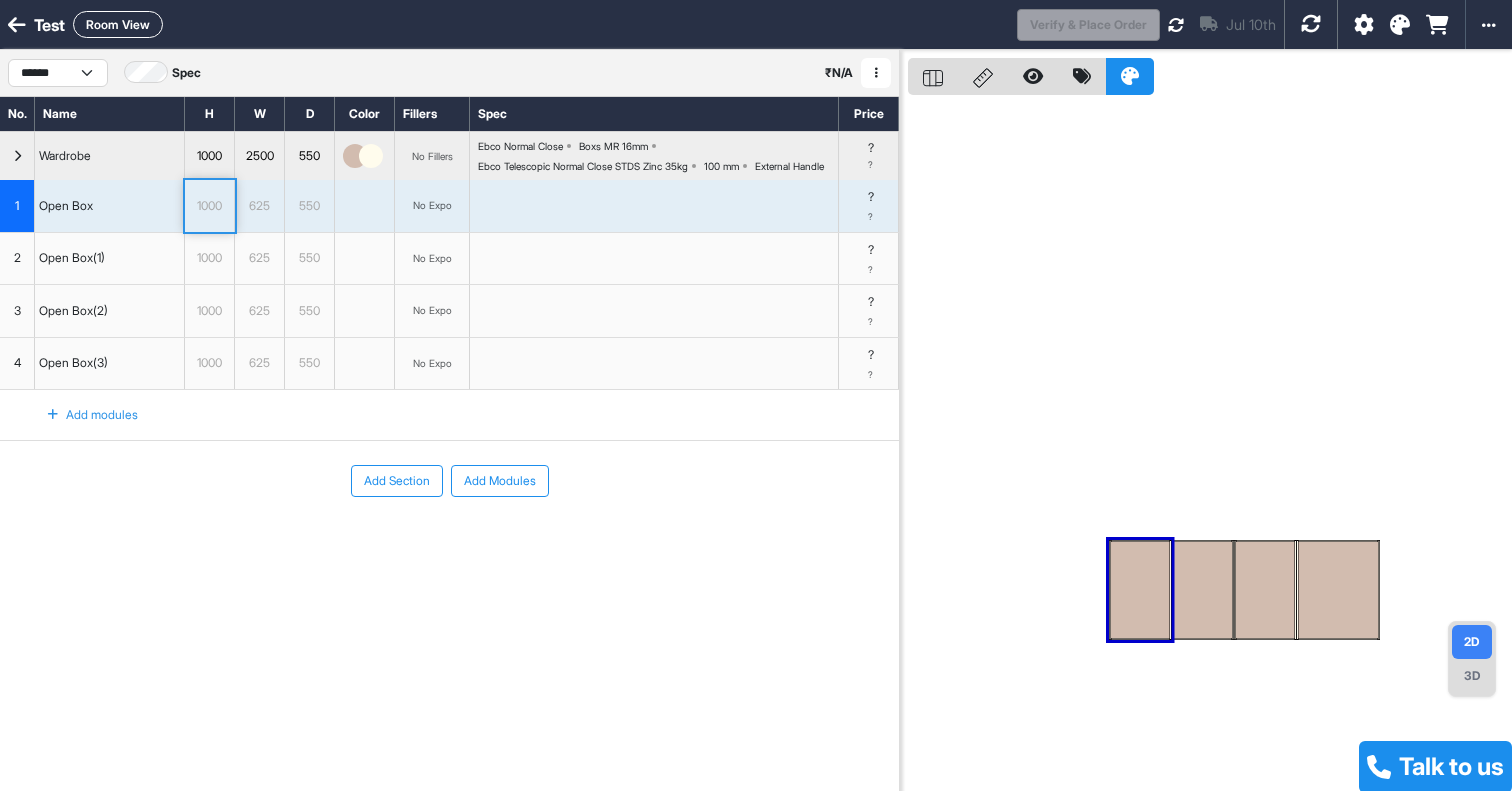 click on "1000" at bounding box center (209, 206) 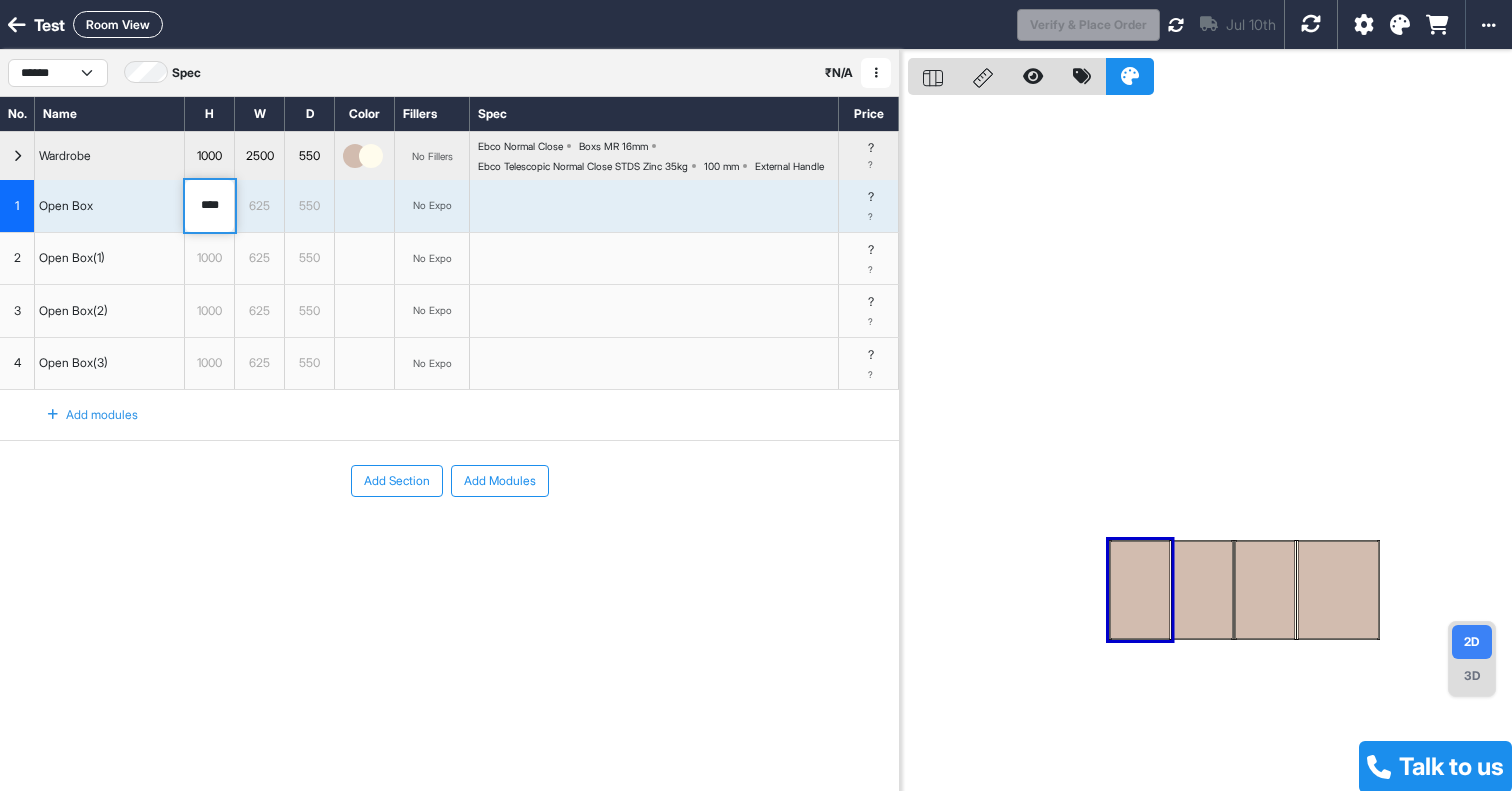 click on "****" at bounding box center (209, 206) 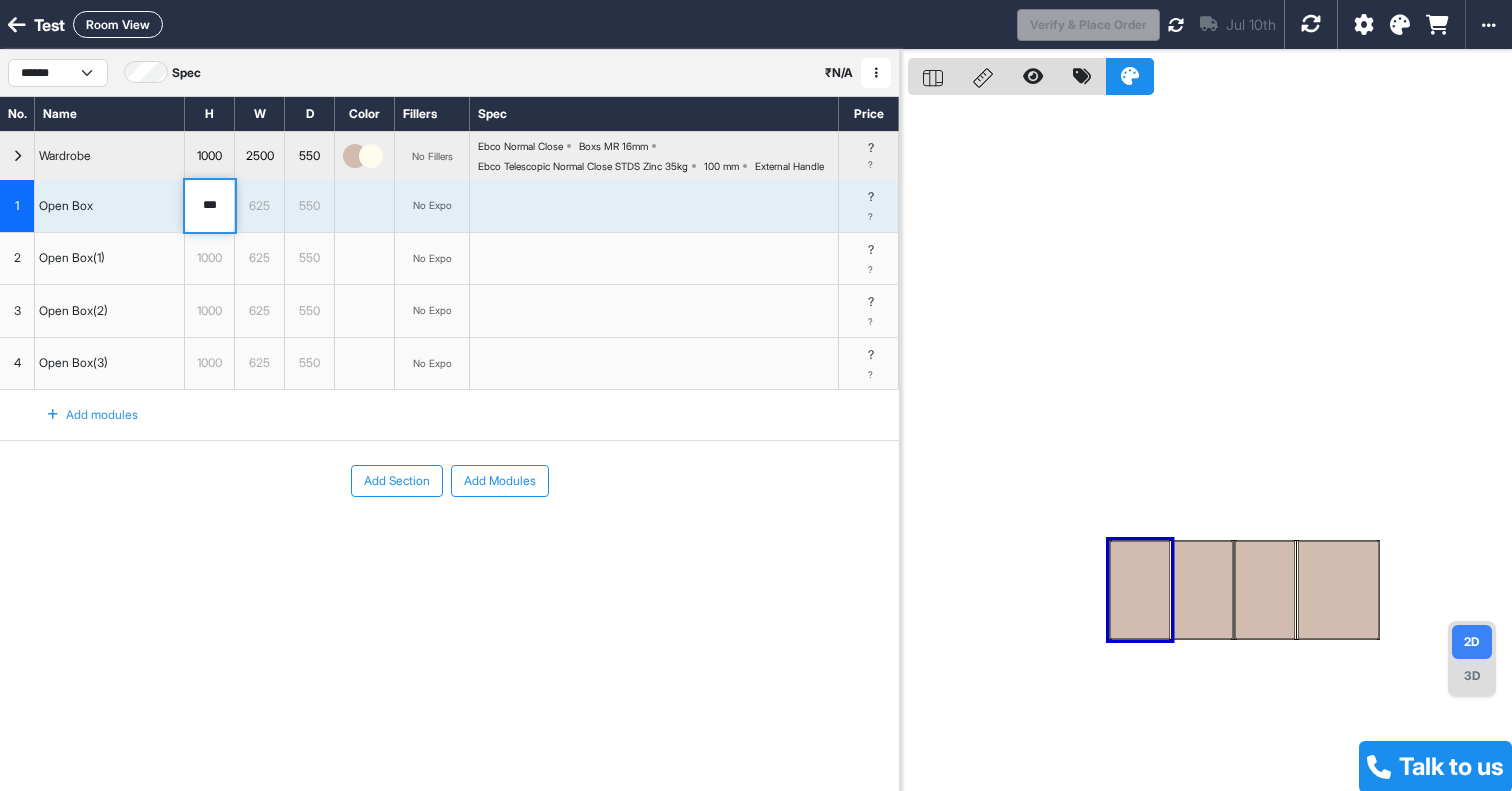 type on "***" 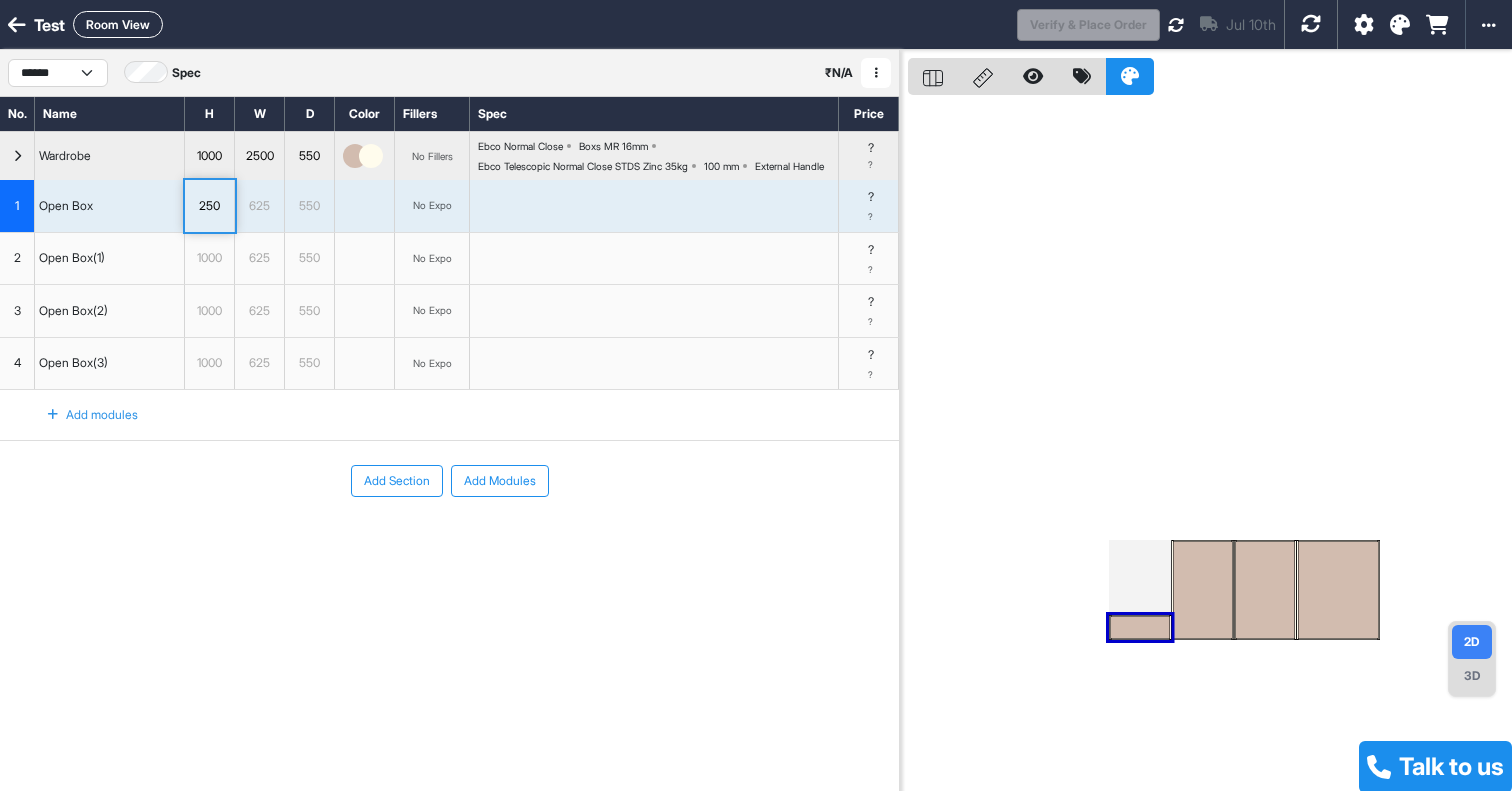 click on "1000" at bounding box center [209, 258] 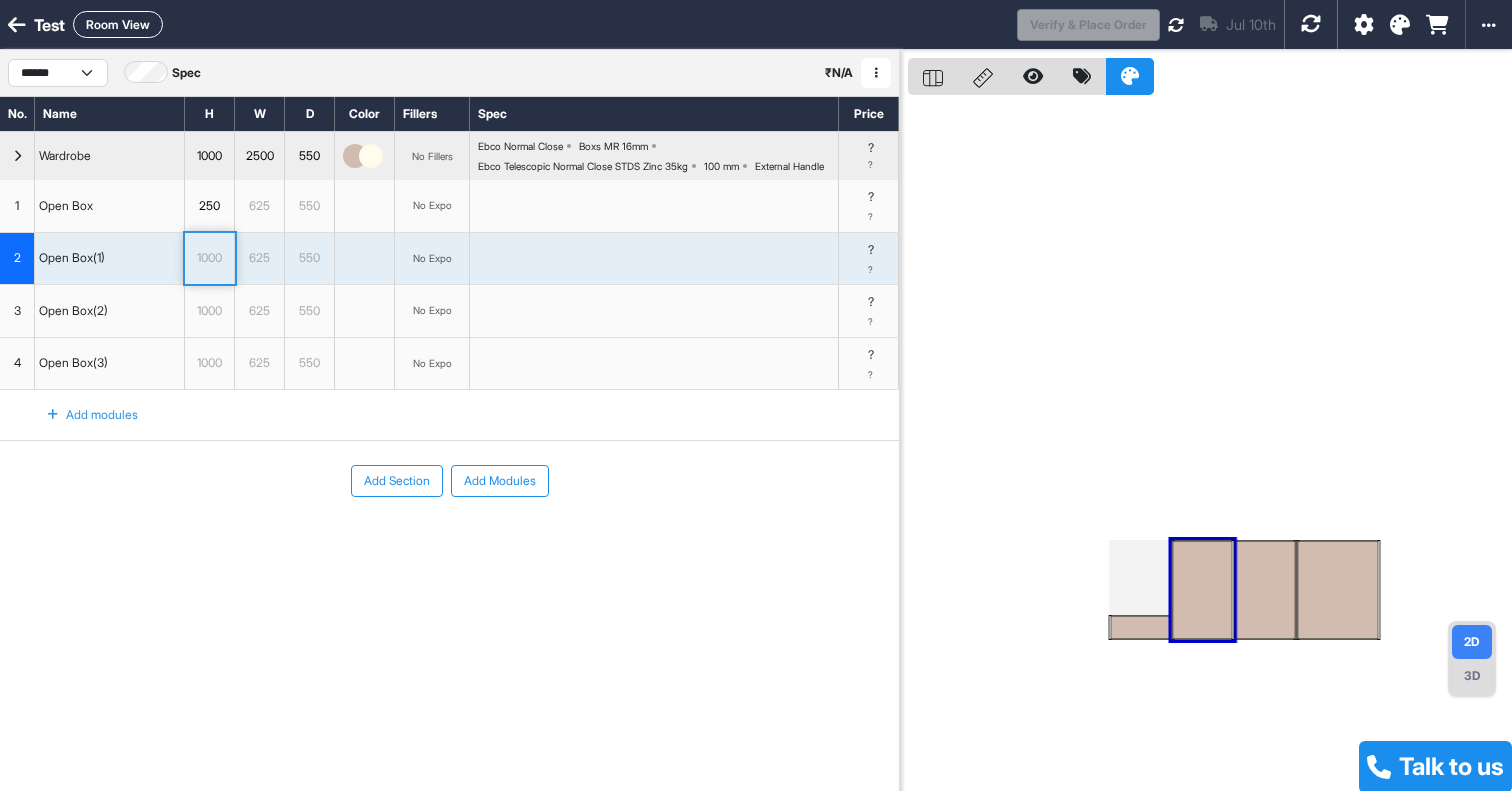 click on "1000" at bounding box center [209, 258] 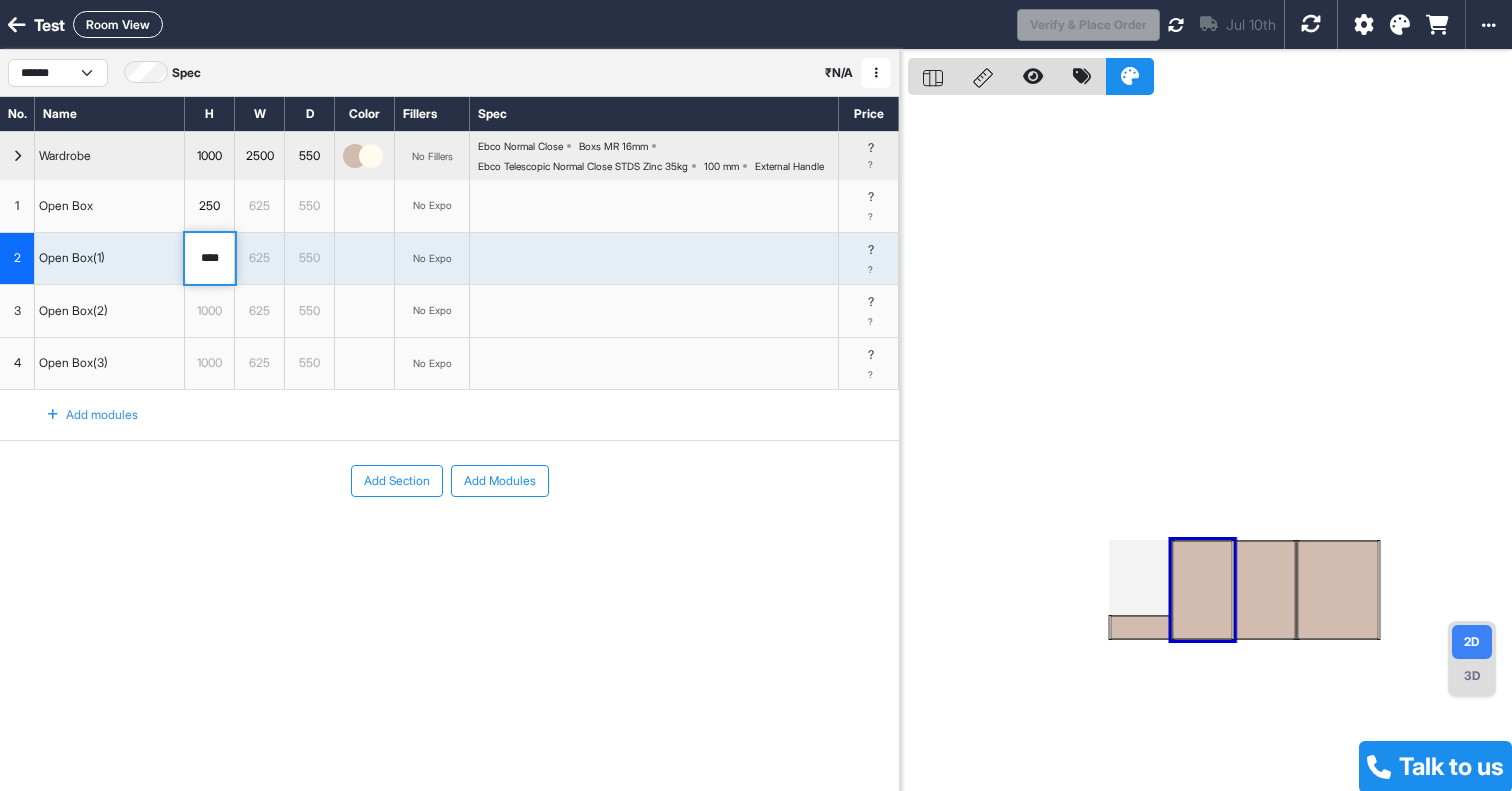 click on "****" at bounding box center [209, 259] 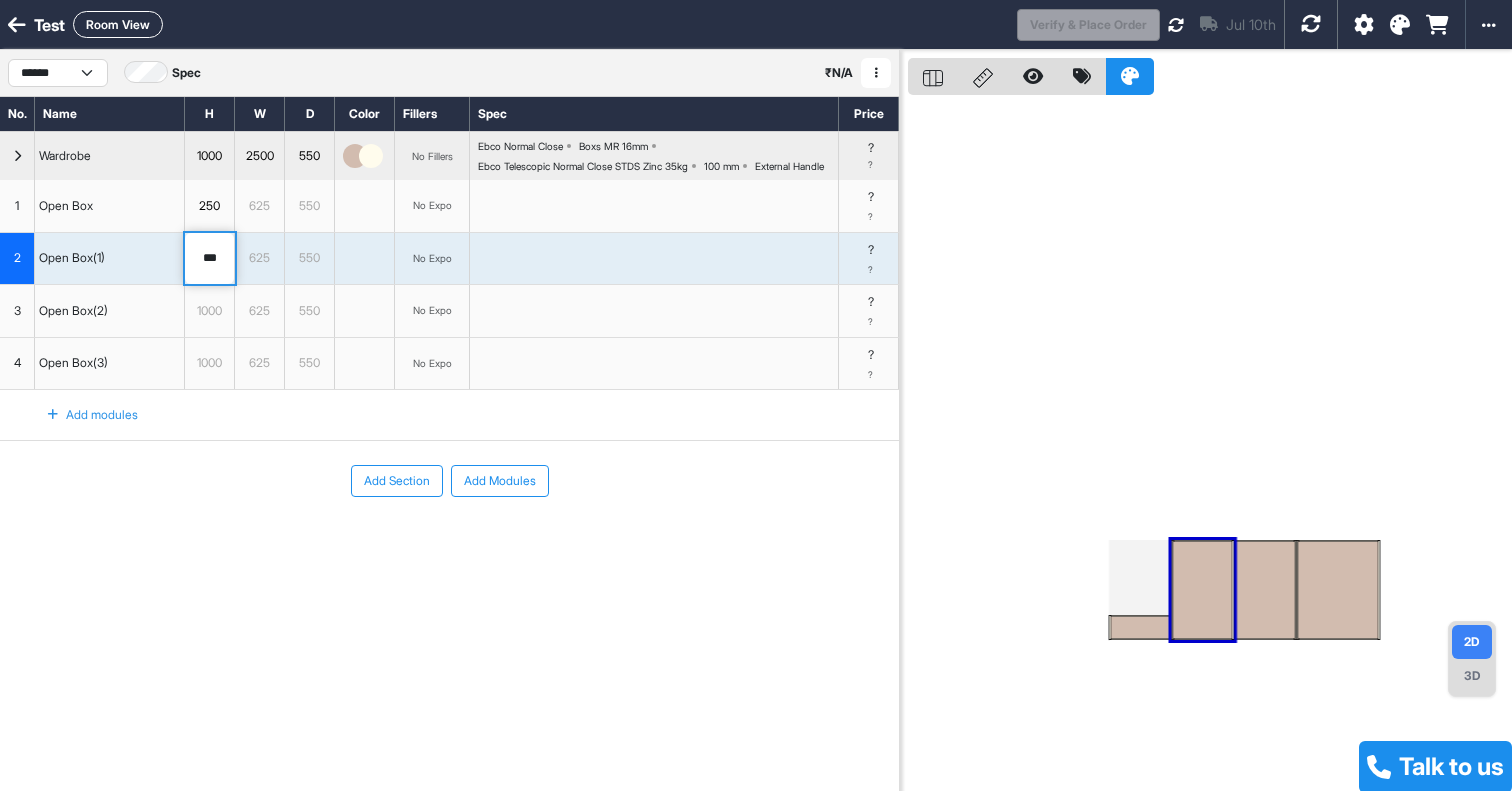 type on "***" 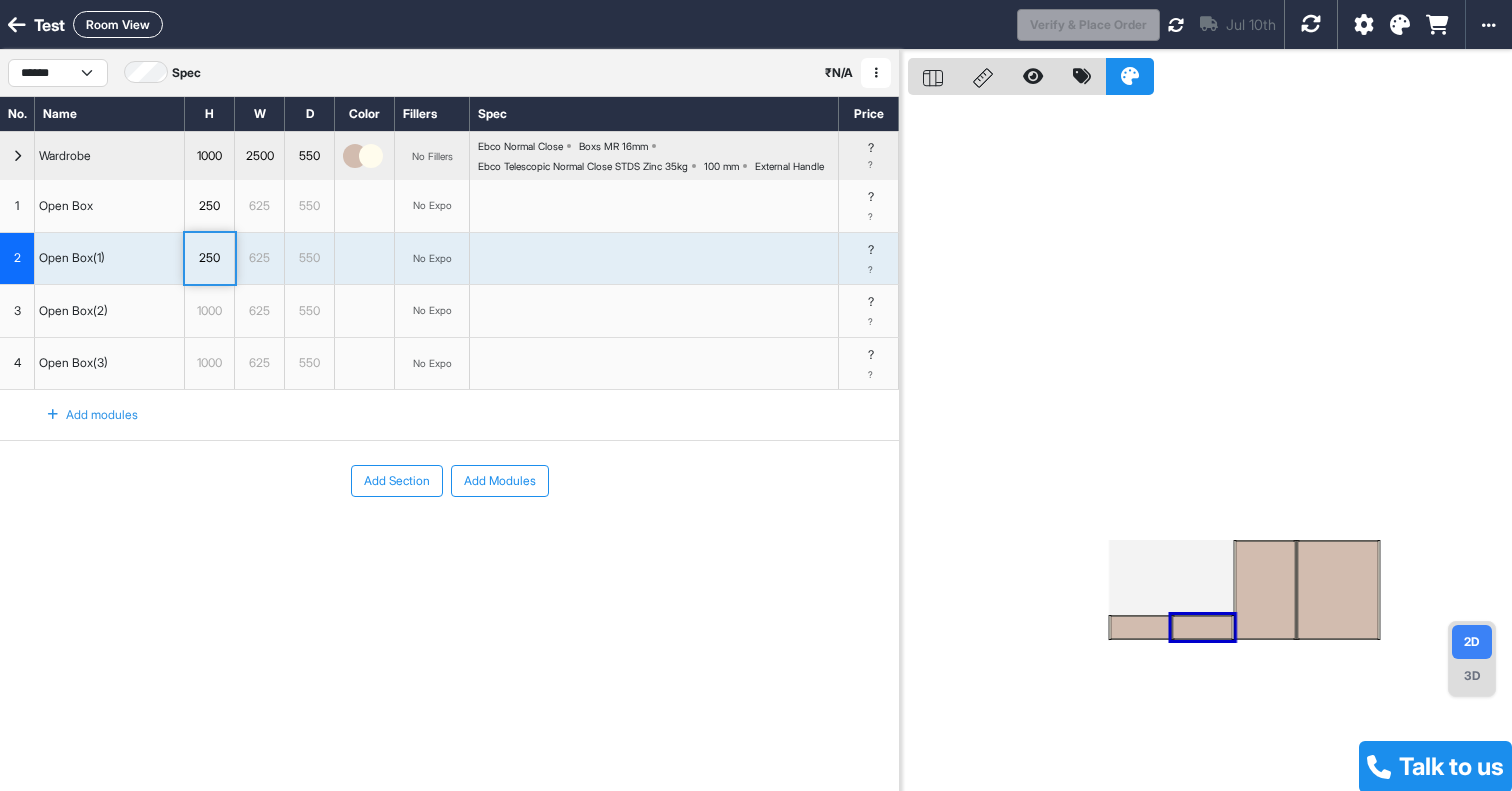 click on "1000" at bounding box center (209, 311) 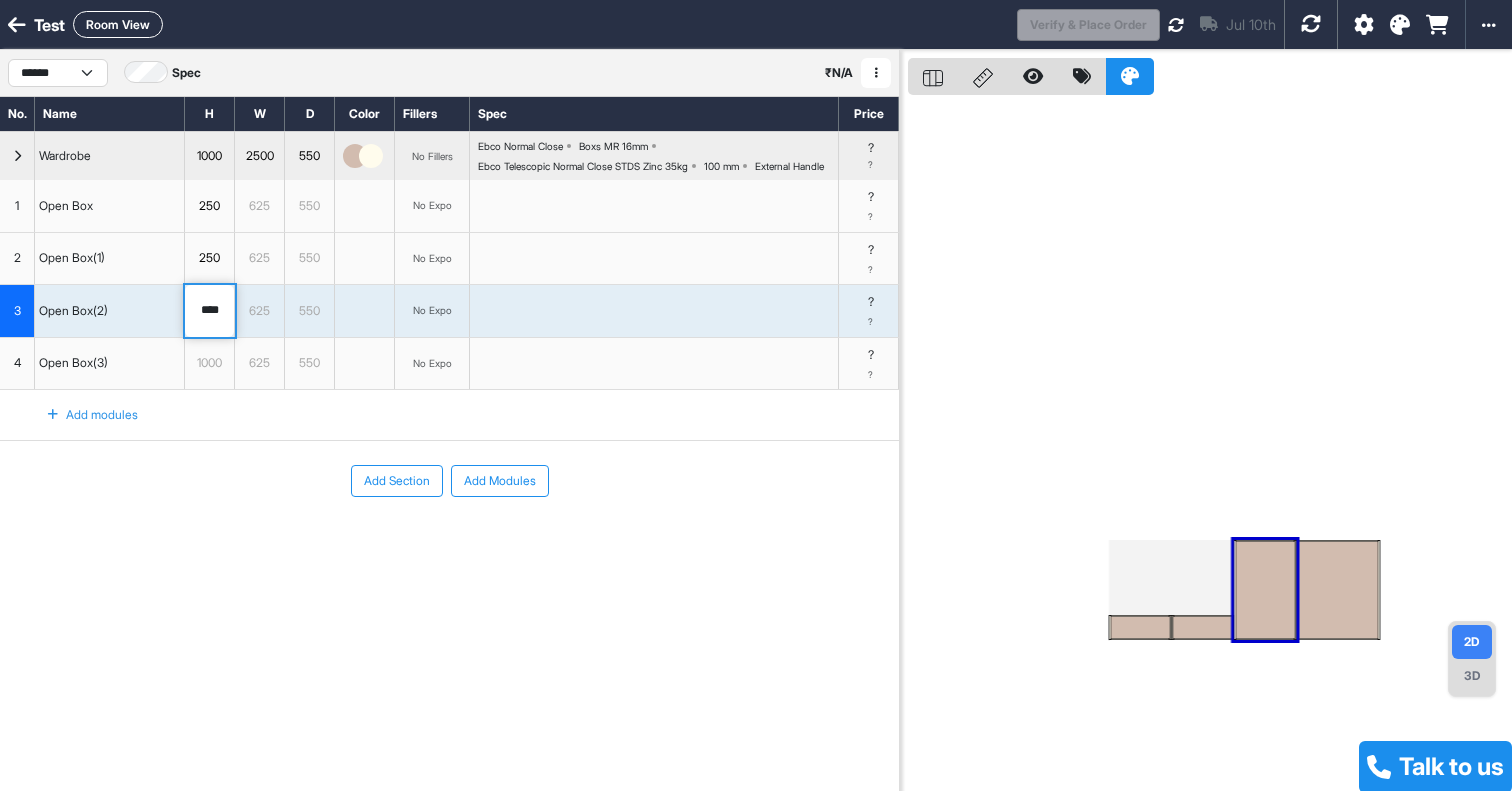 click on "****" at bounding box center (209, 311) 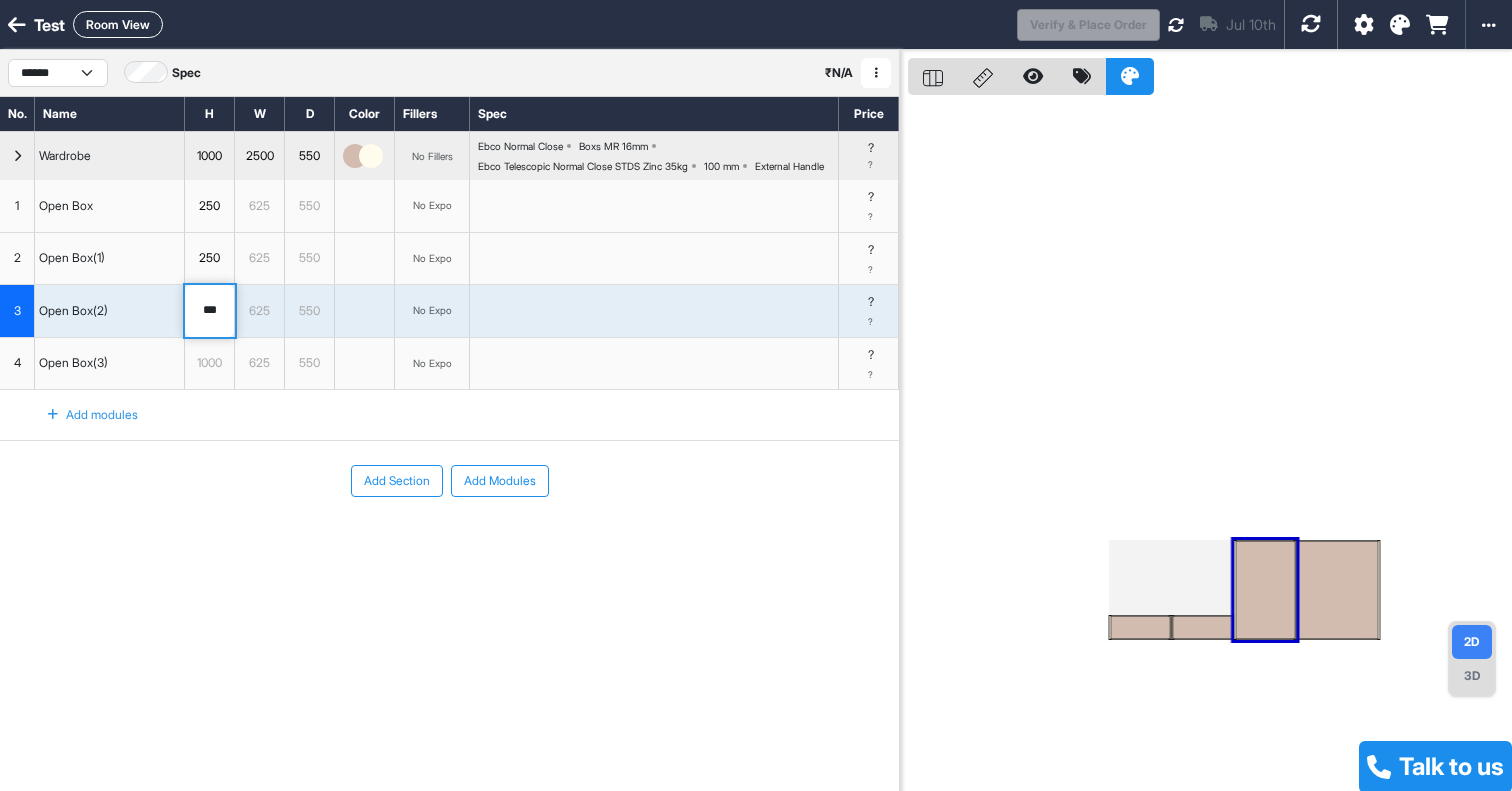 type on "***" 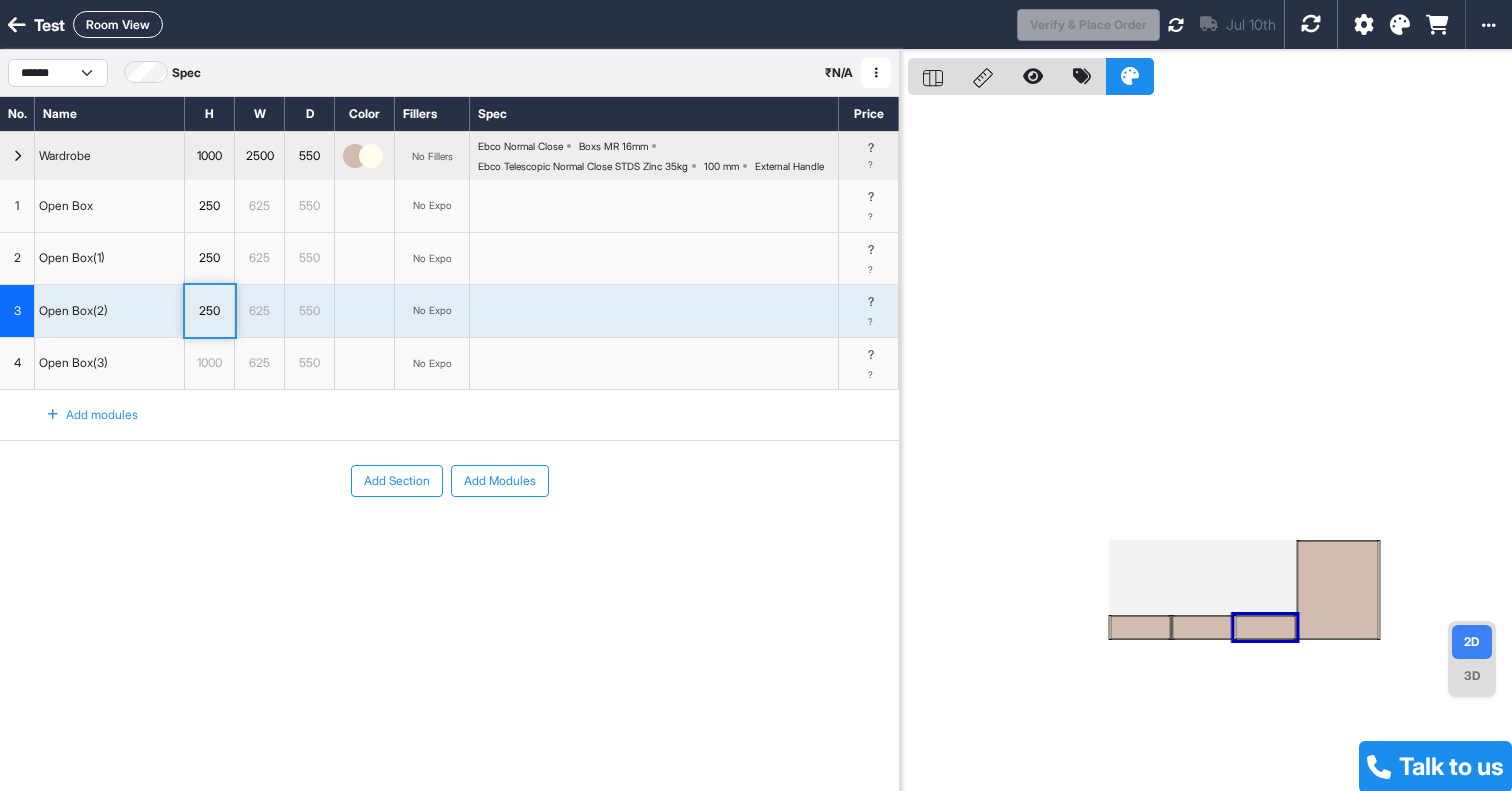 click on "1000" at bounding box center (209, 363) 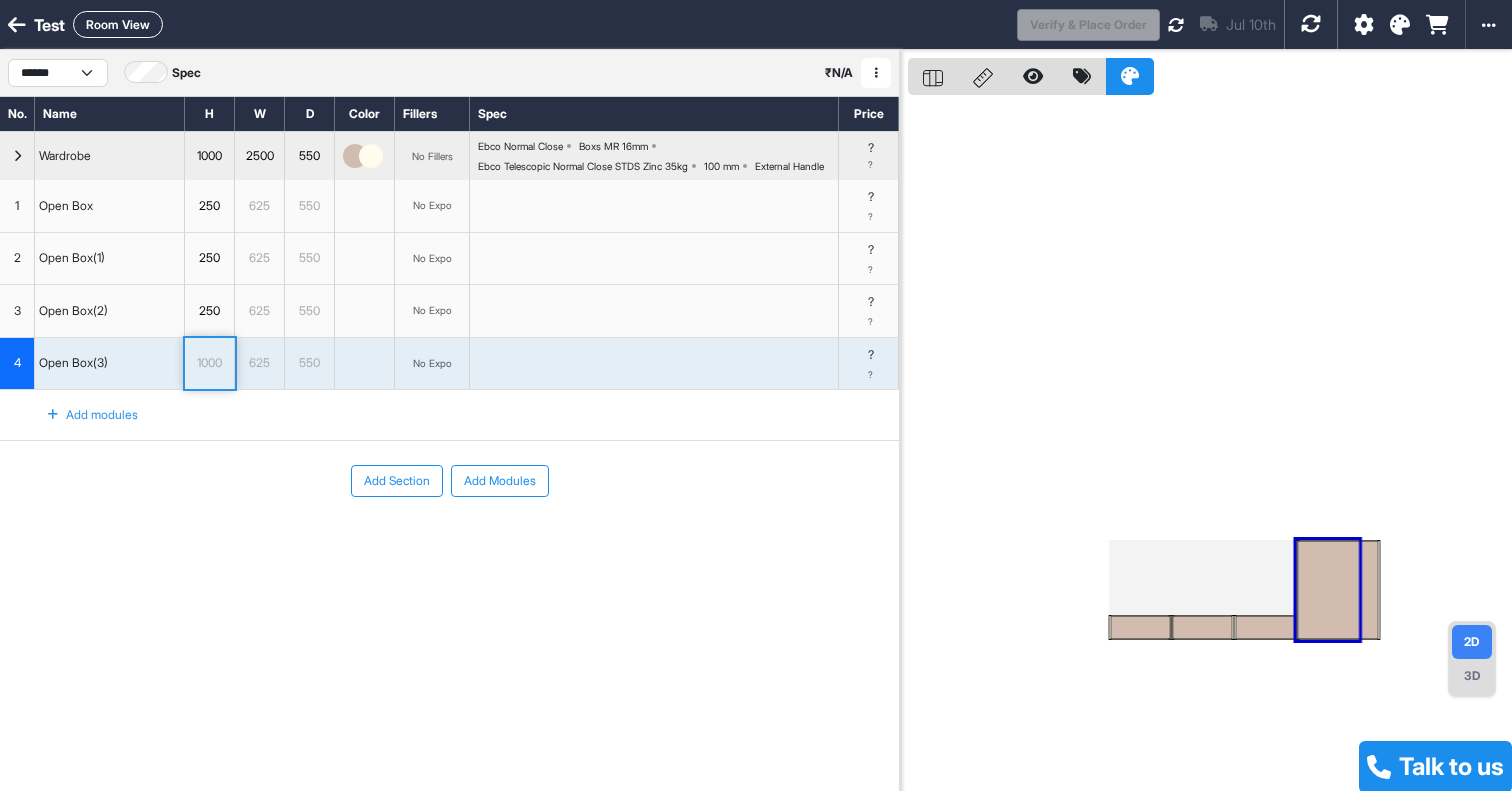click on "1000" at bounding box center [209, 363] 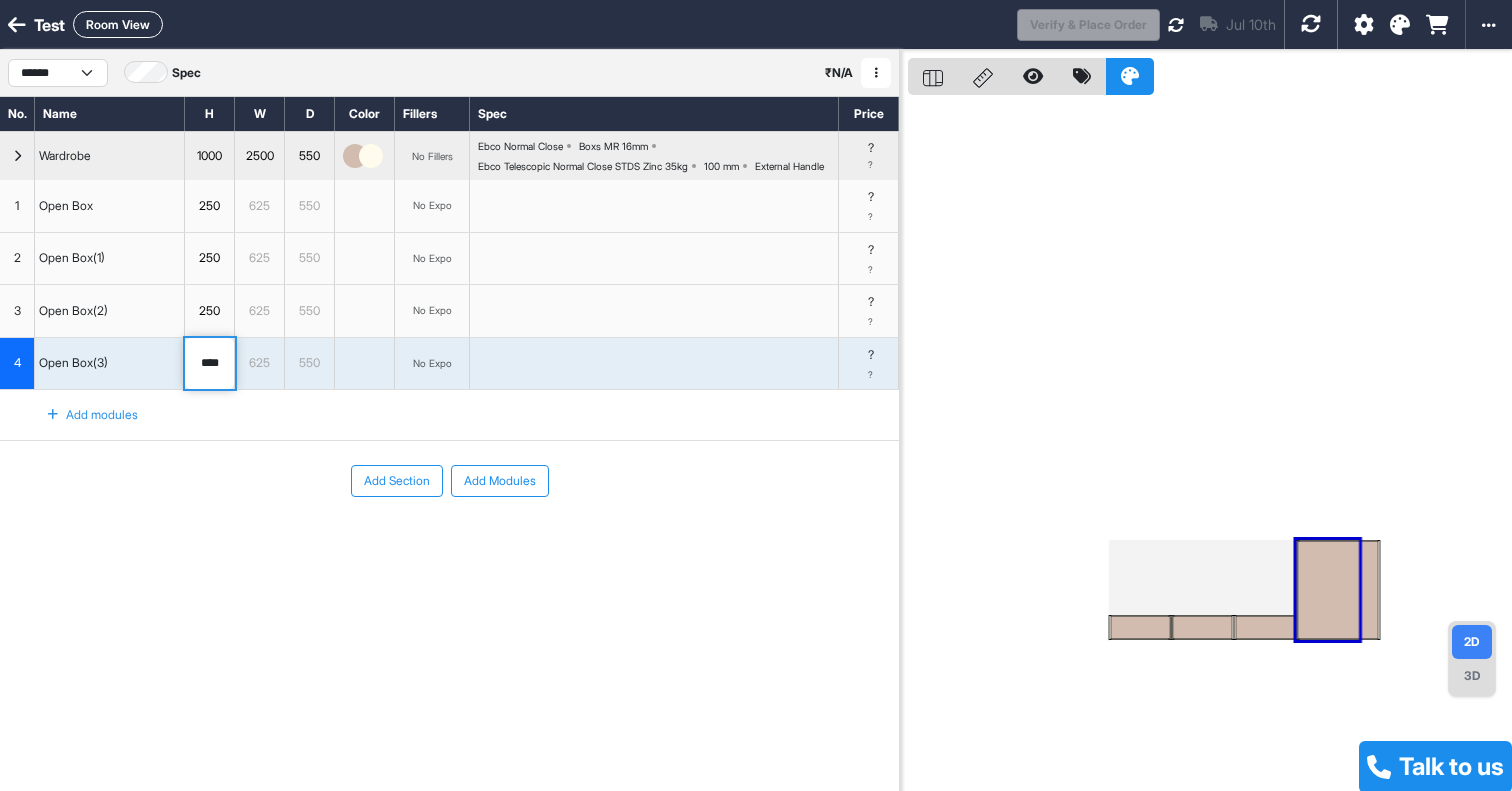 click on "****" at bounding box center [209, 364] 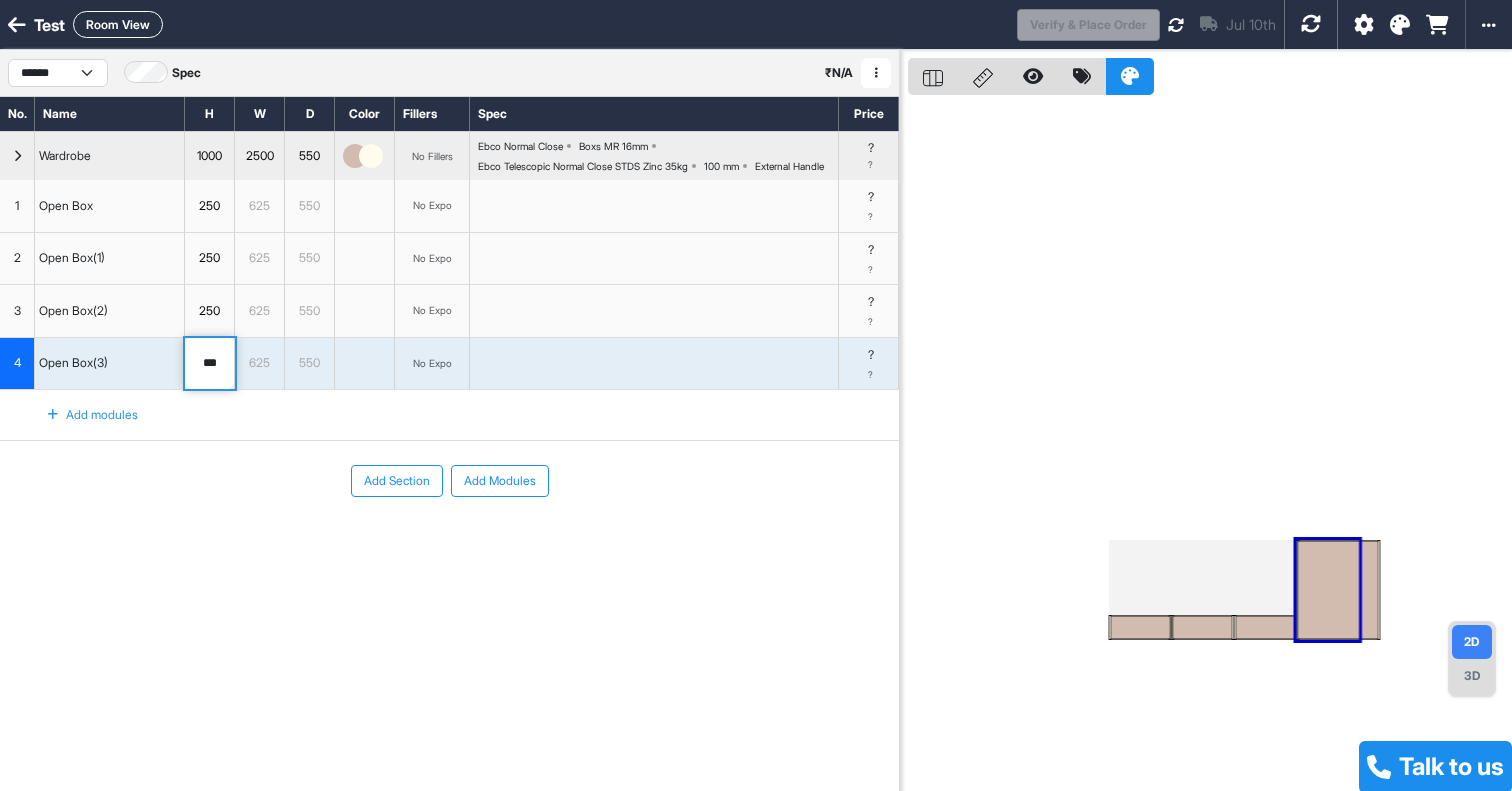 type on "***" 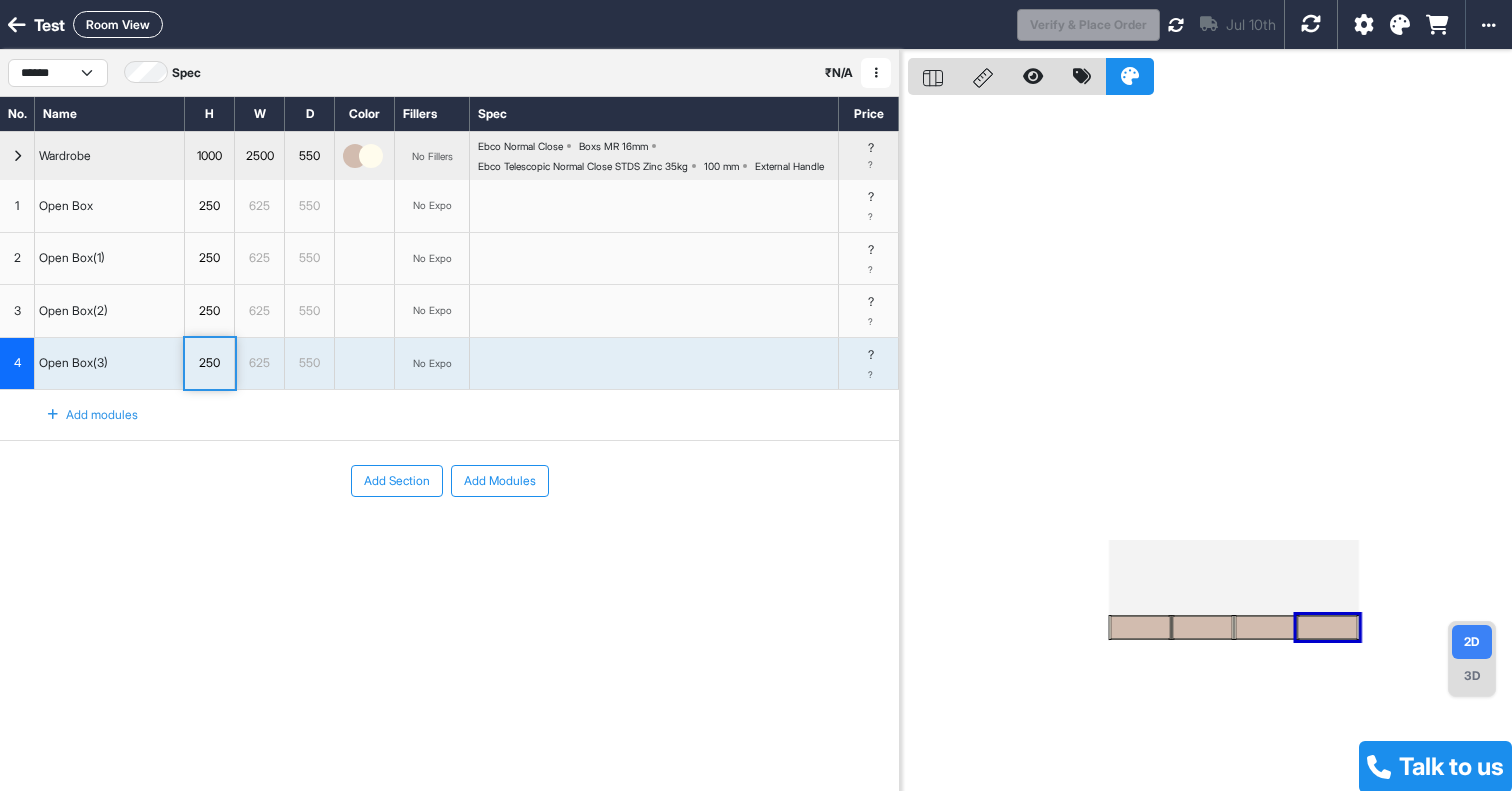 click on "Add Section Add Modules" at bounding box center (449, 481) 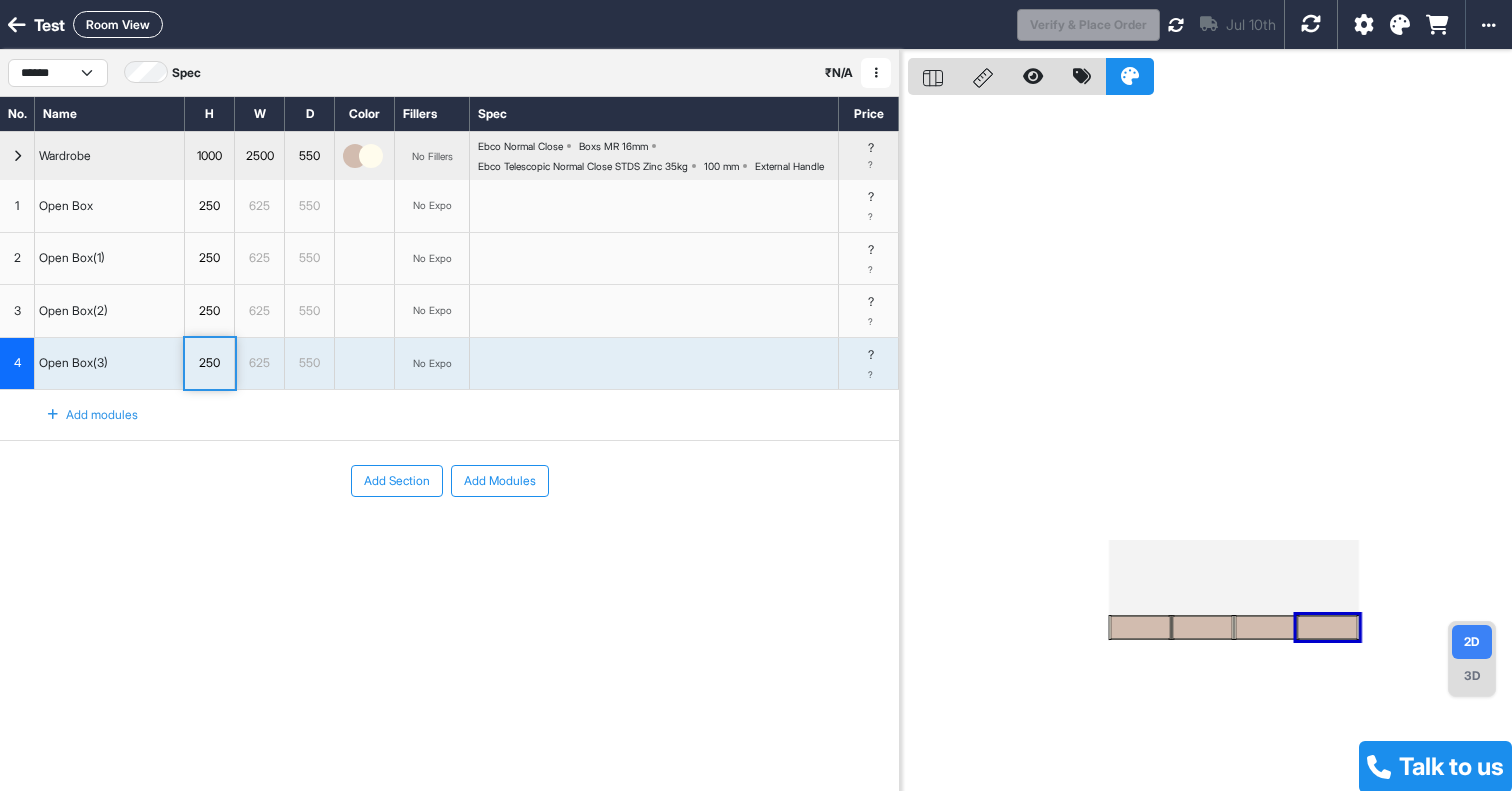 click on "Open Box" at bounding box center [66, 206] 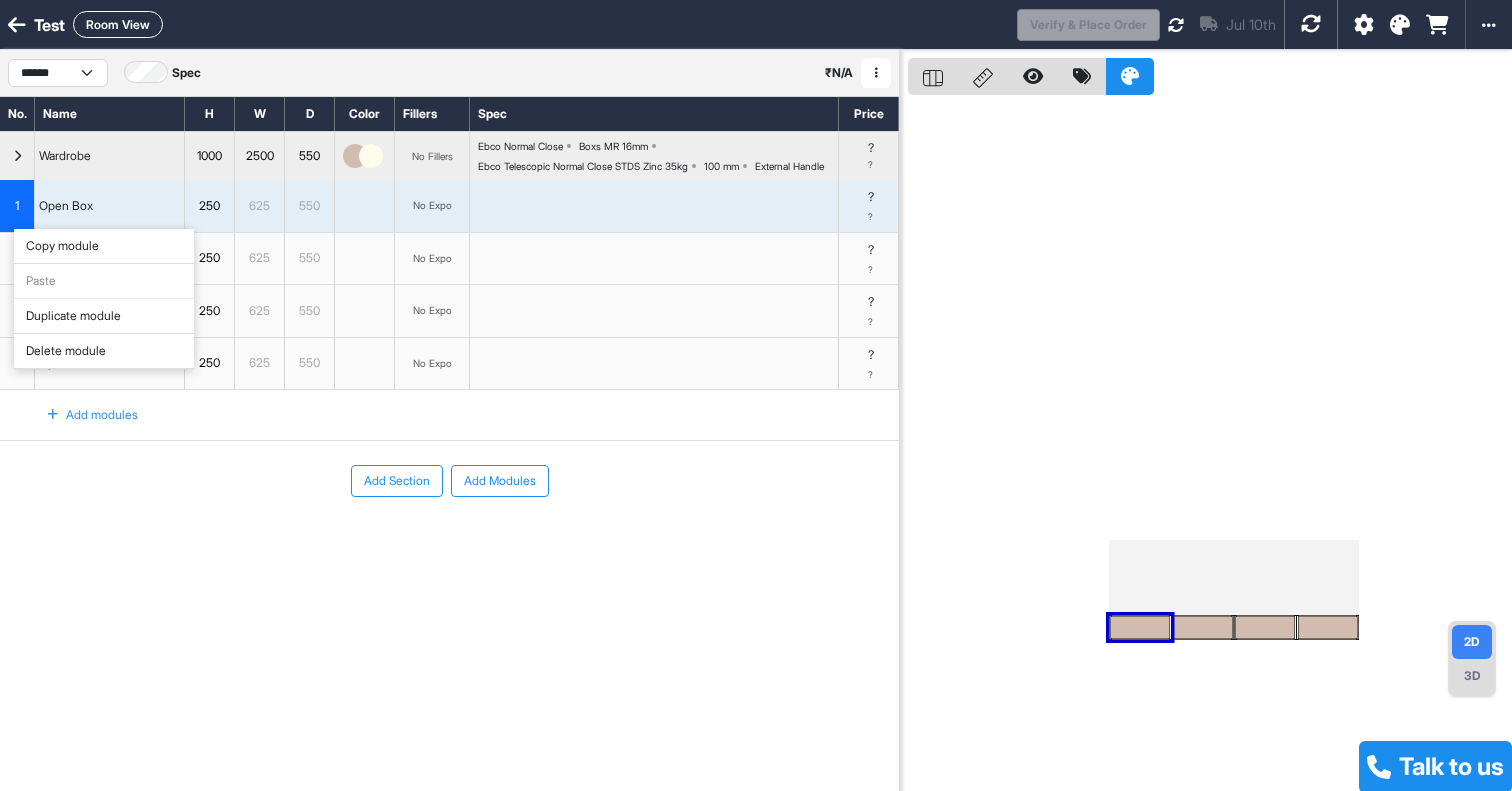 click on "Duplicate module" at bounding box center [104, 316] 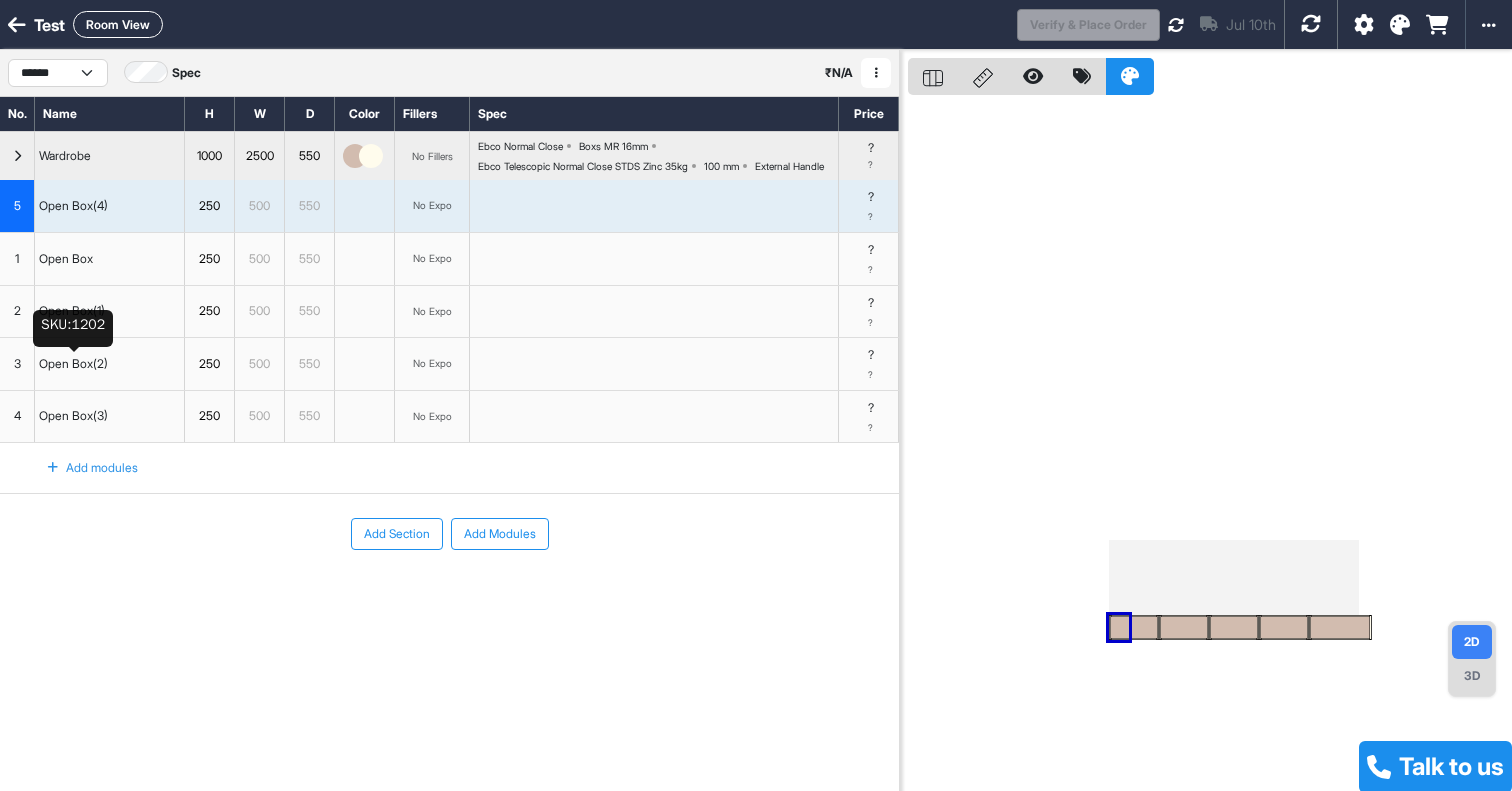 drag, startPoint x: 20, startPoint y: 444, endPoint x: 49, endPoint y: 213, distance: 232.81323 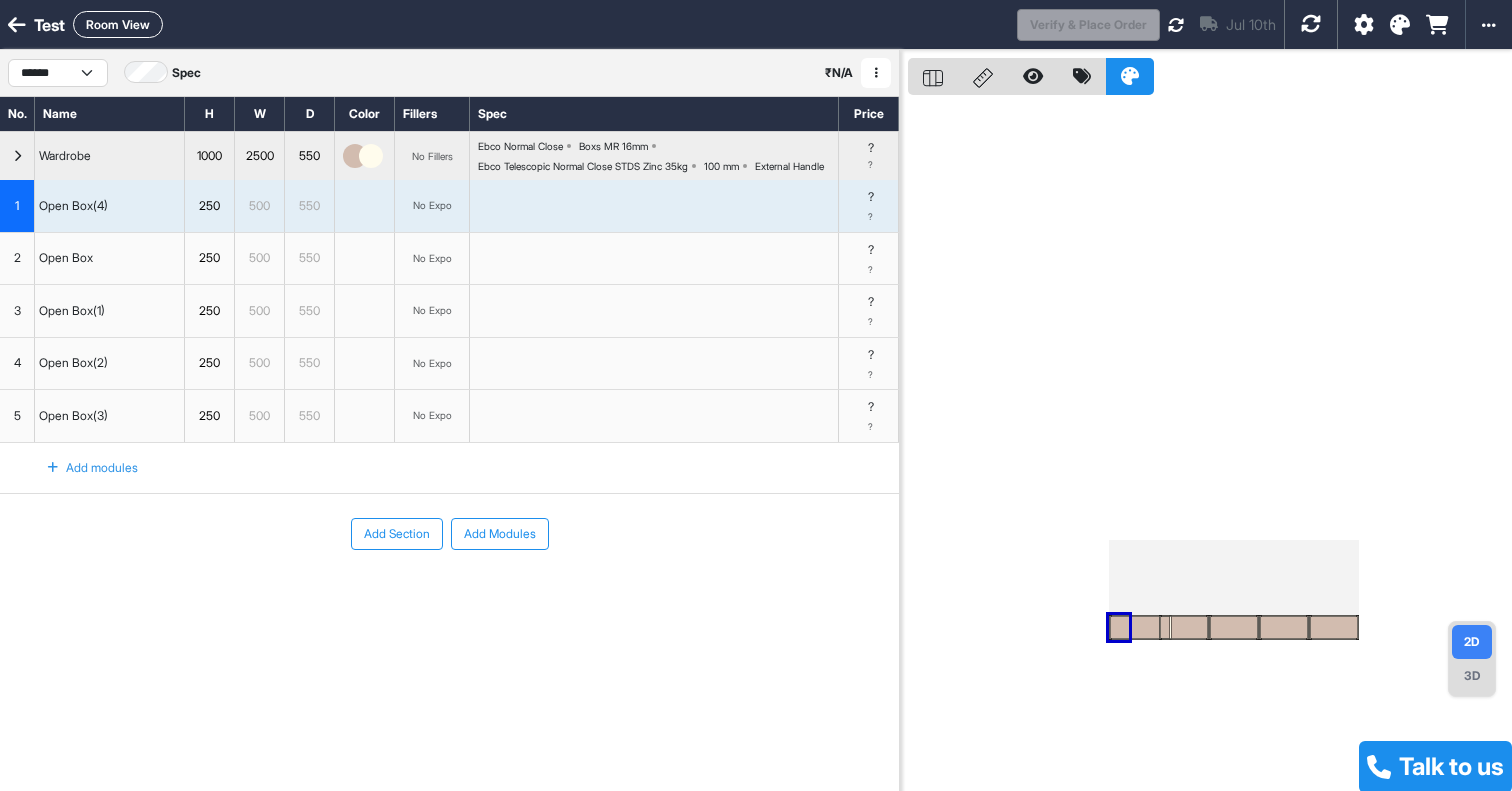 click on "3D" at bounding box center [1472, 676] 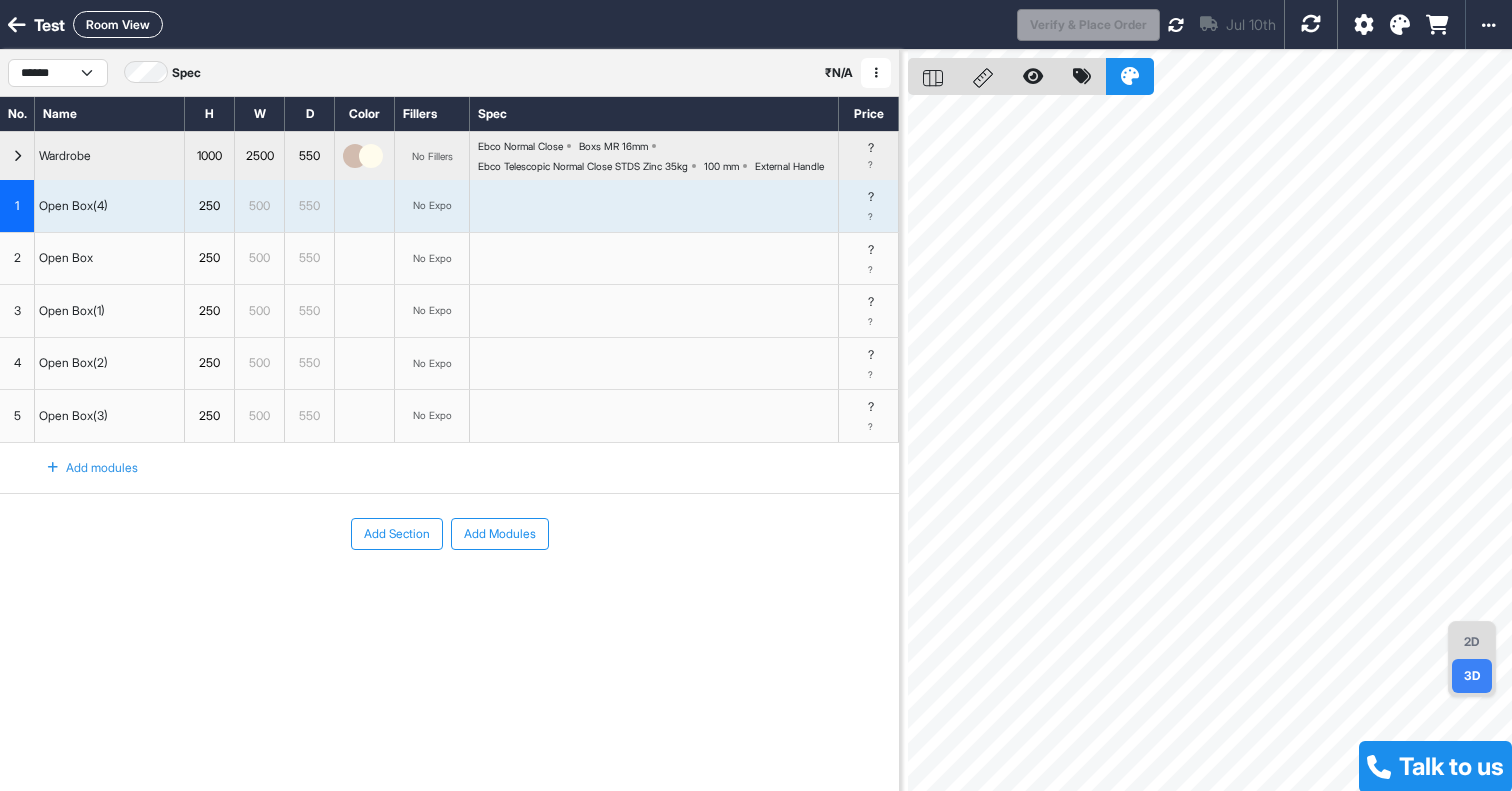 click on "Ebco Telescopic Normal Close STDS Zinc 35kg" at bounding box center (520, 146) 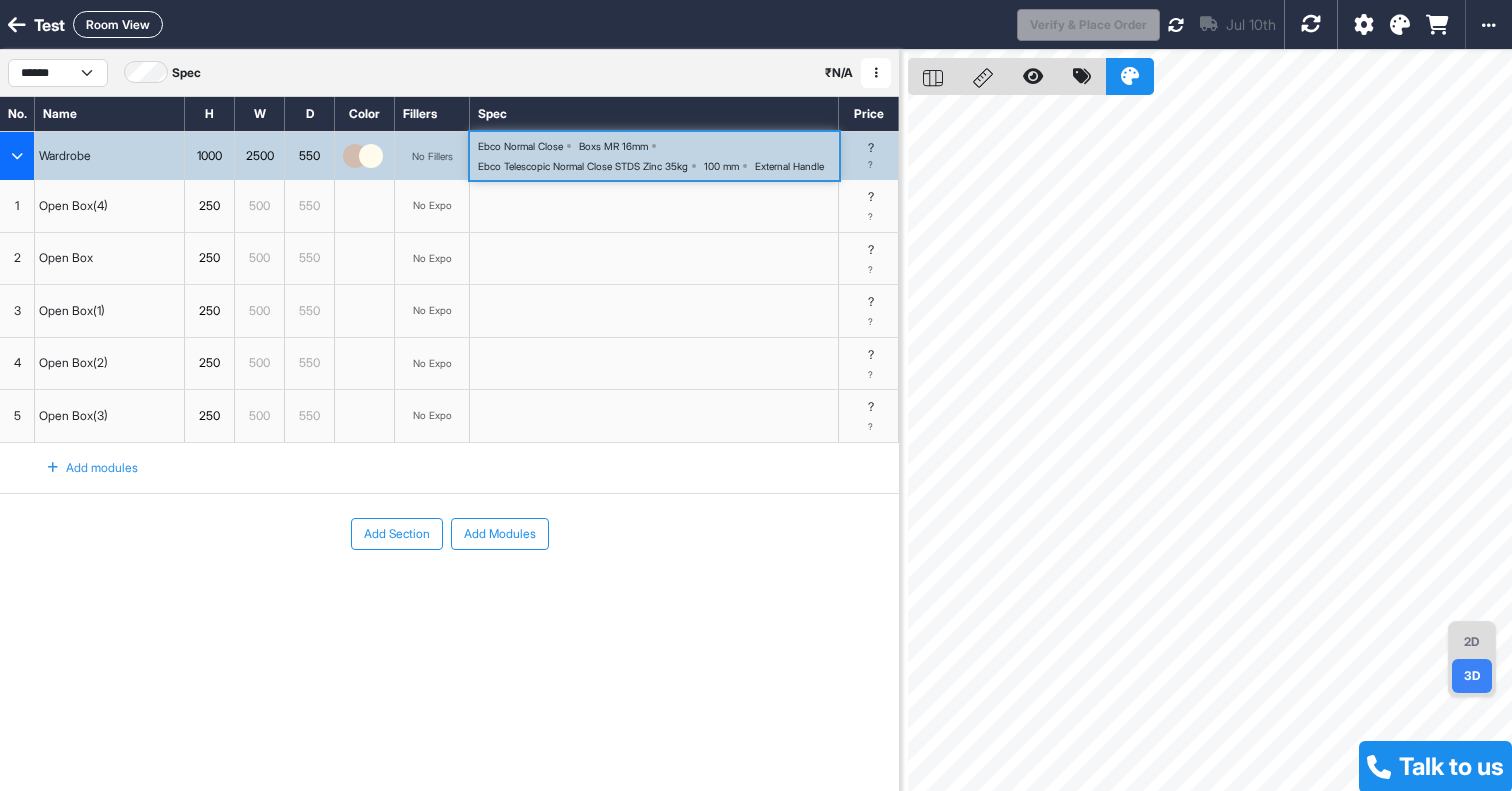 type 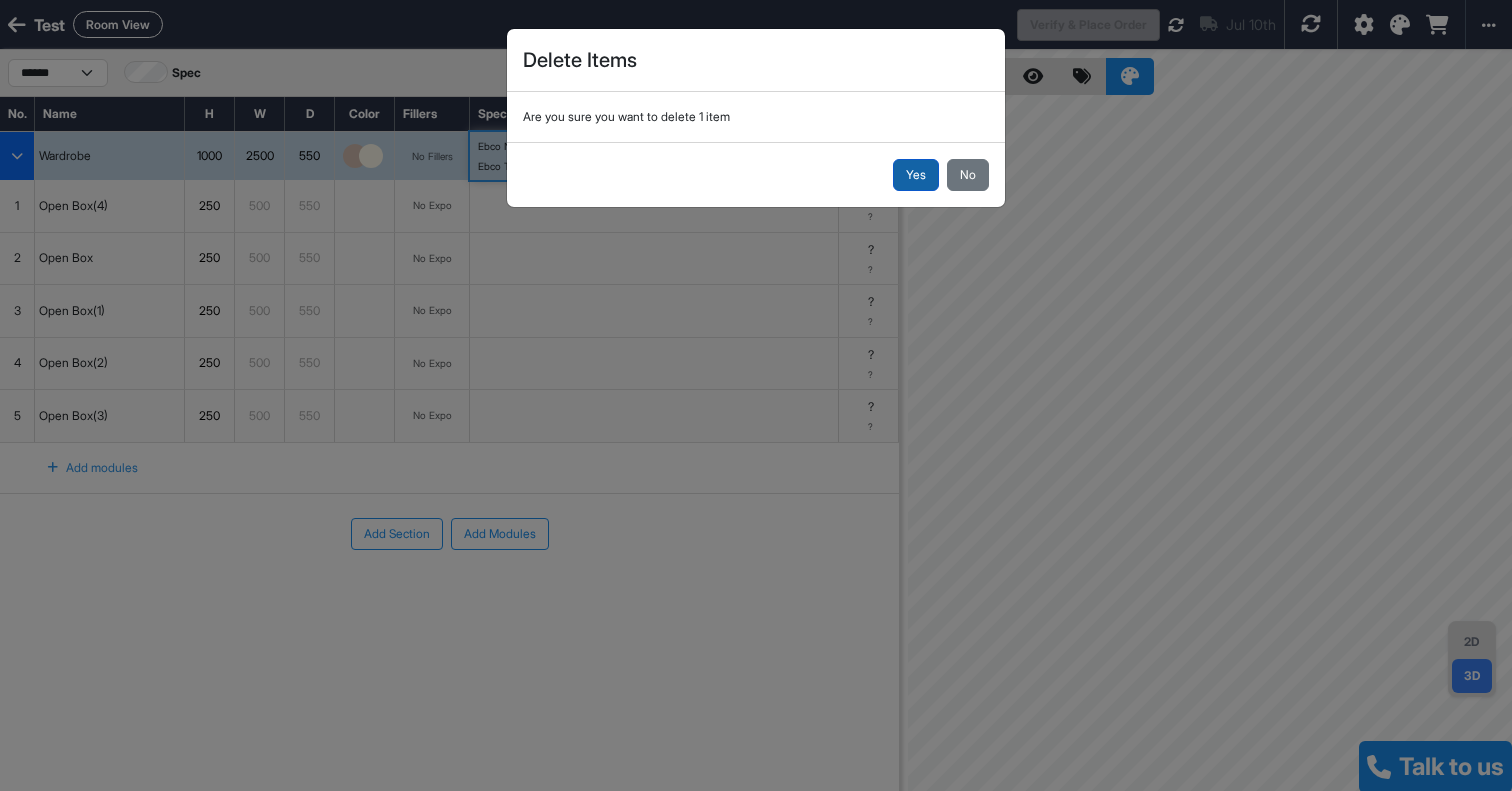 click on "Yes" at bounding box center [916, 175] 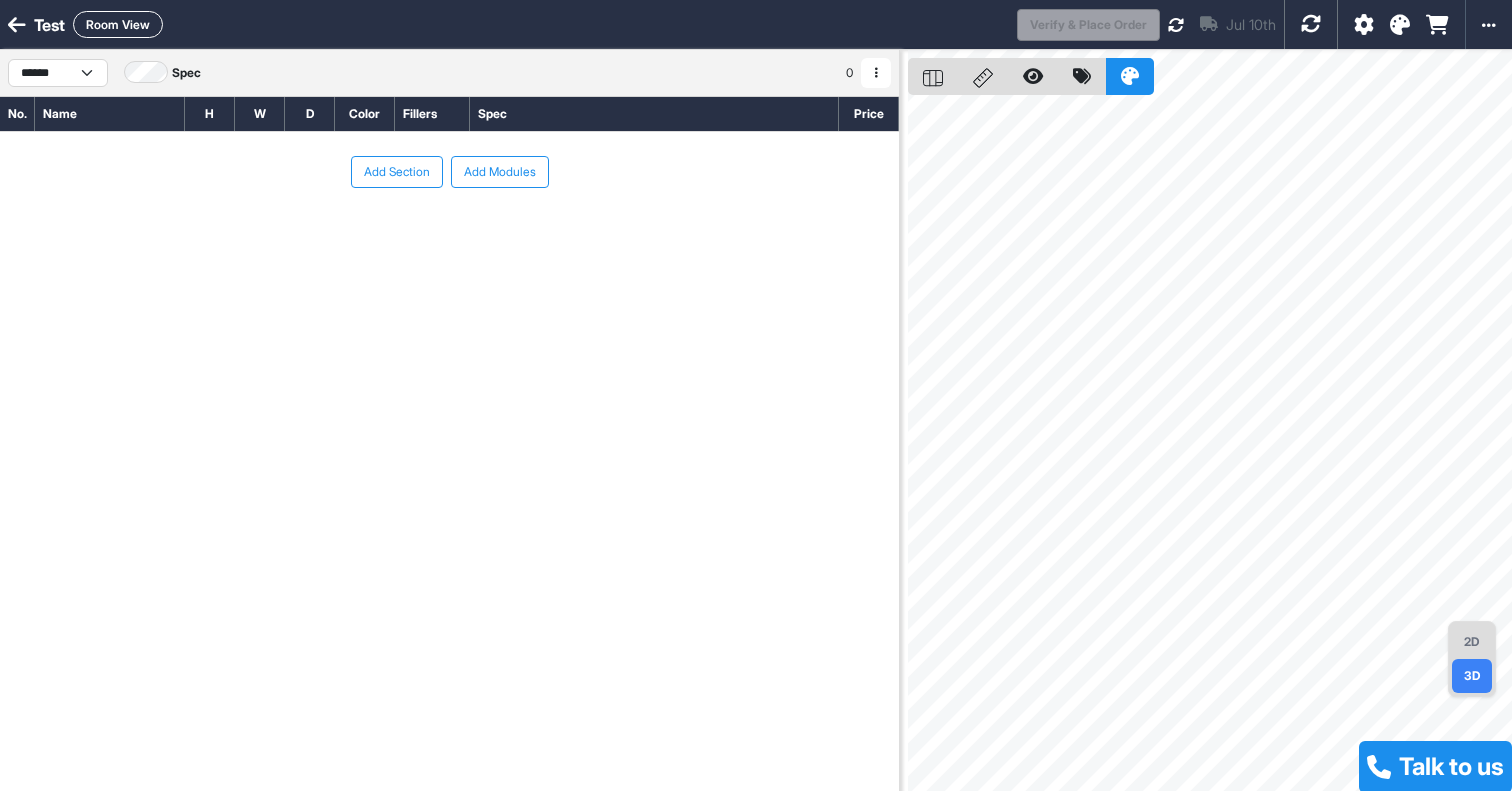 click on "2D 3D" at bounding box center [1472, 659] 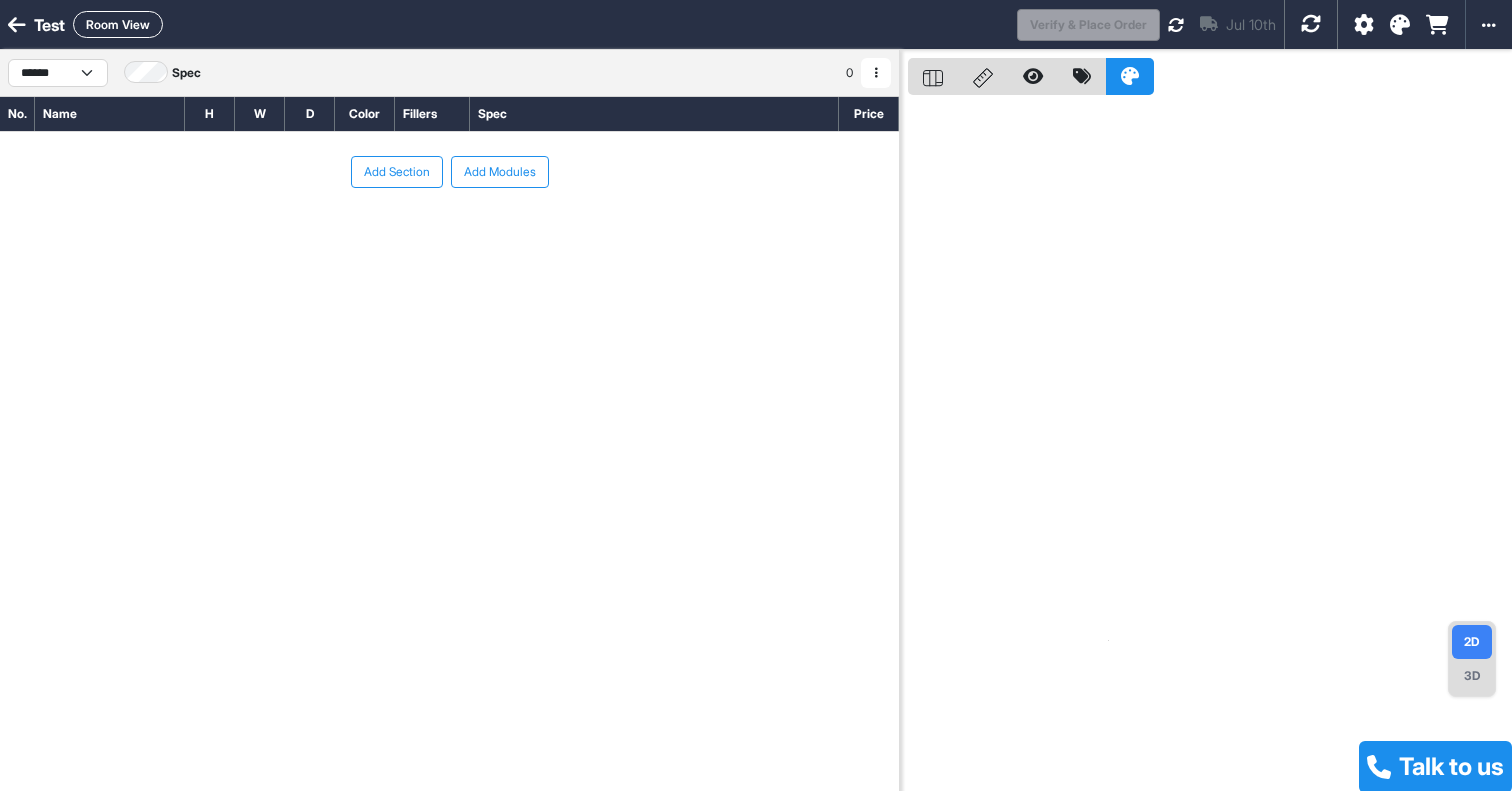 click on "3D" at bounding box center (1472, 676) 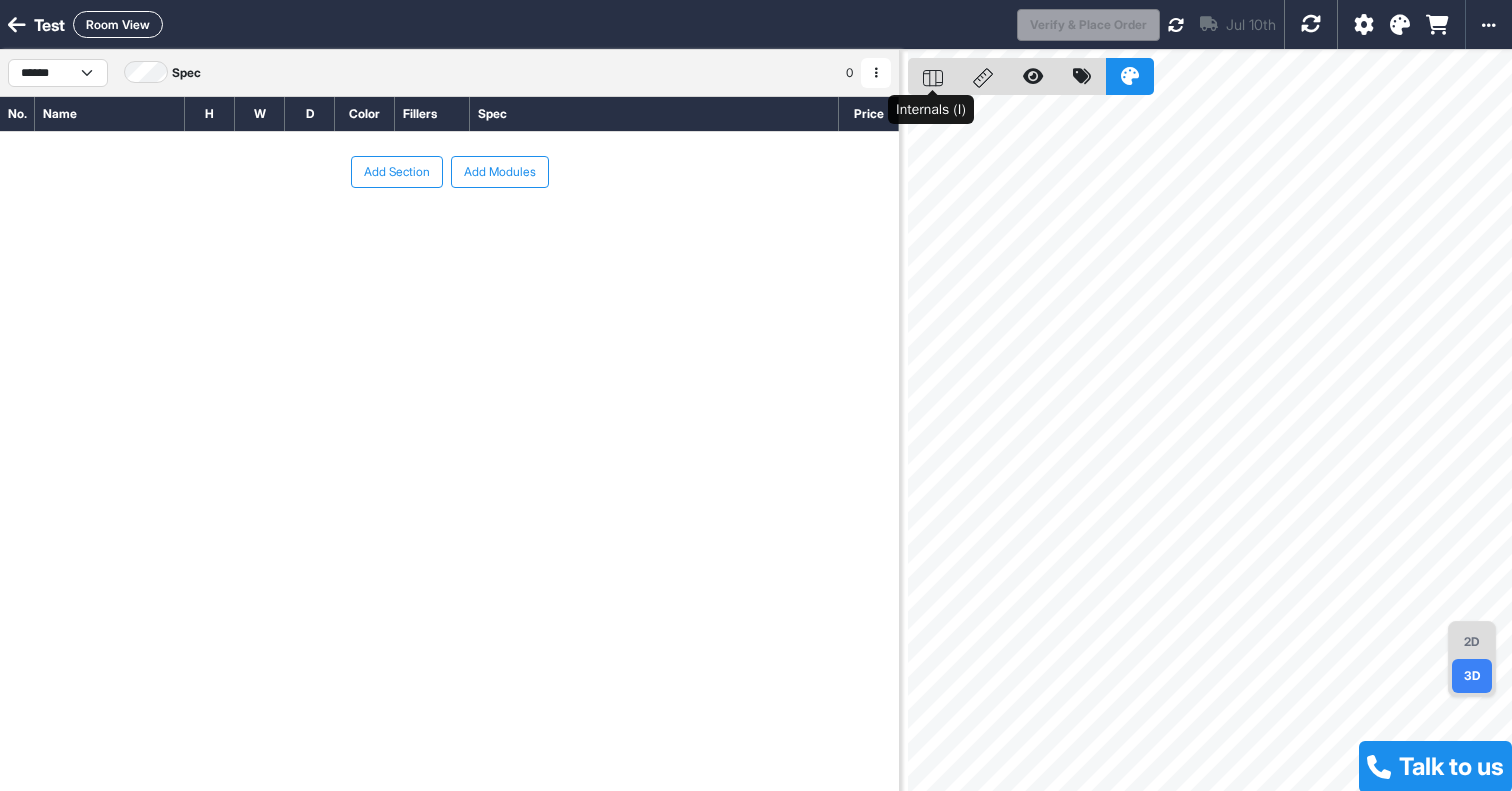 click at bounding box center (933, 78) 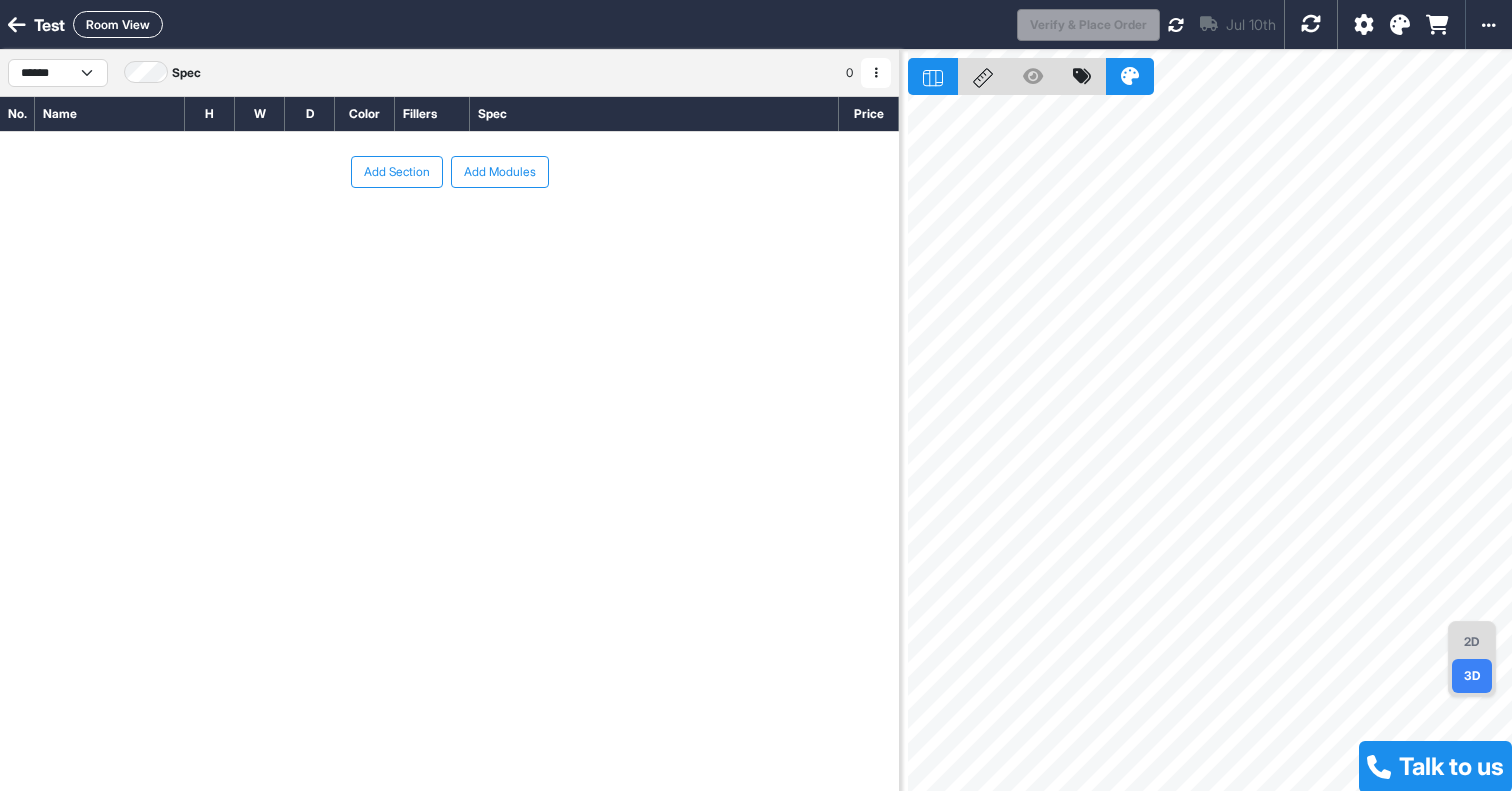 click on "Add Section" at bounding box center [397, 172] 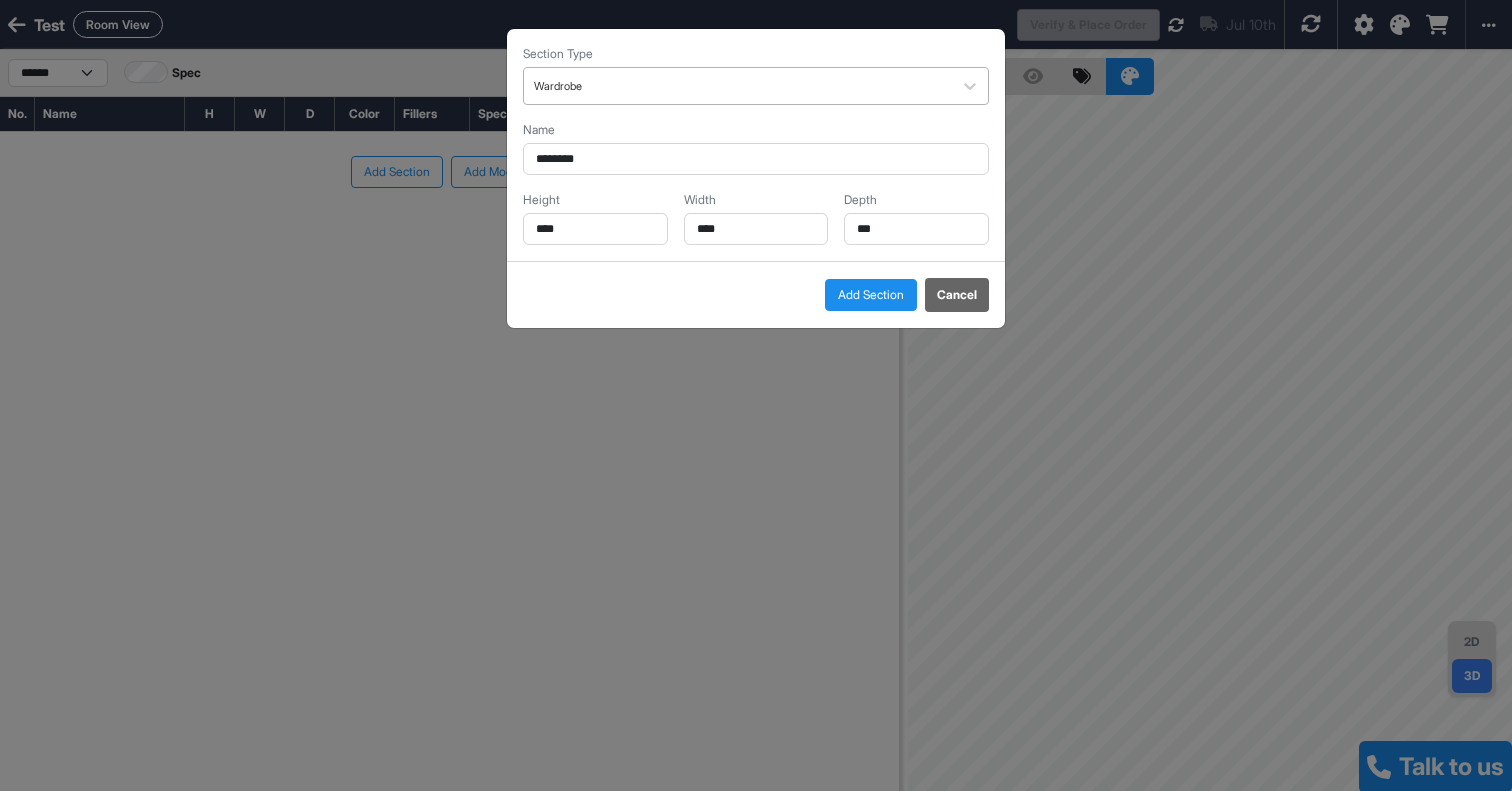click at bounding box center [738, 86] 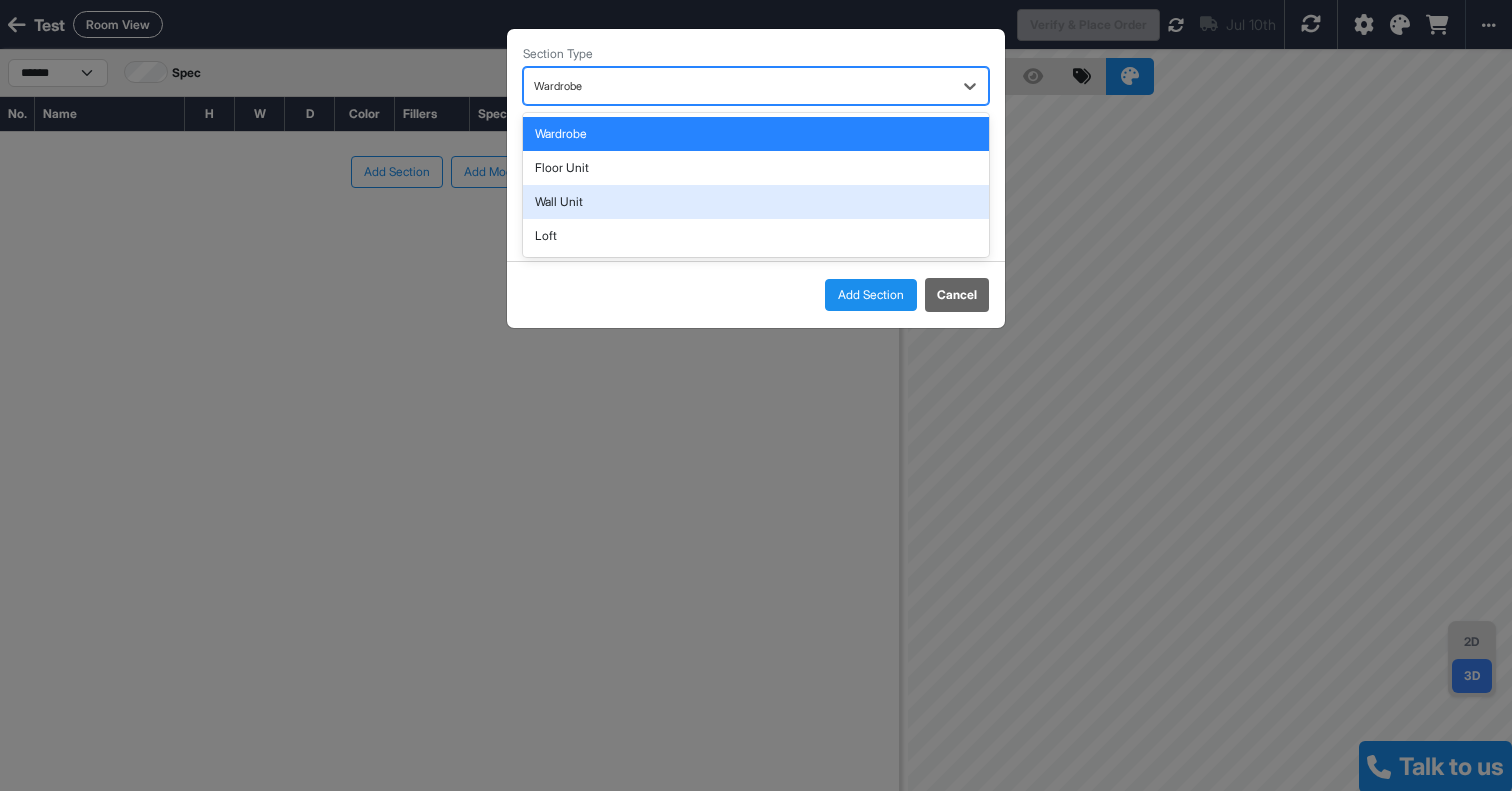 click on "Wall Unit" at bounding box center (756, 202) 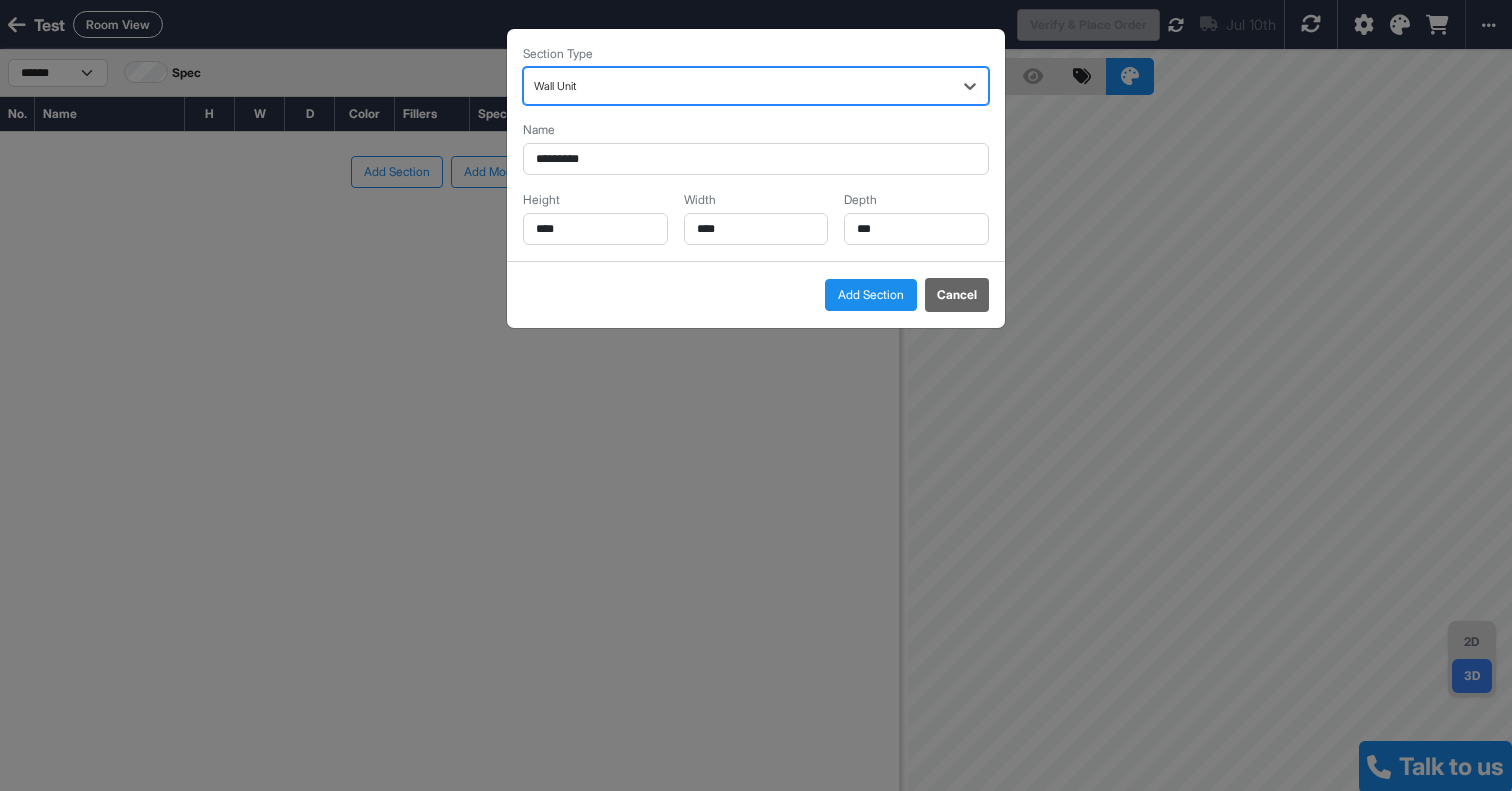 click on "Add Section" at bounding box center [871, 295] 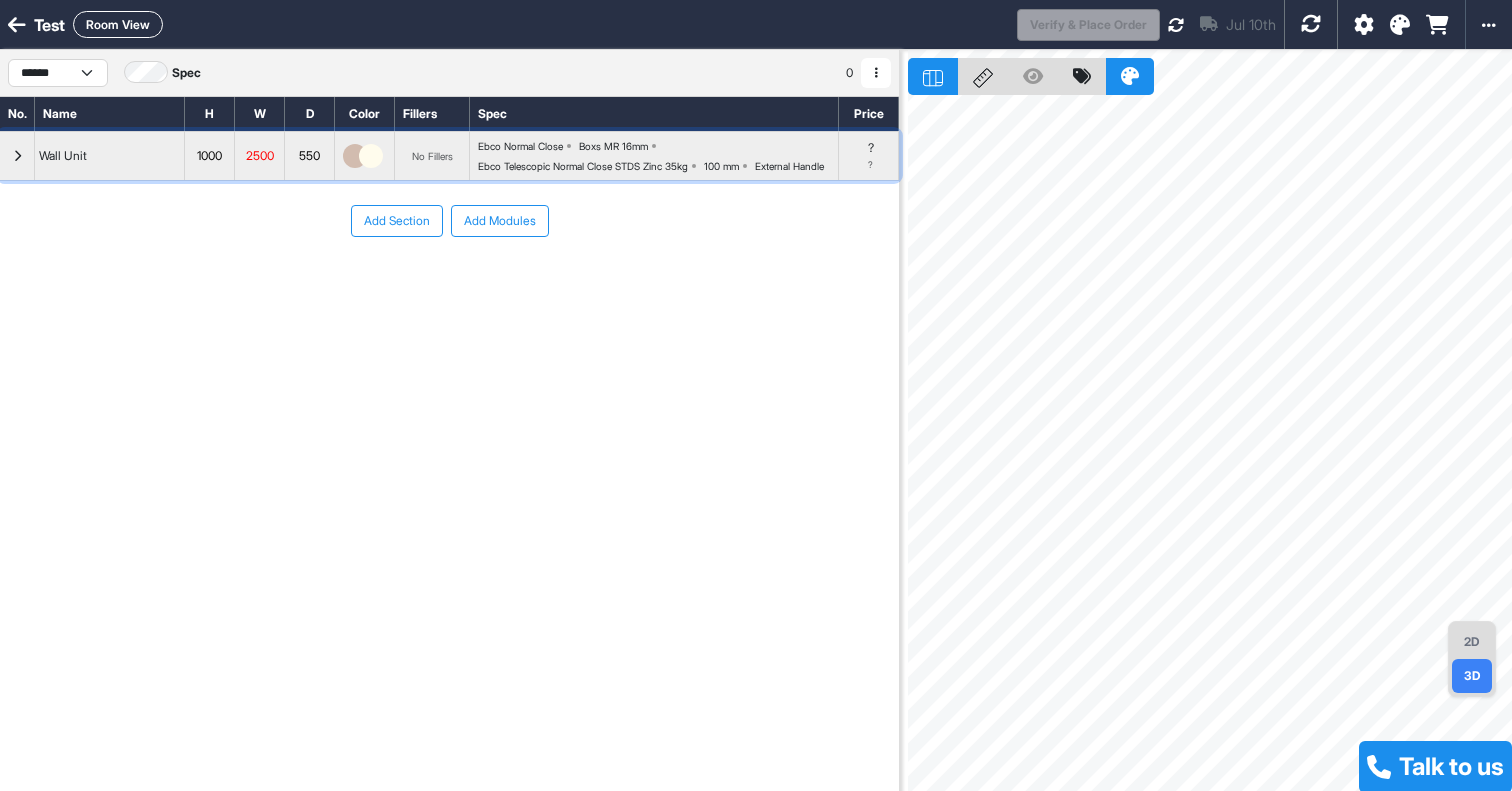 click at bounding box center [17, 156] 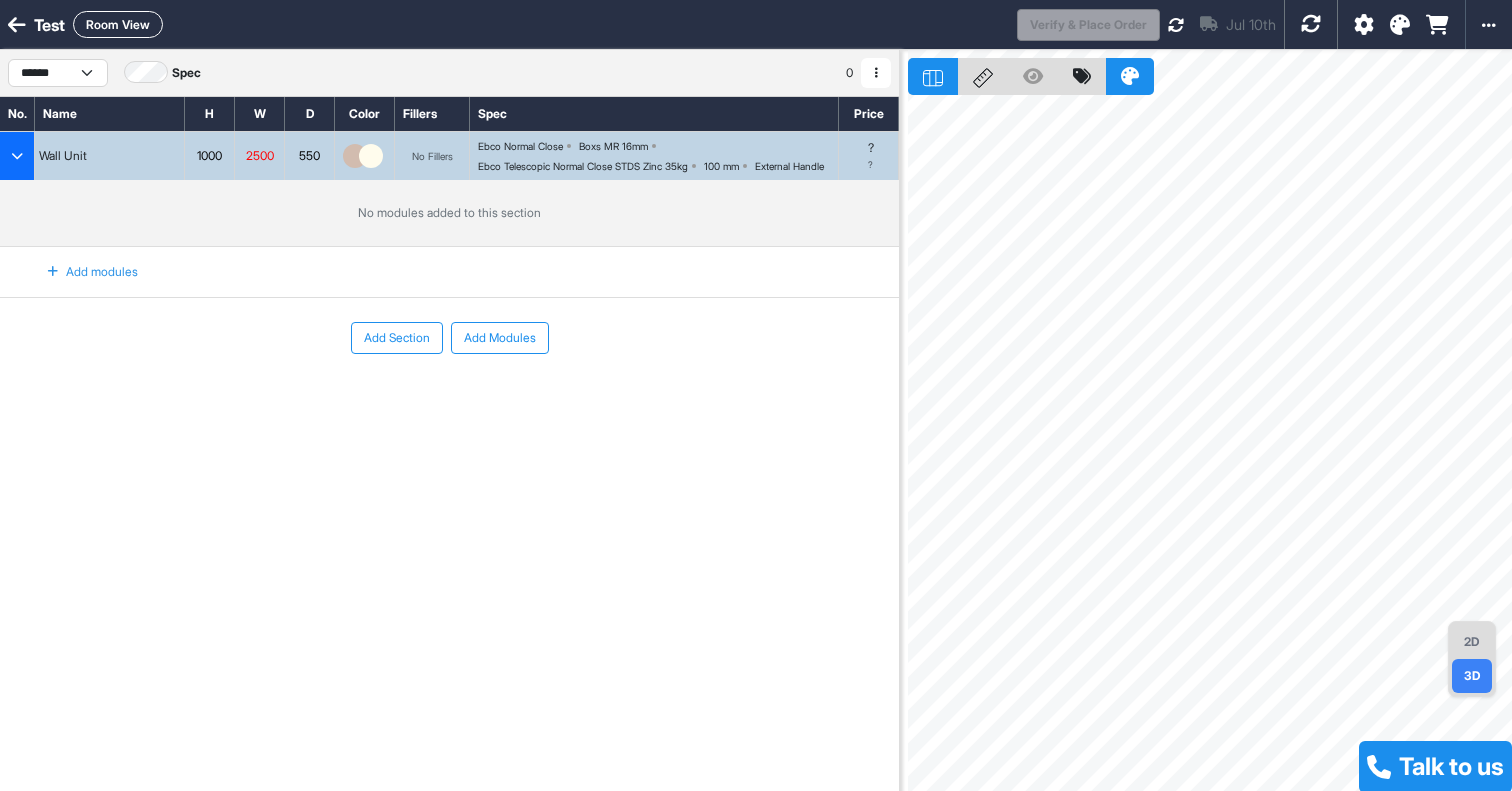 click on "Ebco Telescopic Normal Close STDS Zinc 35kg" at bounding box center (520, 146) 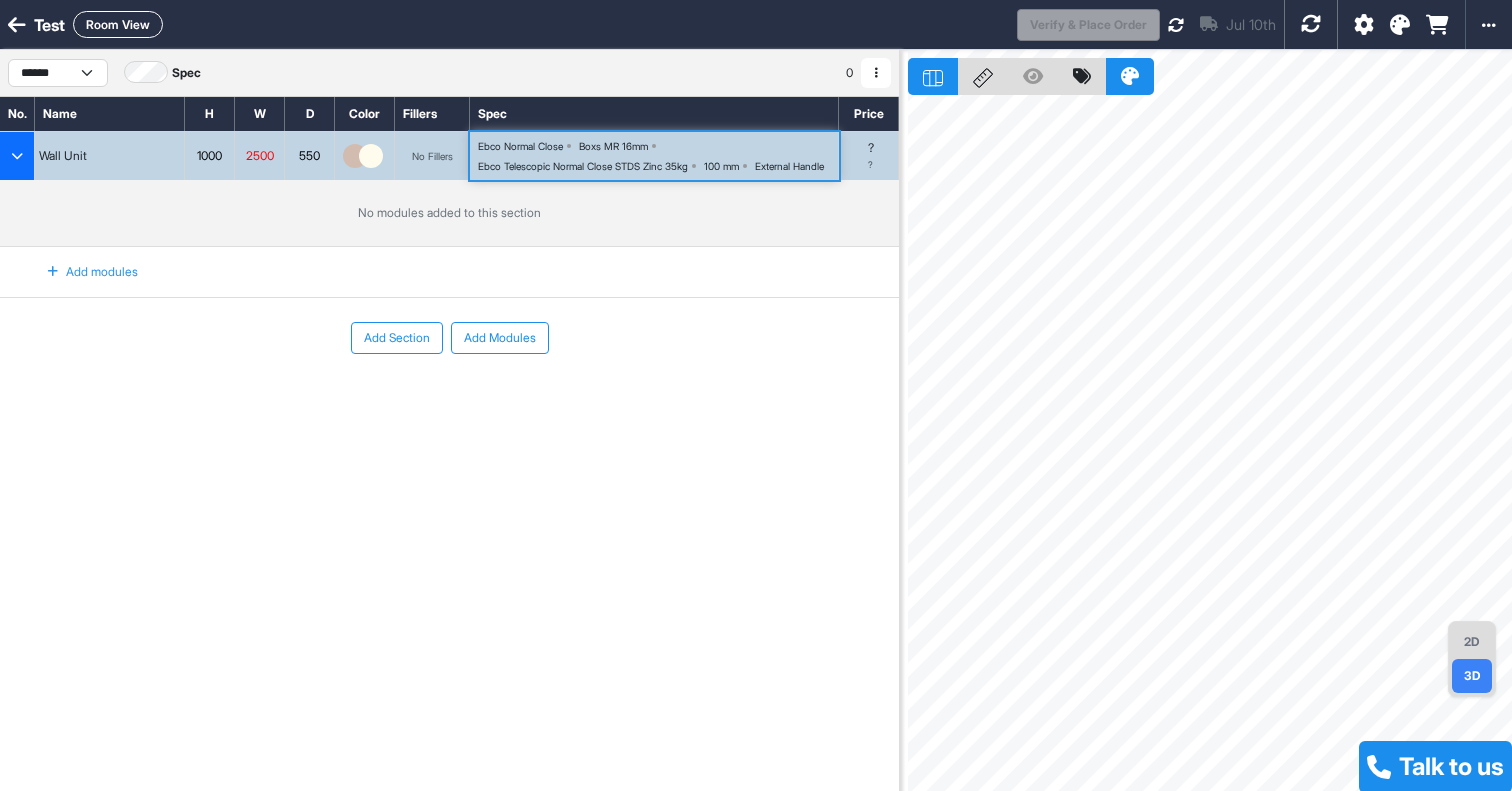click on "Ebco Telescopic Normal Close STDS Zinc 35kg" at bounding box center [520, 146] 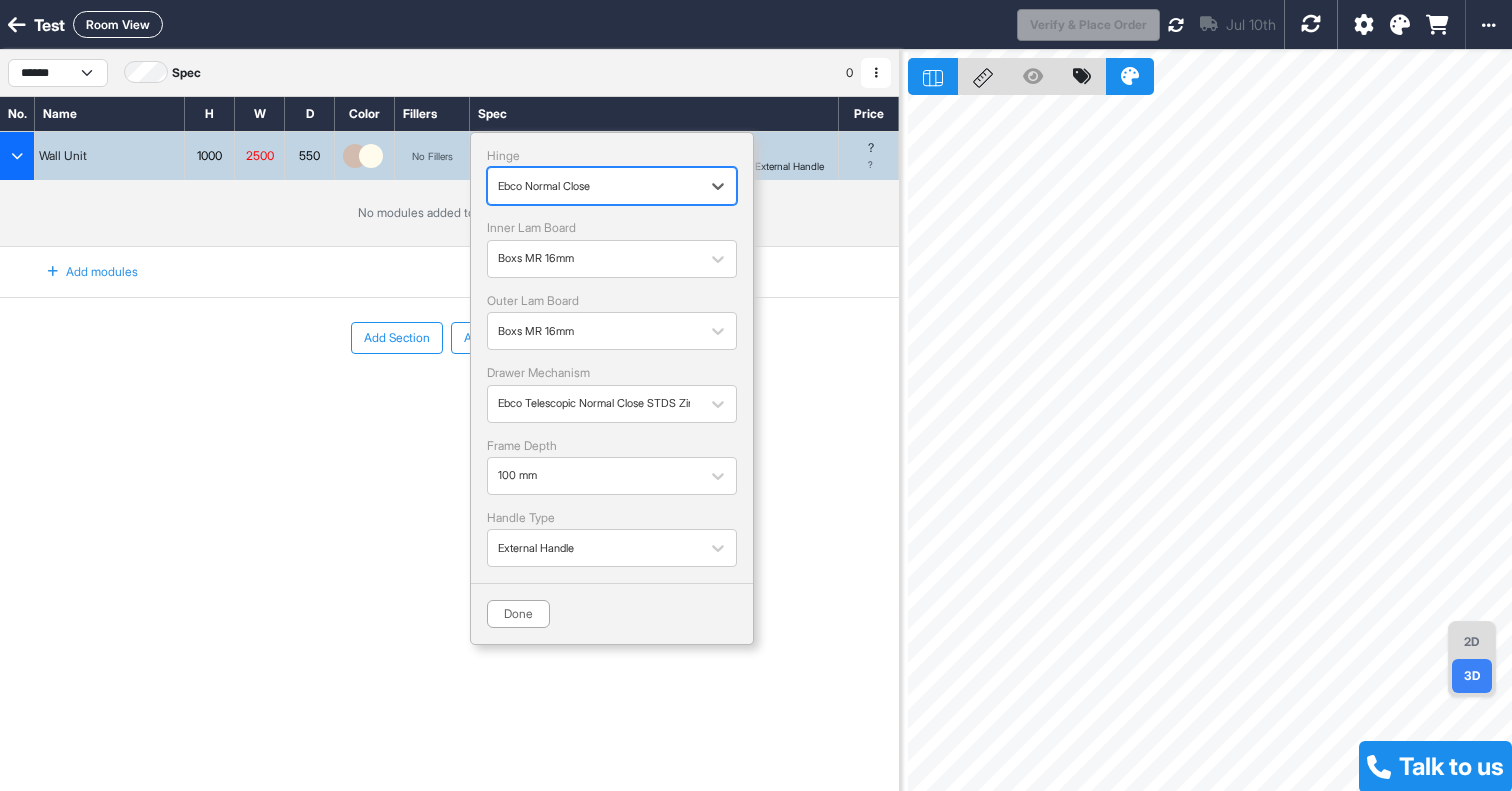 click at bounding box center [594, 186] 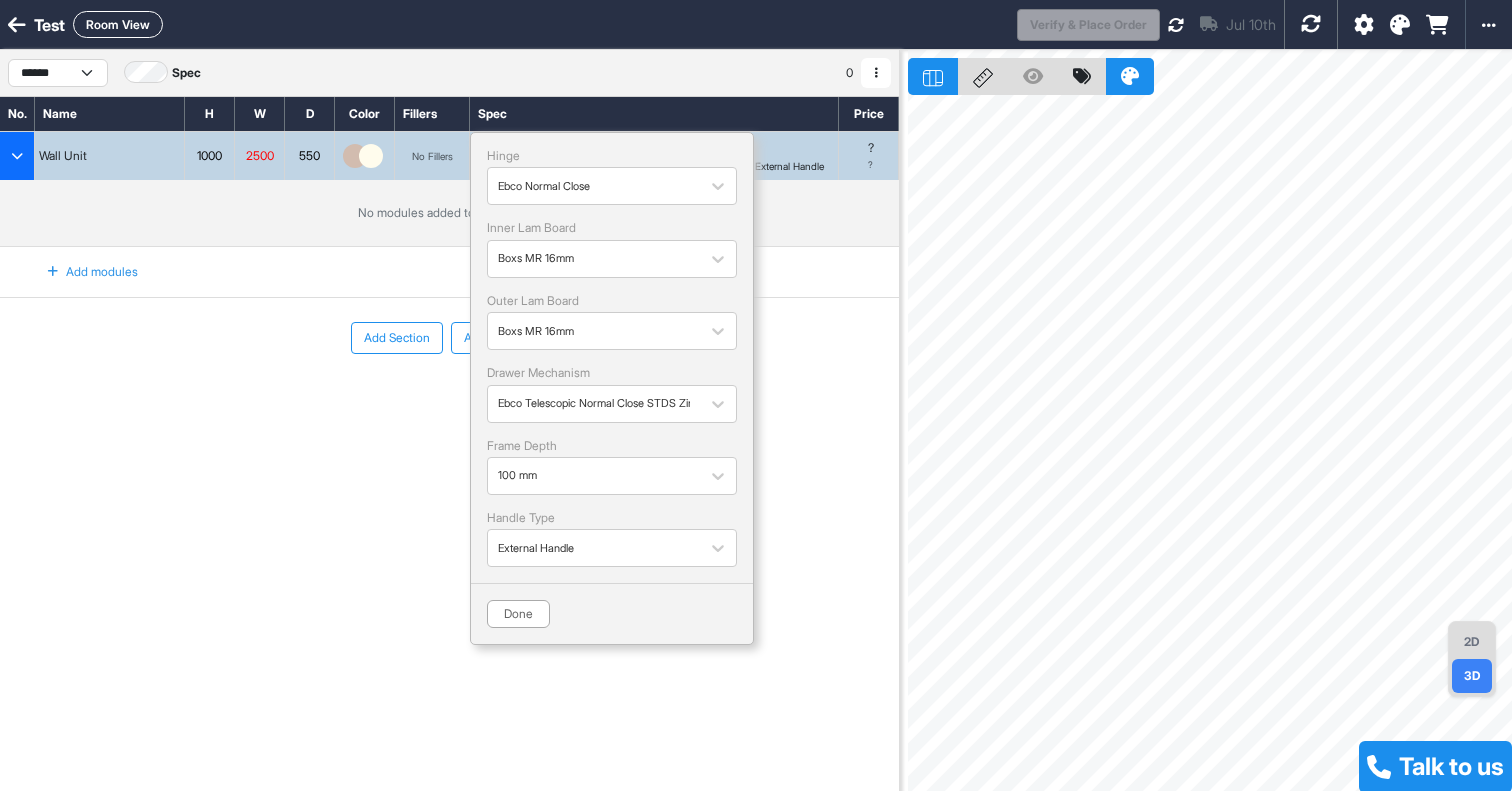 click on "Add modules" at bounding box center [449, 272] 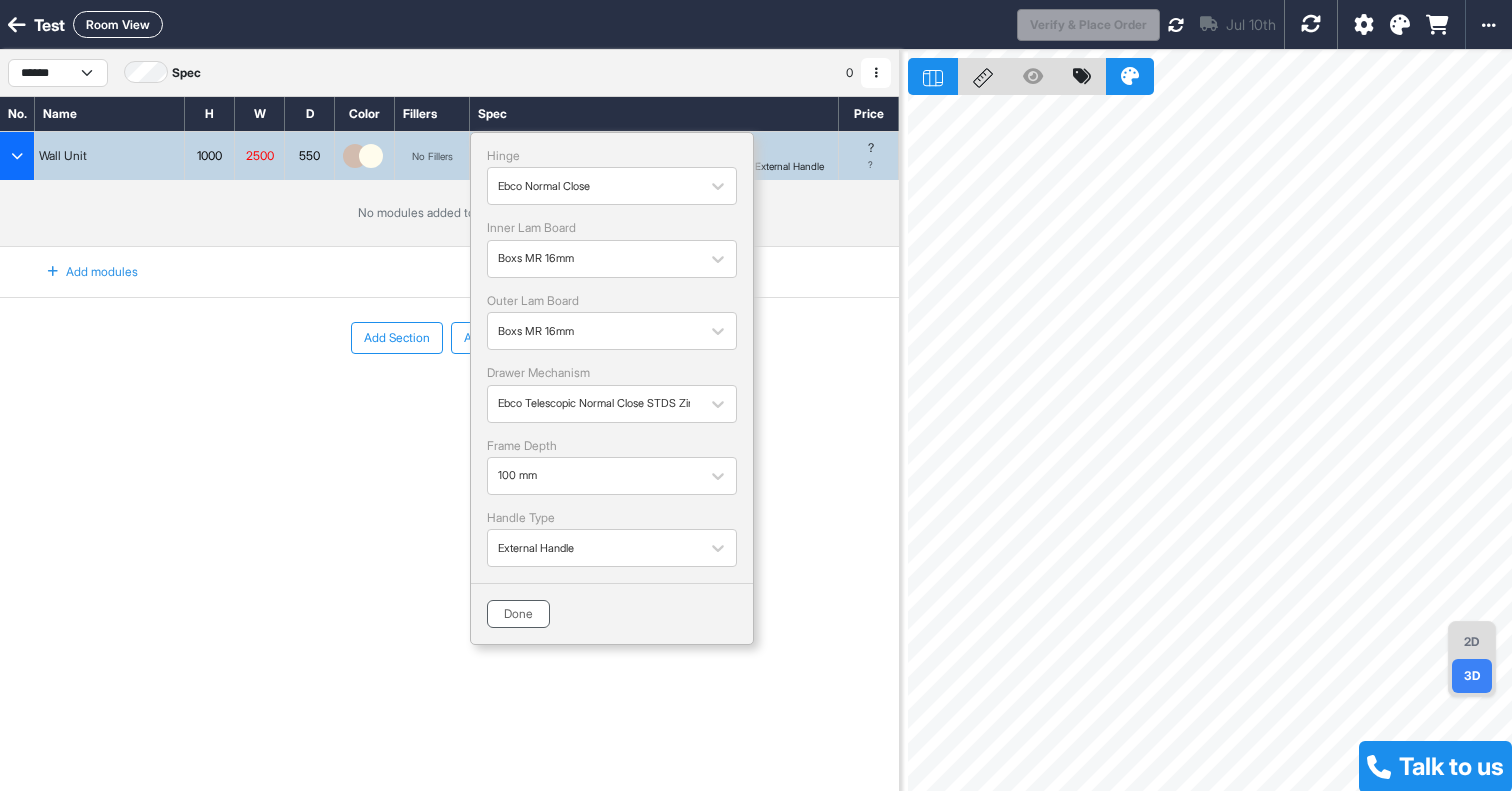 click on "Done" at bounding box center (518, 614) 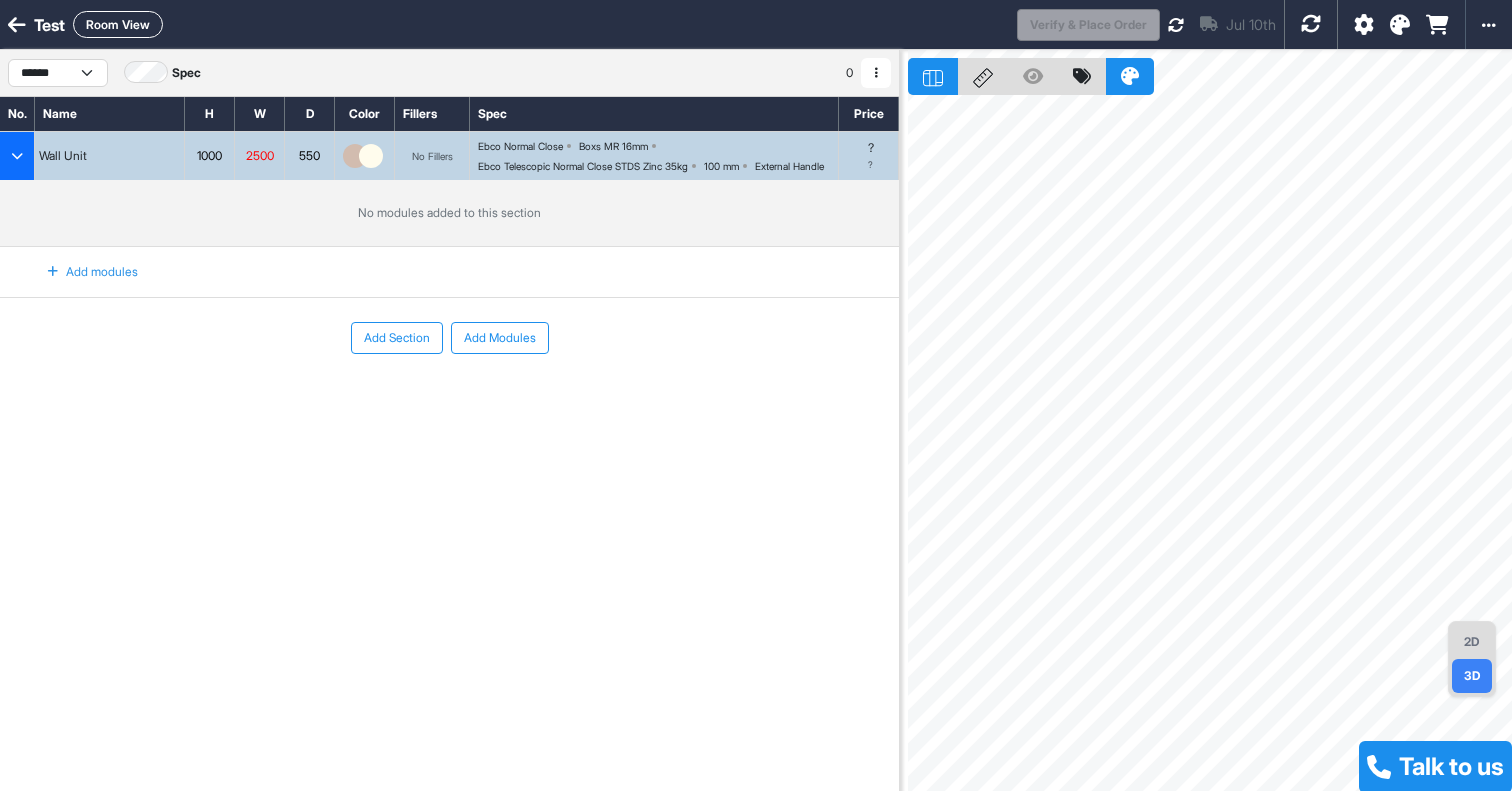click on "Add modules" at bounding box center (81, 272) 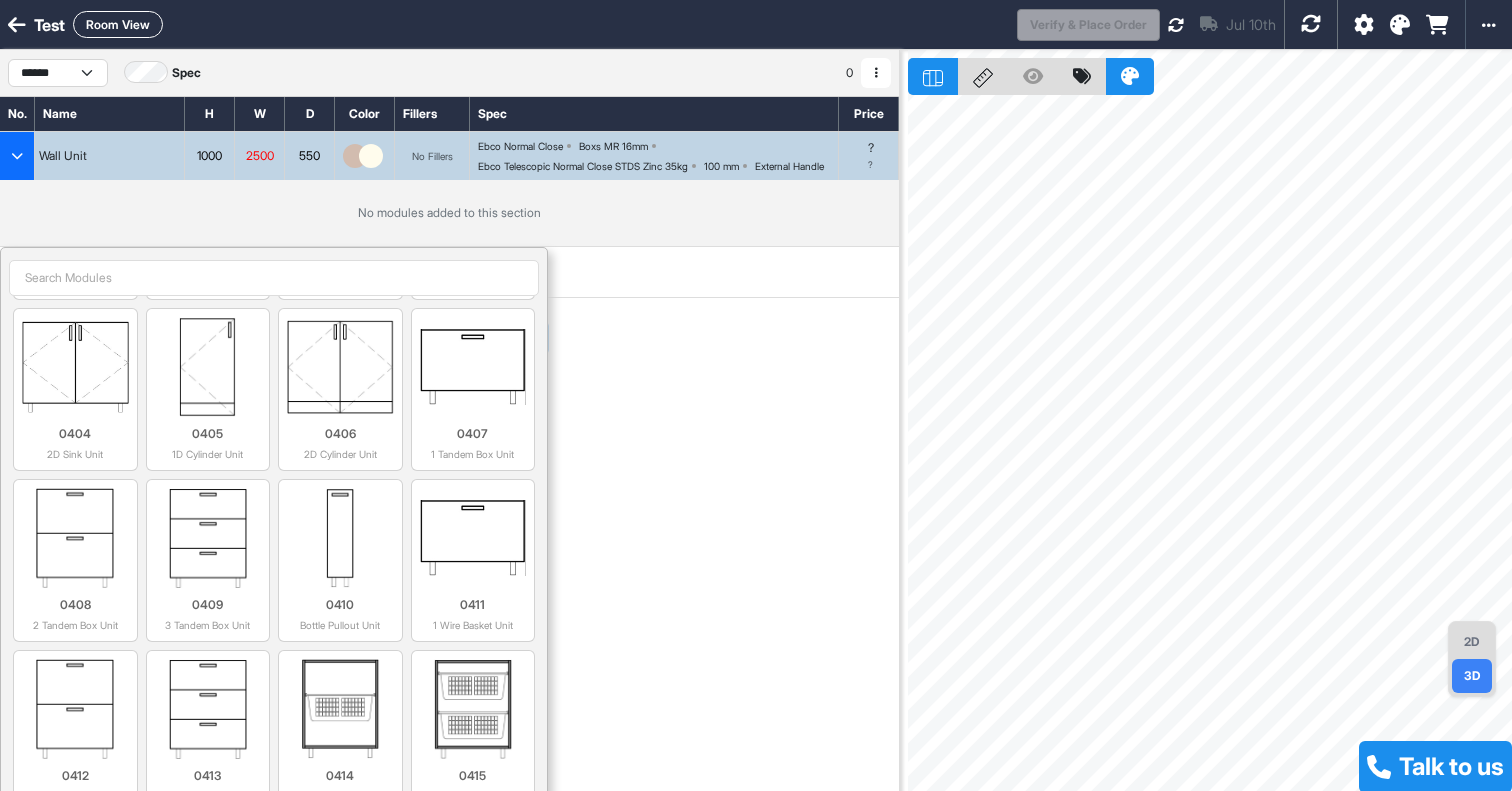 scroll, scrollTop: 5223, scrollLeft: 0, axis: vertical 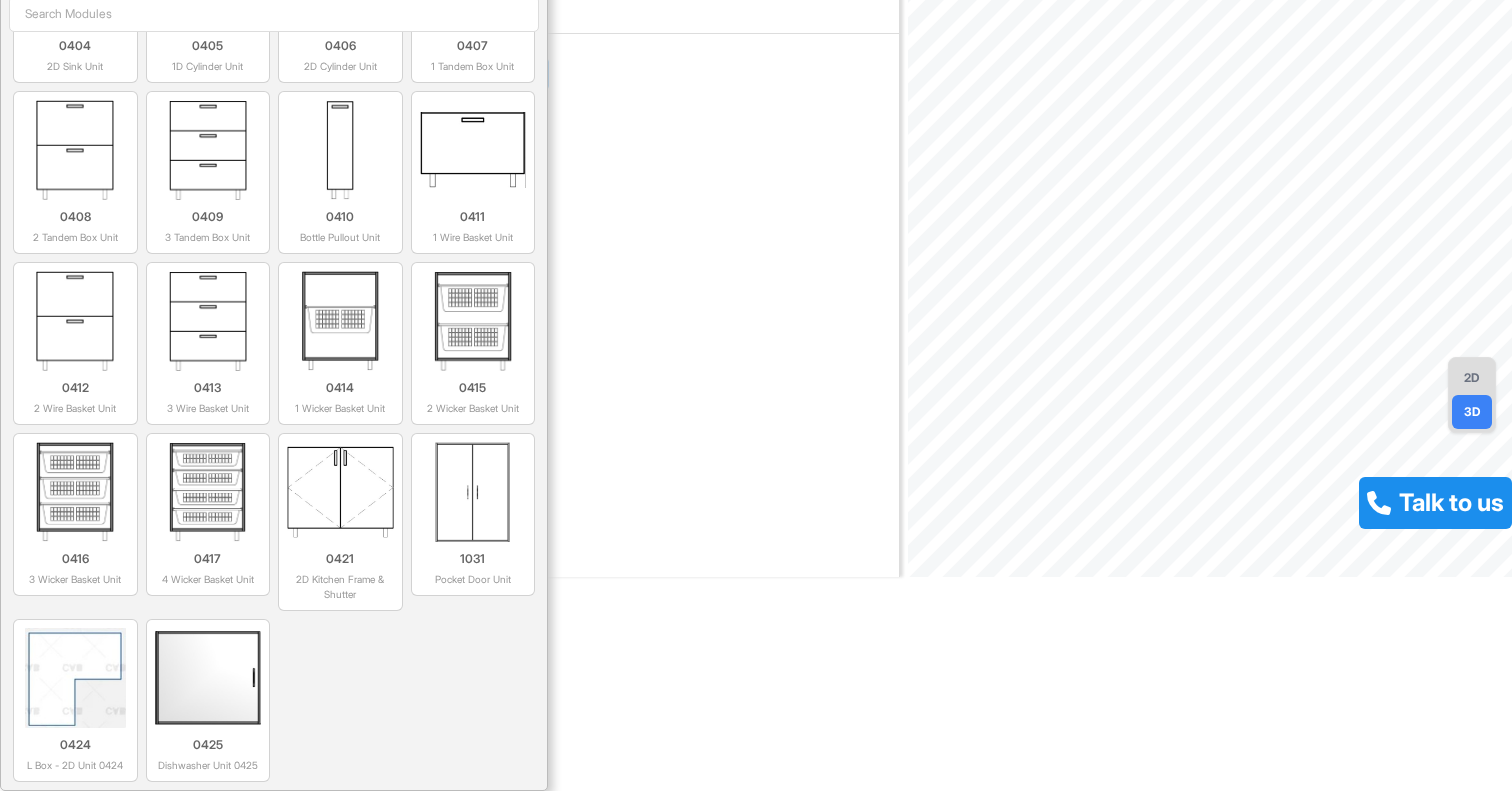 click on "No. Name H W D Color Fillers Spec Price Wall Unit 1000 2500 550 No Fillers Ebco Normal Close Boxs MR 16mm Ebco Telescopic Normal Close STDS Zinc 35kg 100 mm External Handle ? ? No modules added to this section
To pick up a draggable item, press the space bar.
While dragging, use the arrow keys to move the item.
Press space again to drop the item in its new position, or press escape to cancel.
Add modules 0501 1D Wall Unit 0502 2D Wall Unit 0503 1D Flap Unit 0504 2D Flap Unit 0506 1 Door RO Kitchen Wall Unit 0507 2 Door RO Kitchen Wall Unit 0508 2D Bifold  Wall Unit 0508 1311 Color Panel 1016 Skirting 1301 Left End Panel (18mm) 1001 1 Door Unit 1407 36mm Vertical Ledge - Left Exposed 1401 27mm Vertical Ledge - Left Exposed 1302 Right End Panel (18mm) 1002 2 Door Unit 1017 U Skirting 1408 36mm Vertical Ledge - Right Exposed 1402 27mm Vertical Ledge - Right Exposed 1303 Top Panel (18mm) 1018 L Skirting Left 1003 3 Door Unit 1203 Frame Carcass 1403 27mm Ledge - Top Exposed 1409 0803 1304 1019 1410" at bounding box center [449, 148] 